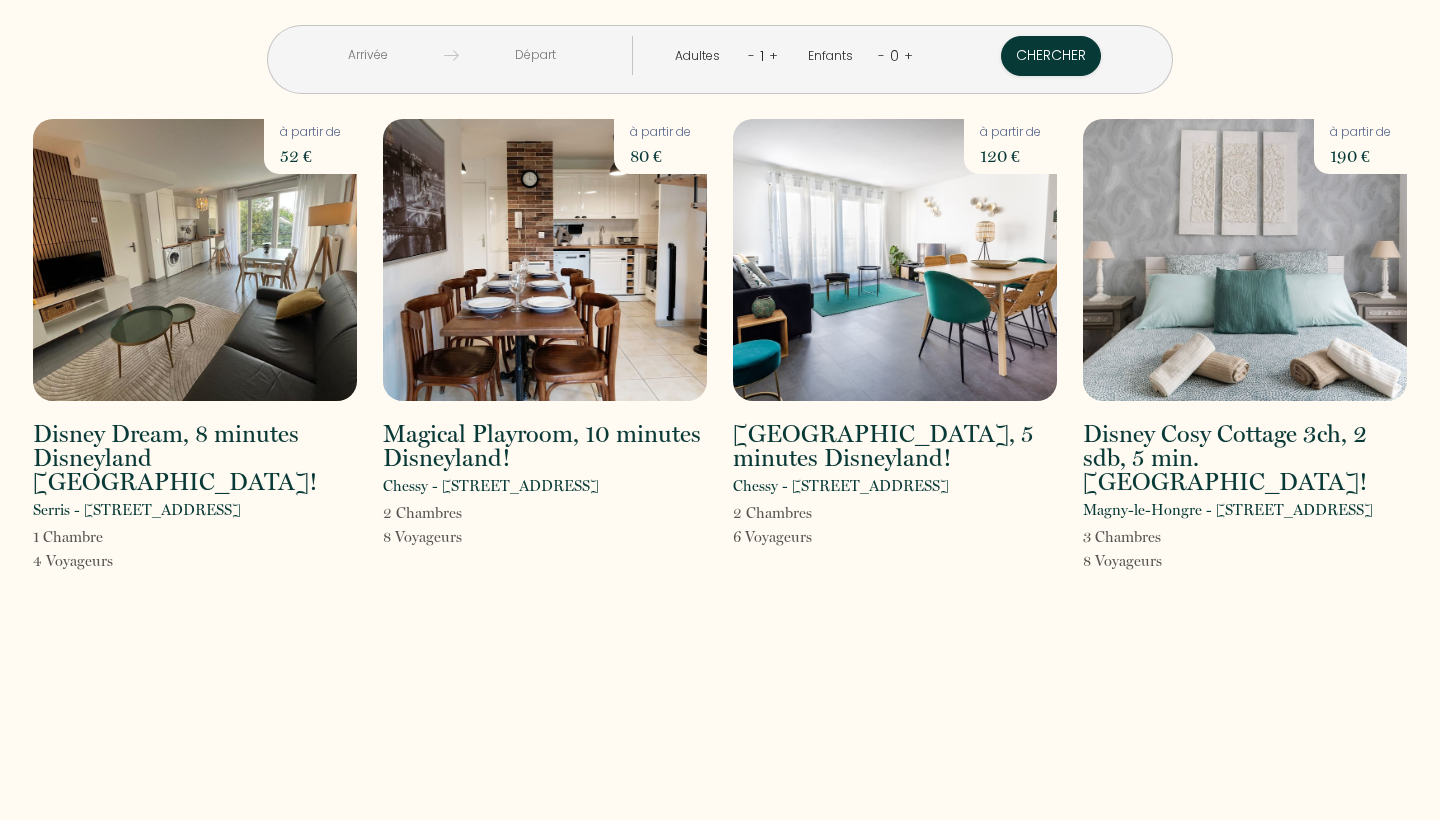 scroll, scrollTop: 0, scrollLeft: 0, axis: both 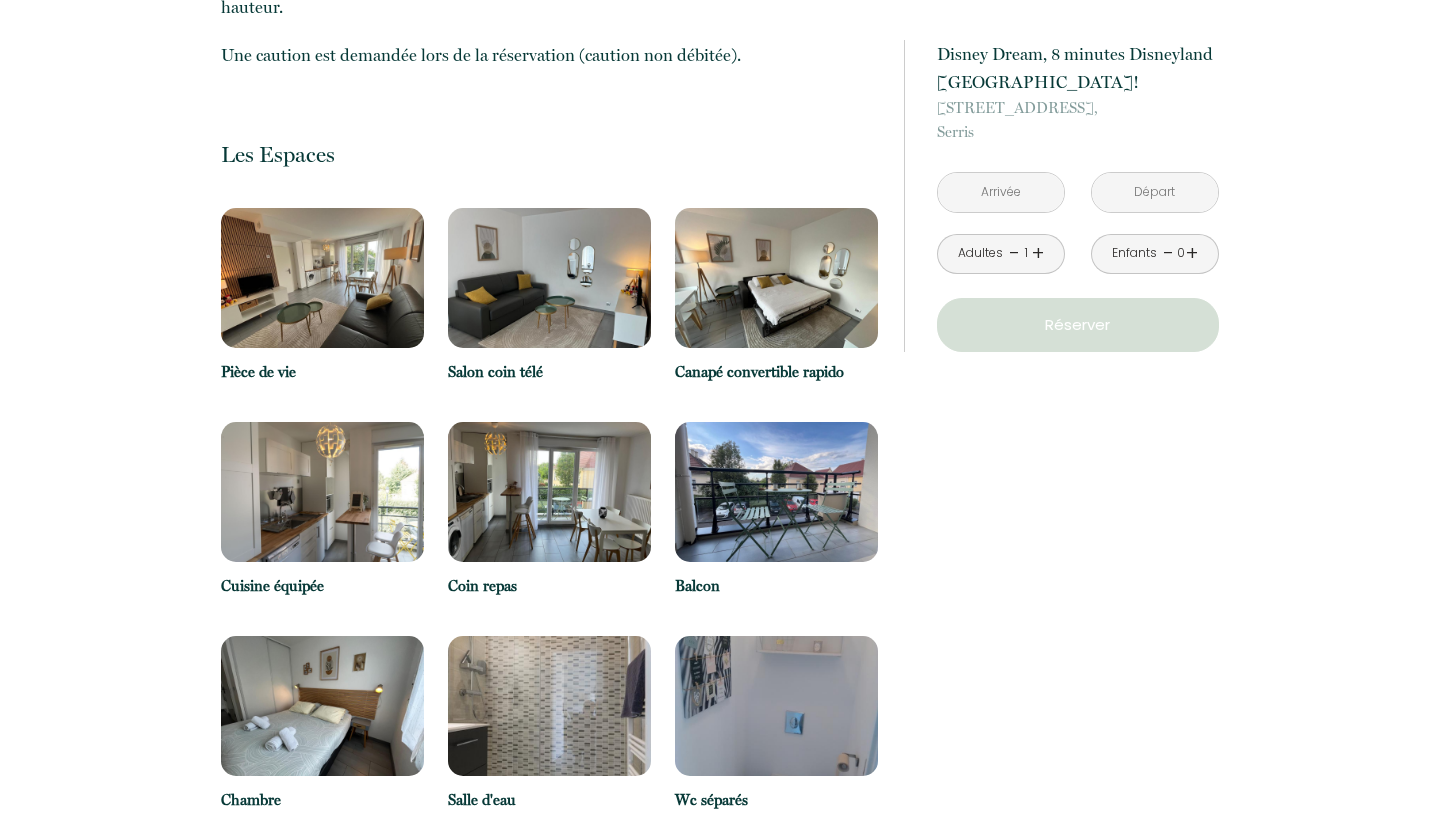 click at bounding box center (322, 278) 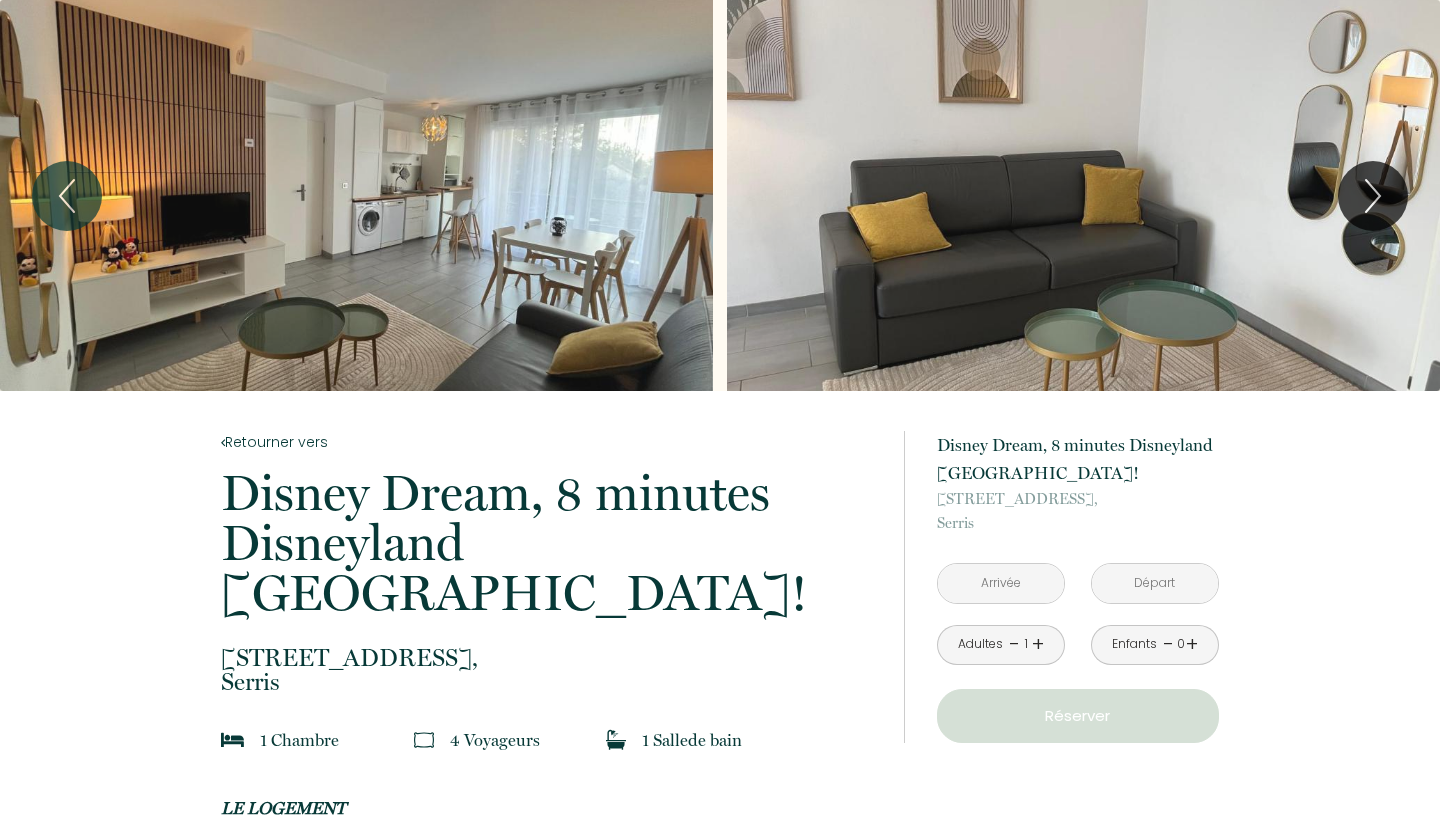scroll, scrollTop: 0, scrollLeft: 0, axis: both 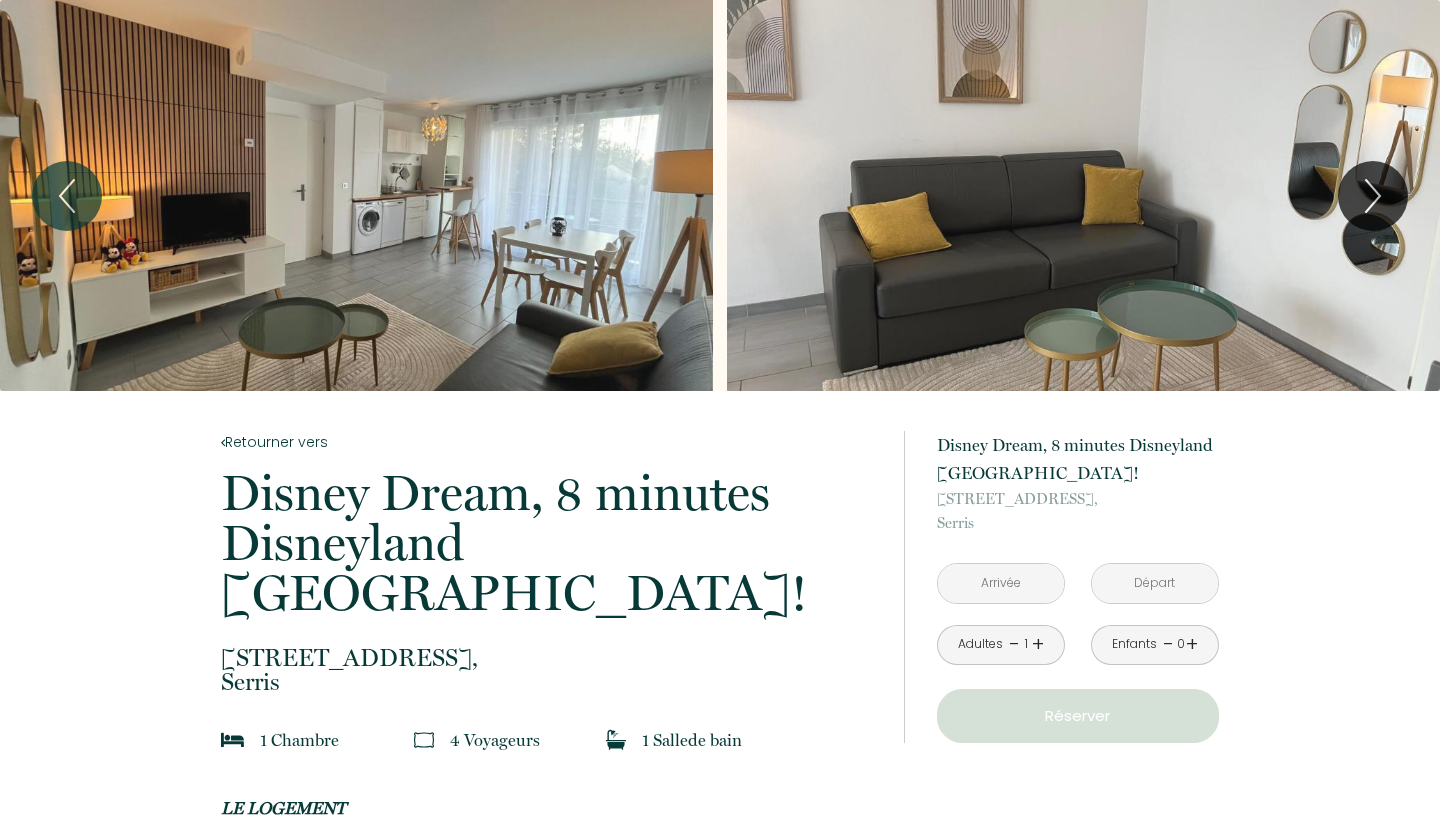click at bounding box center (1083, 195) 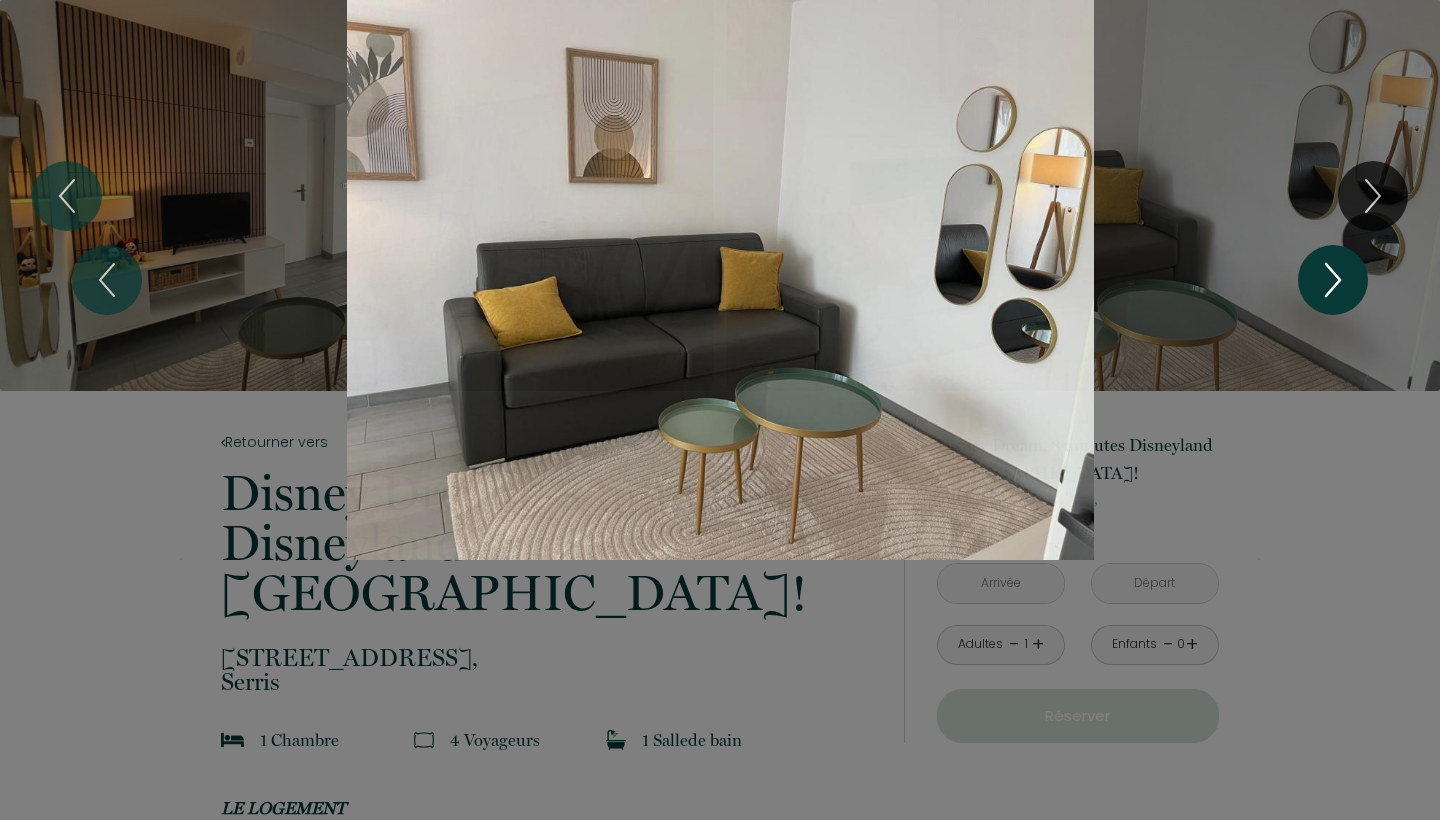 click 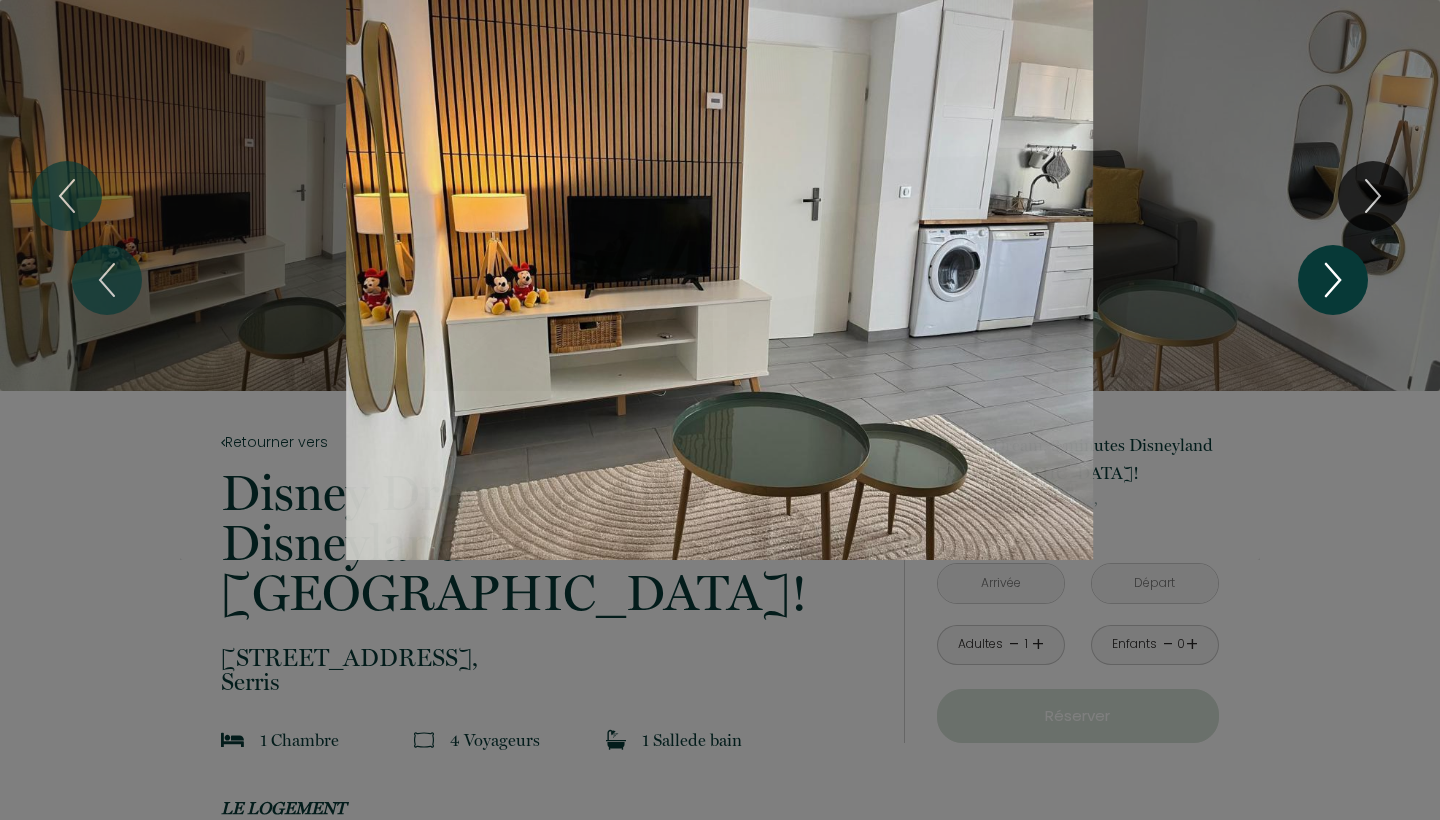 click 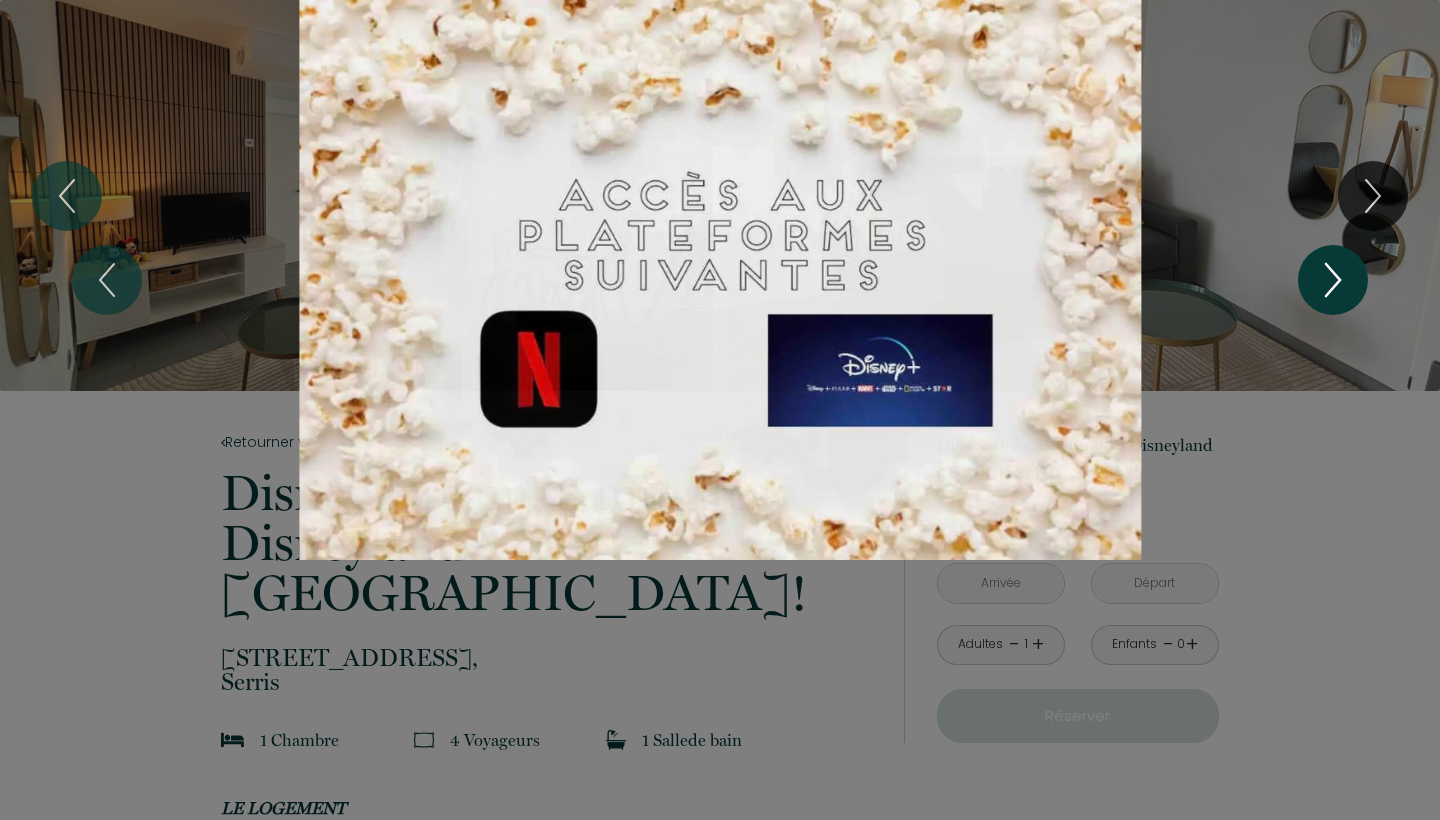 click 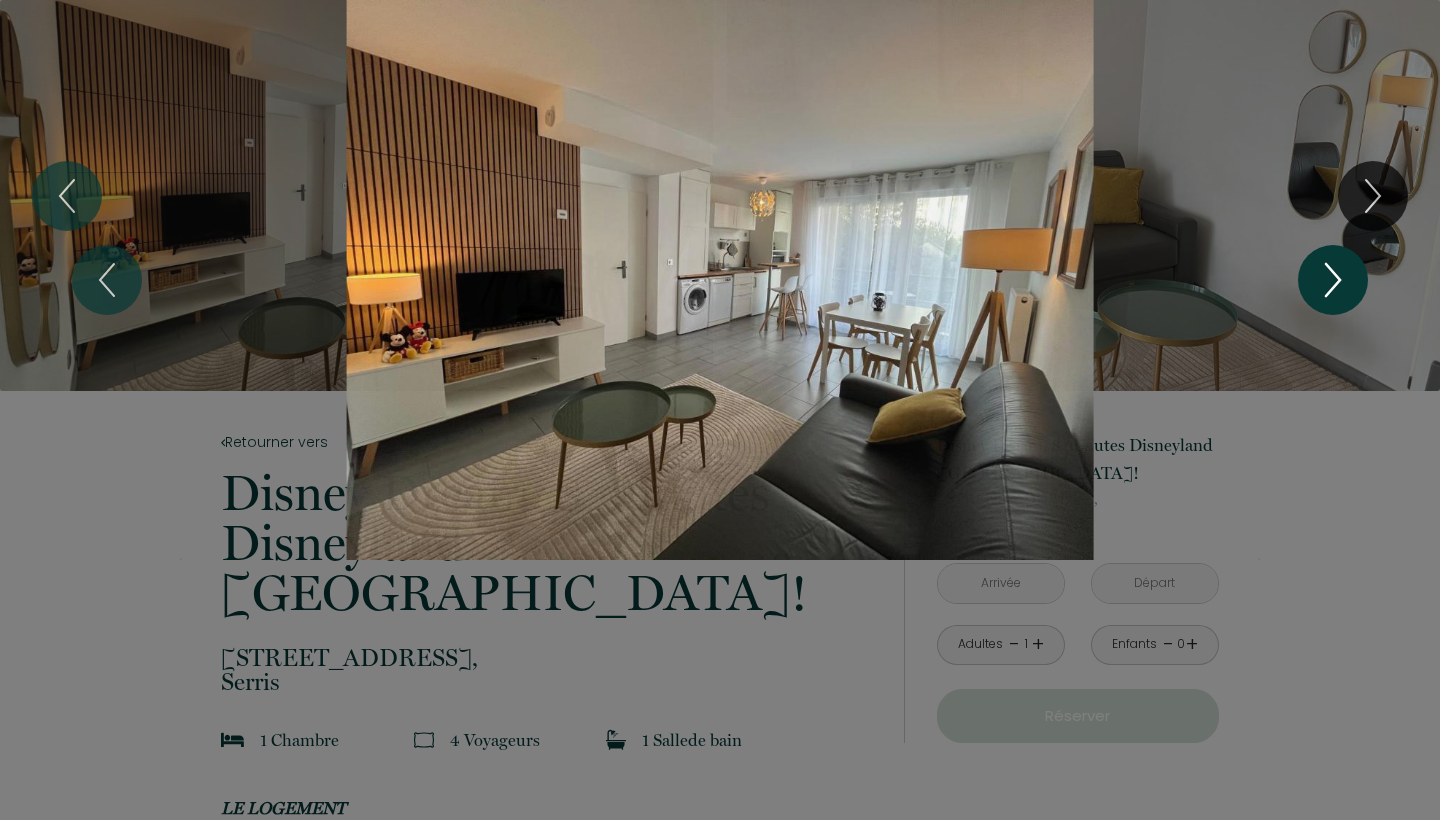 click 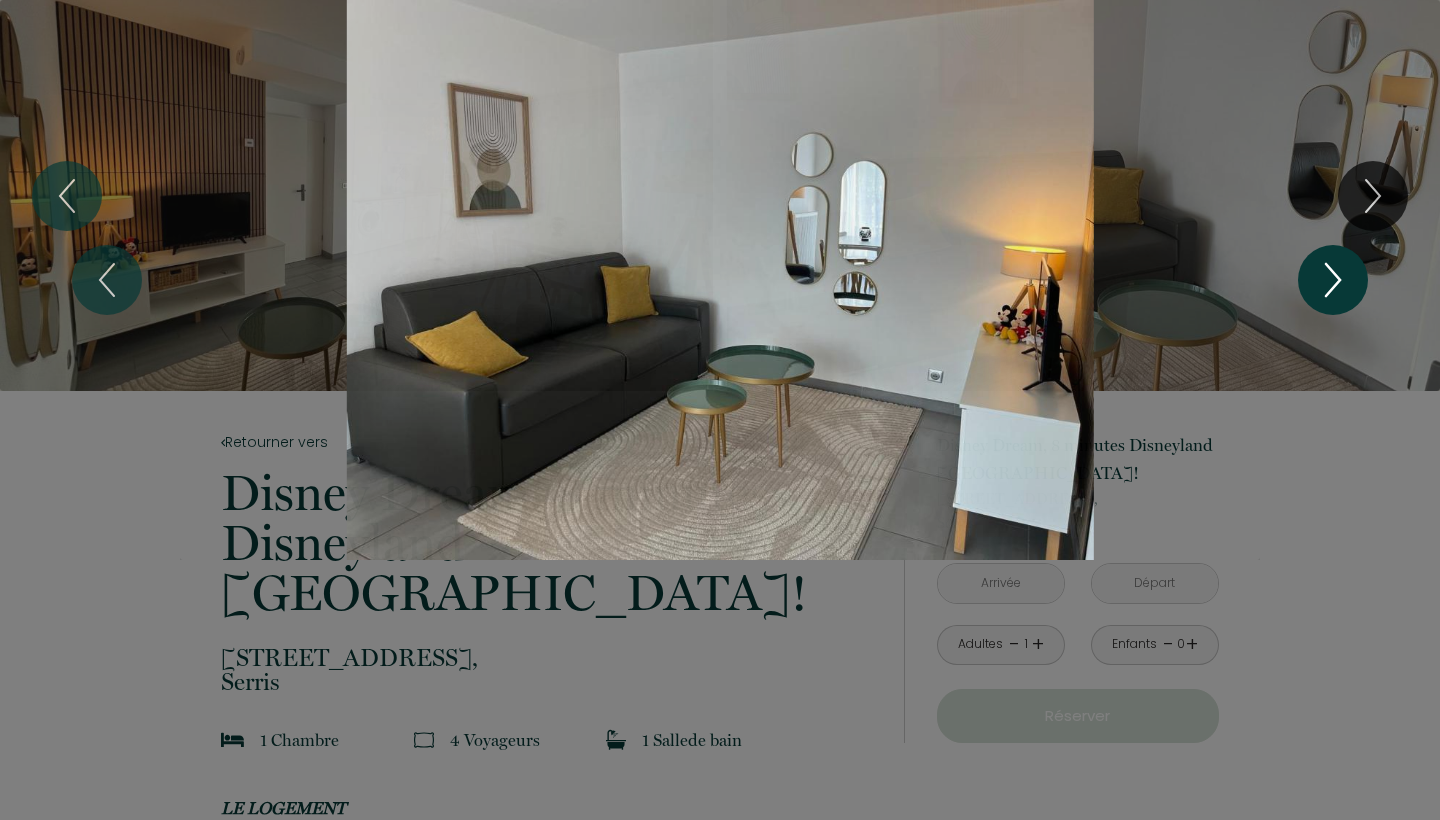 click 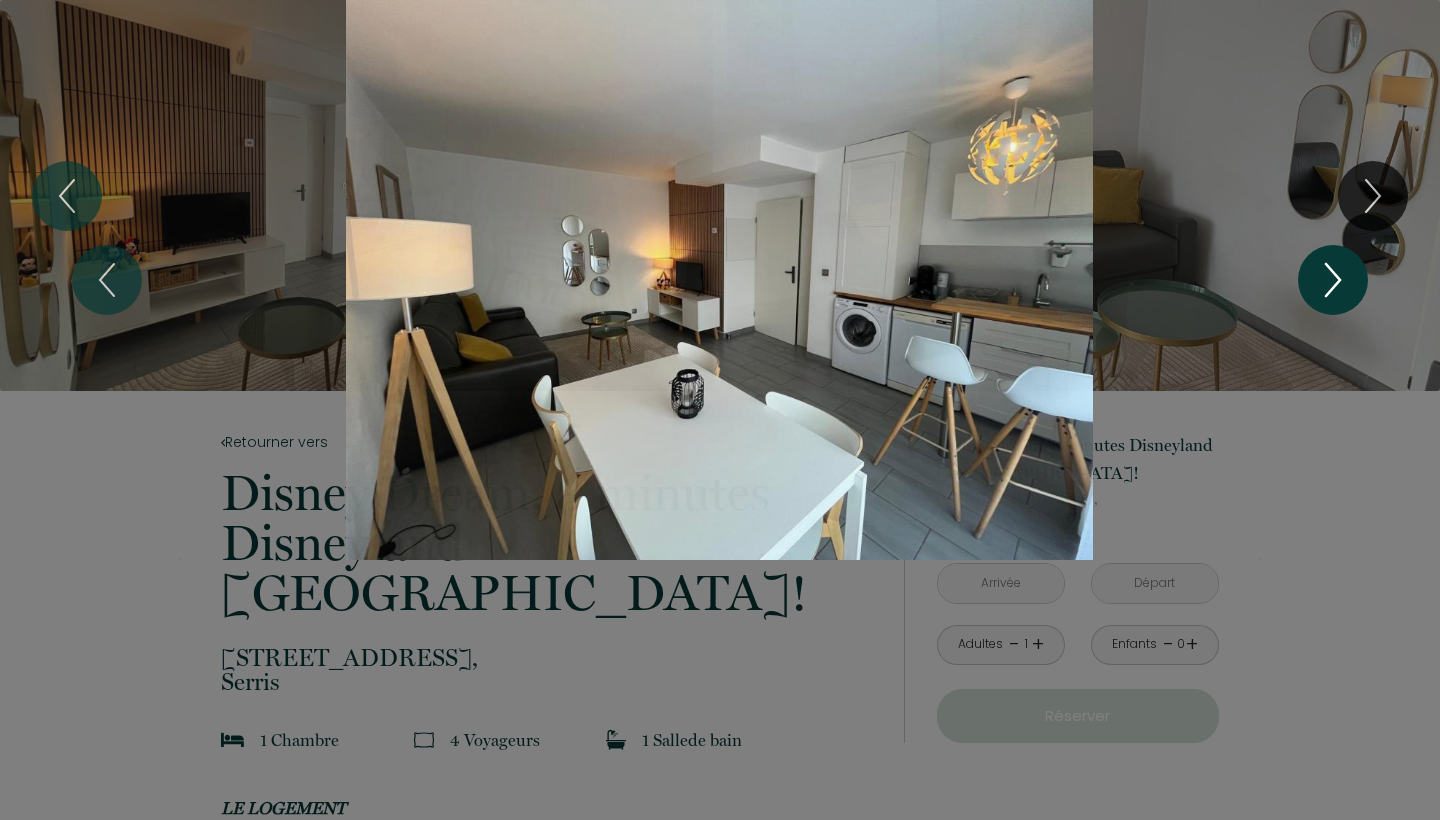 click 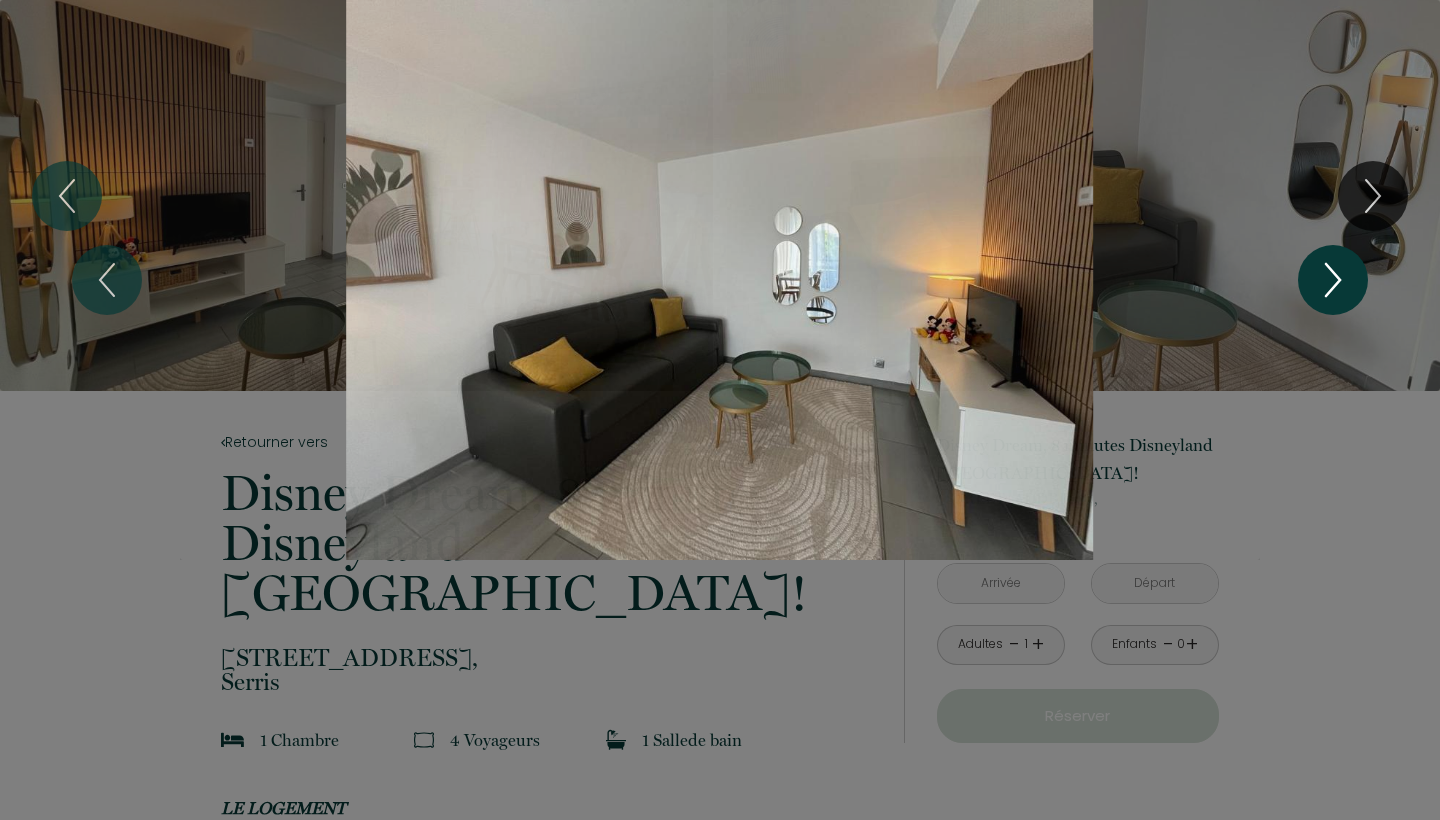 click 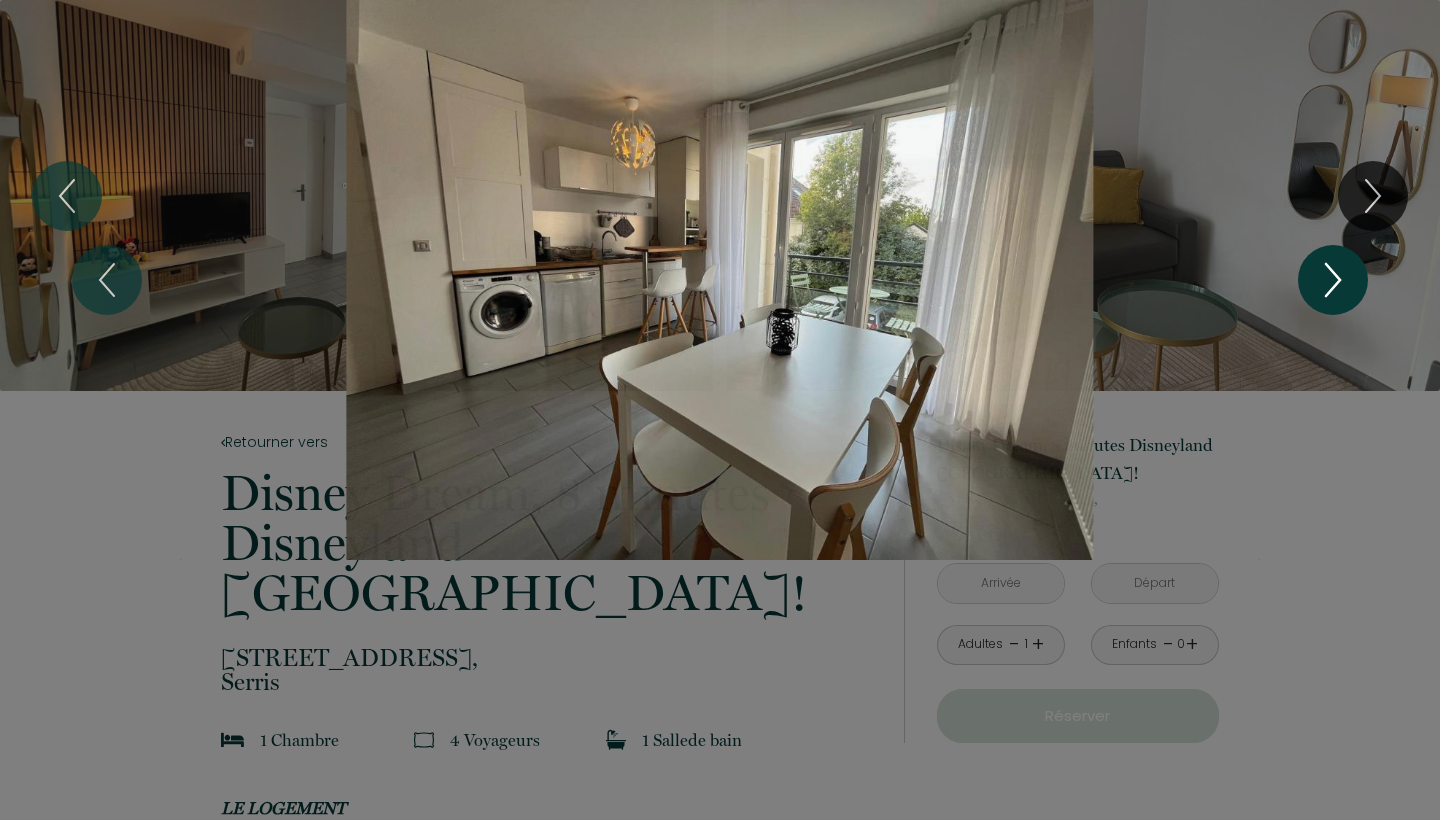click 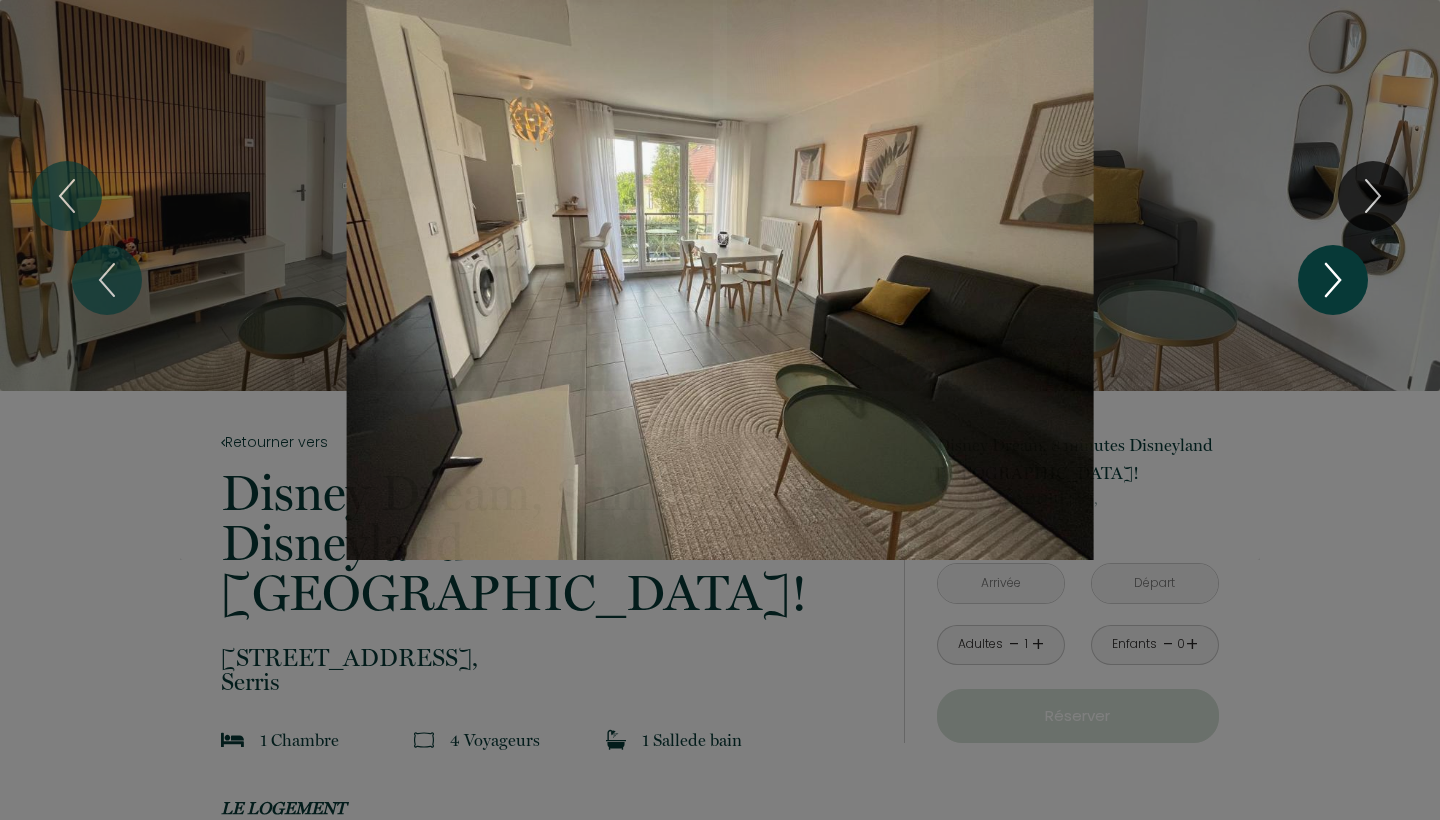 click 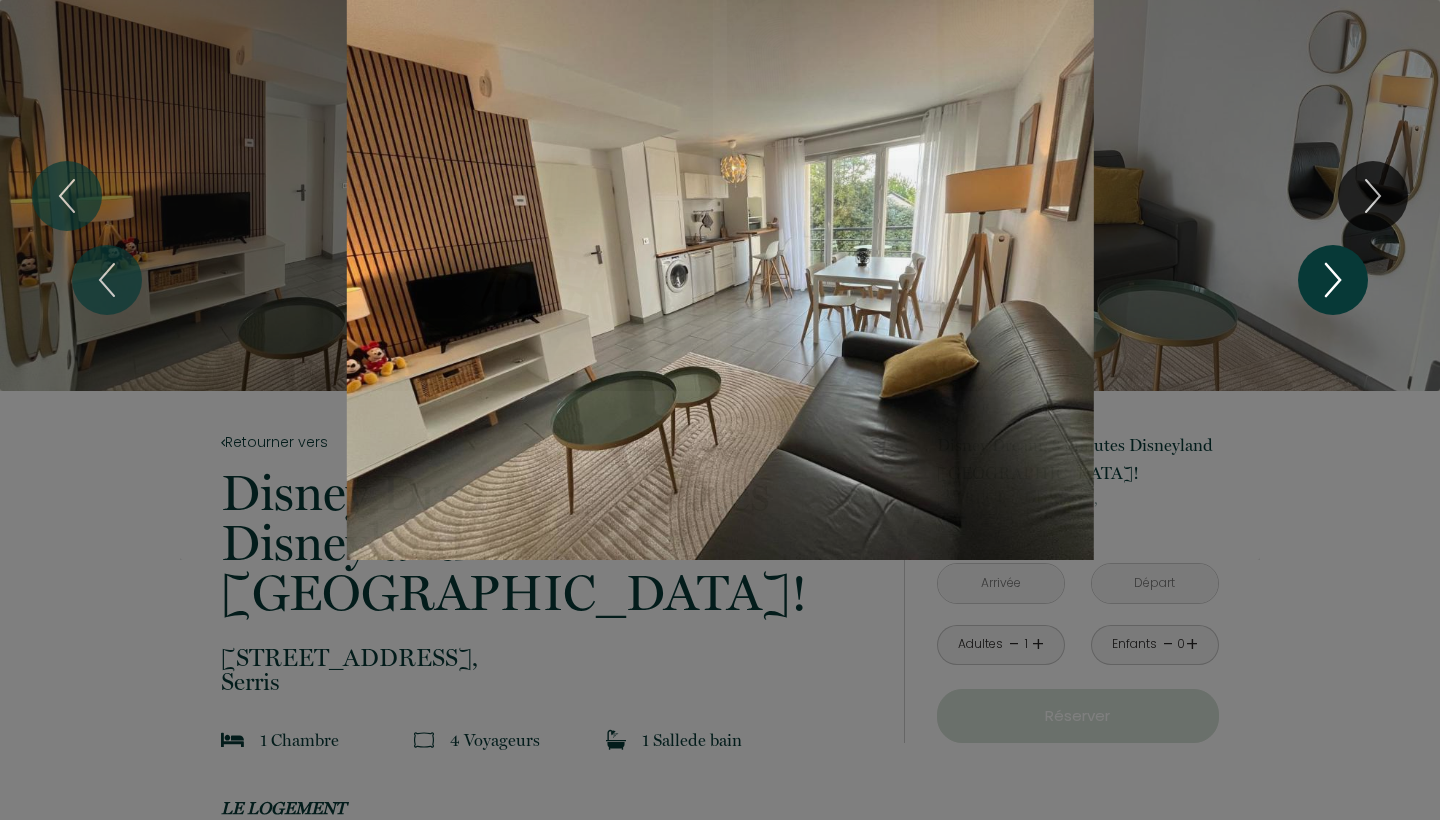 click 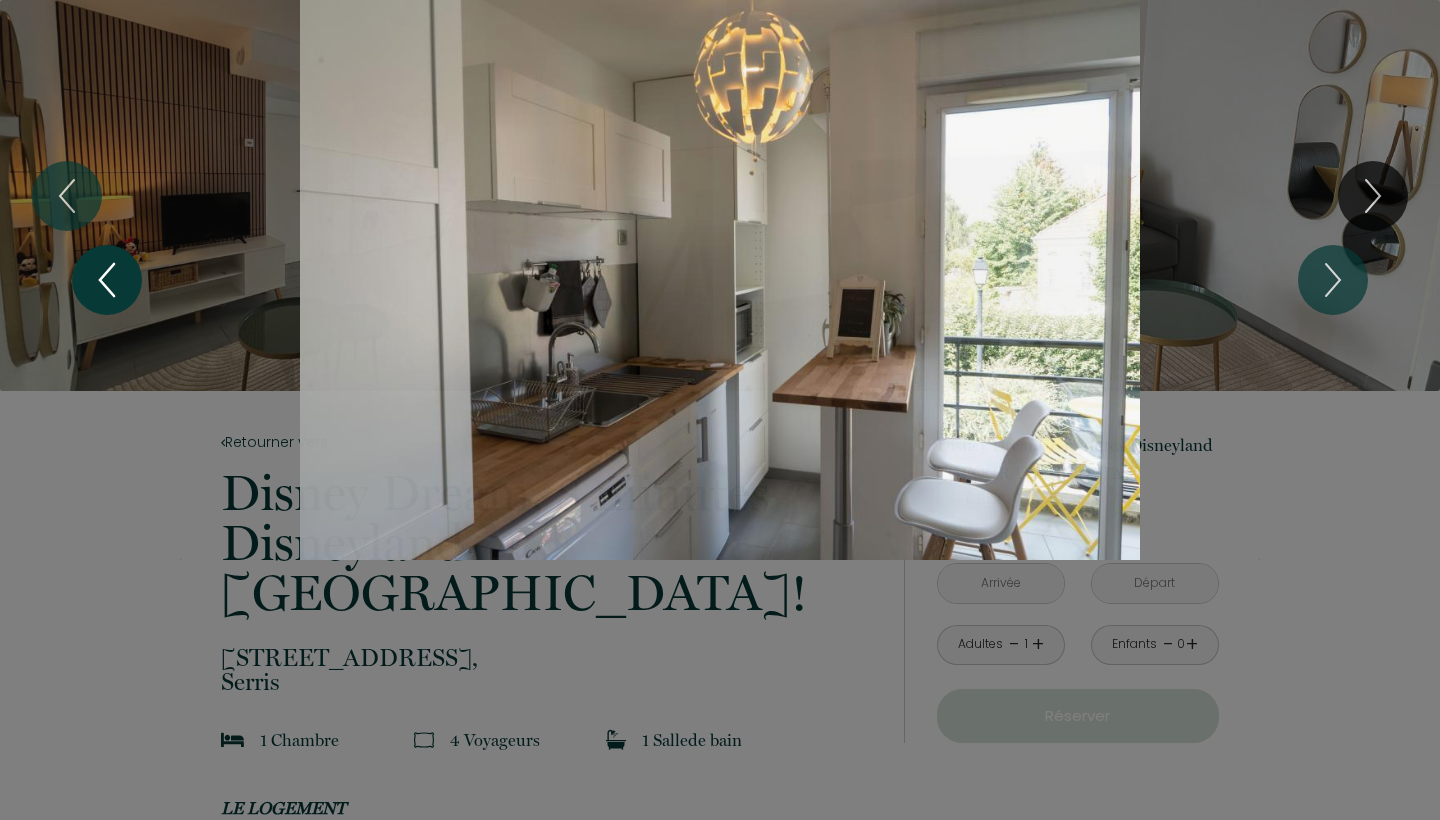 click 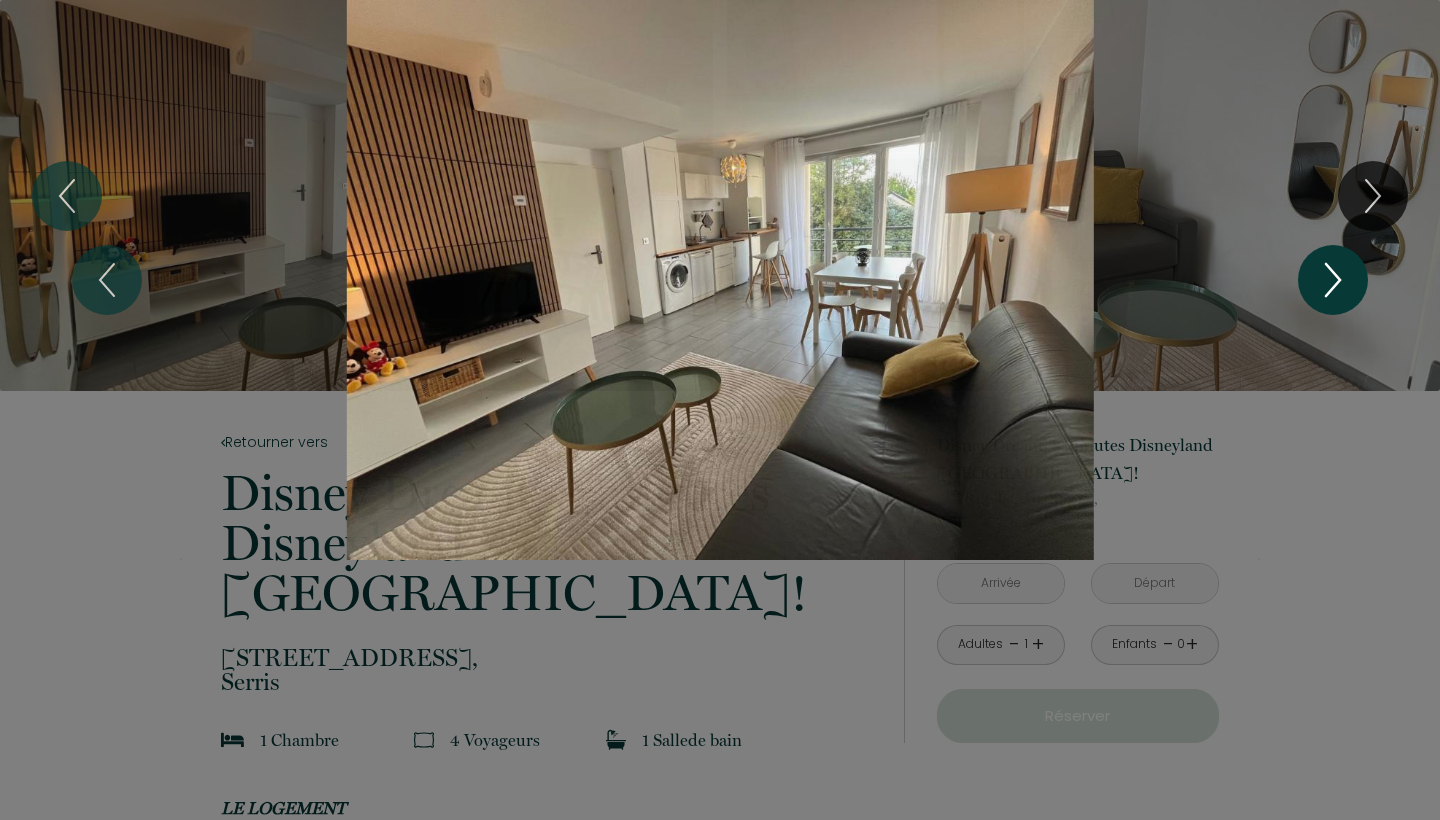 click 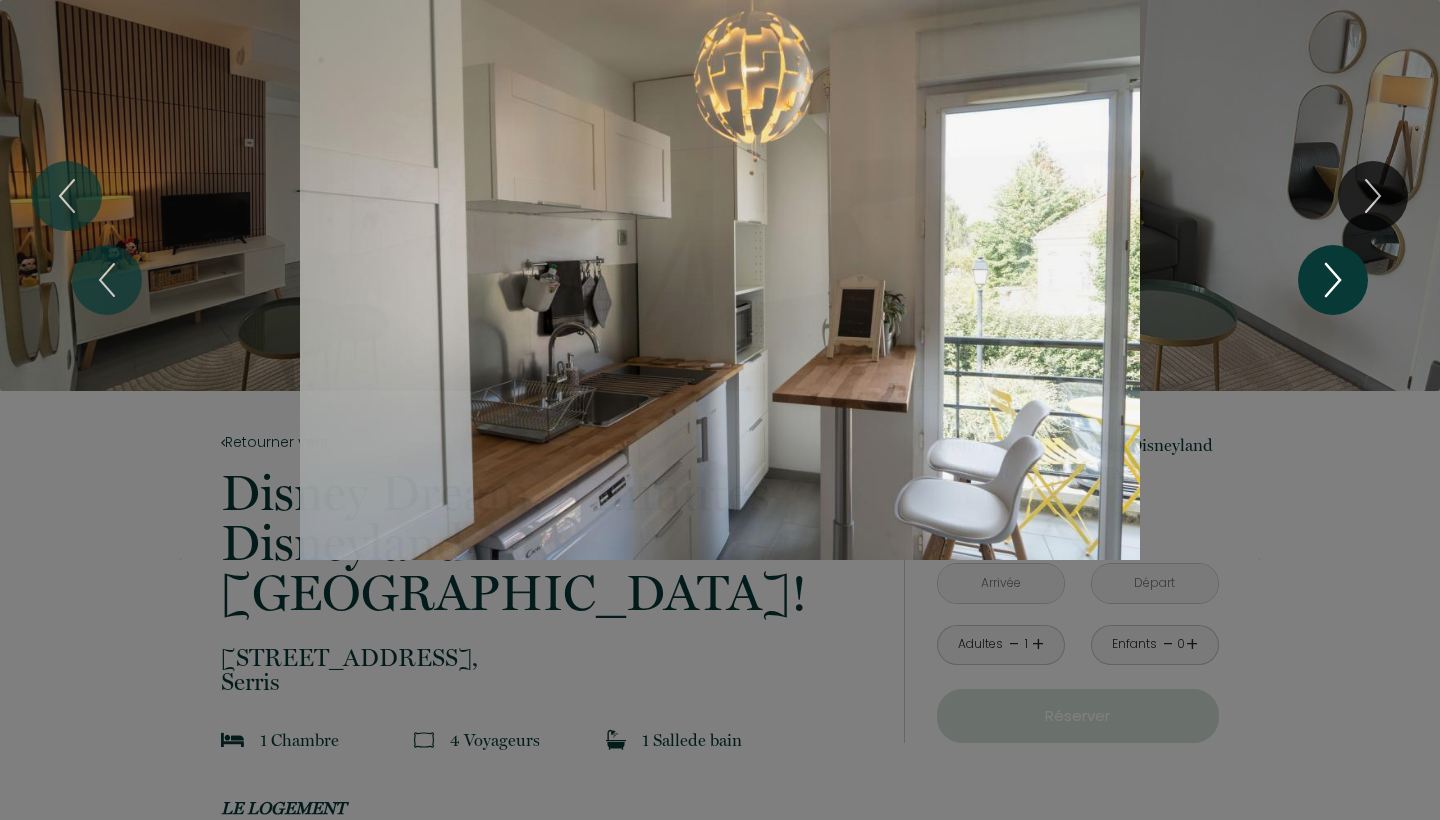 click 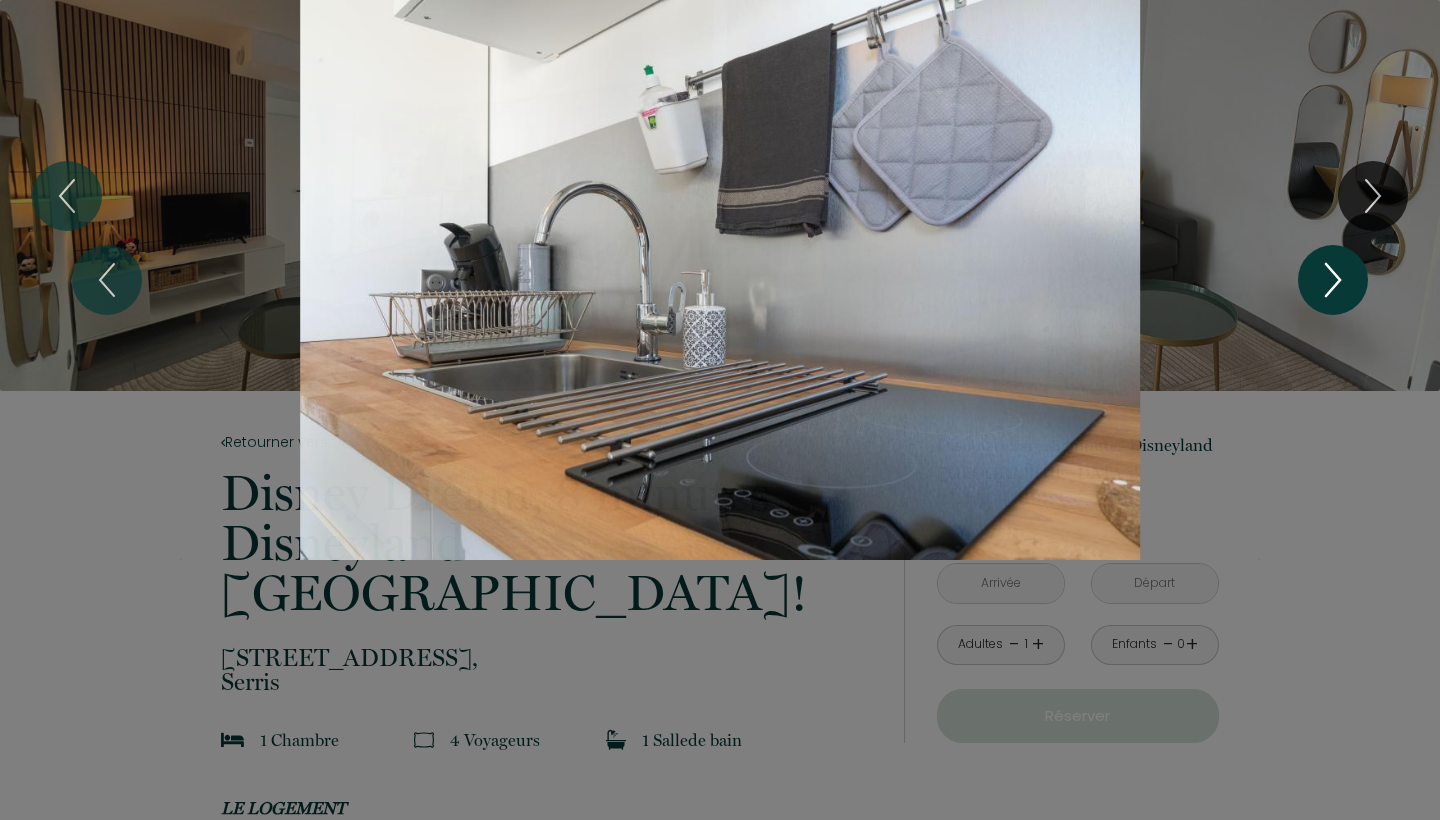 click 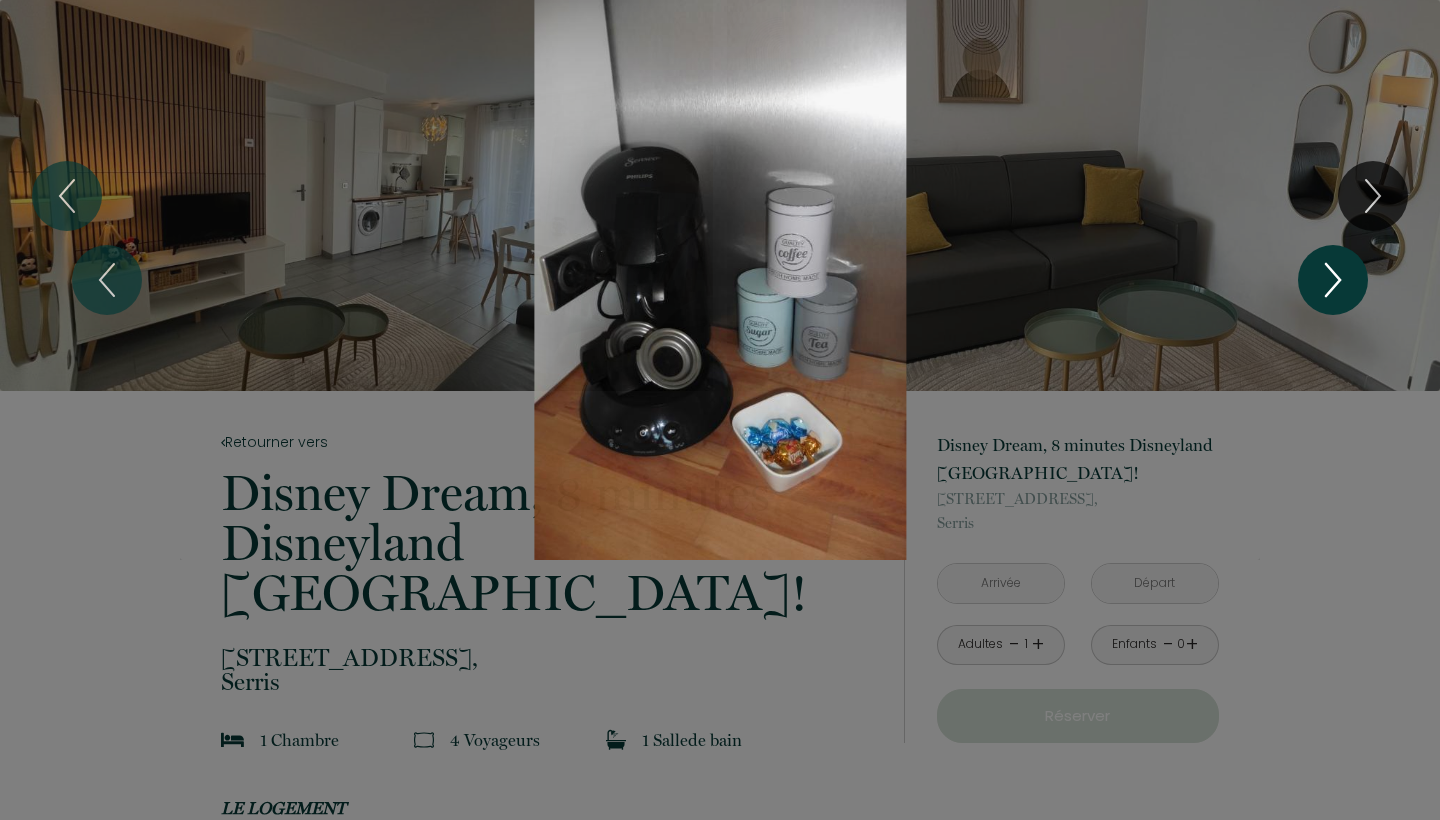 click 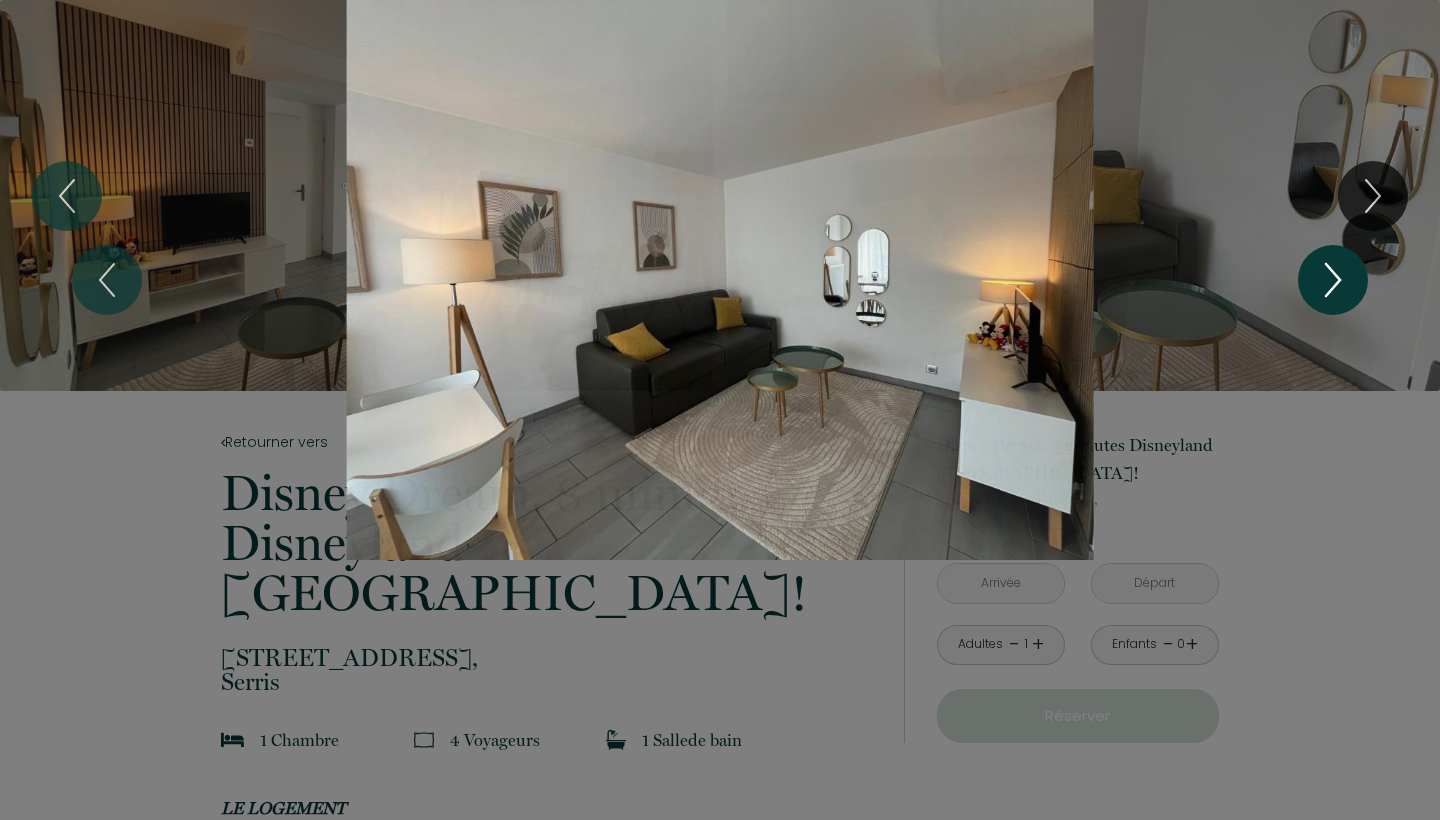 click 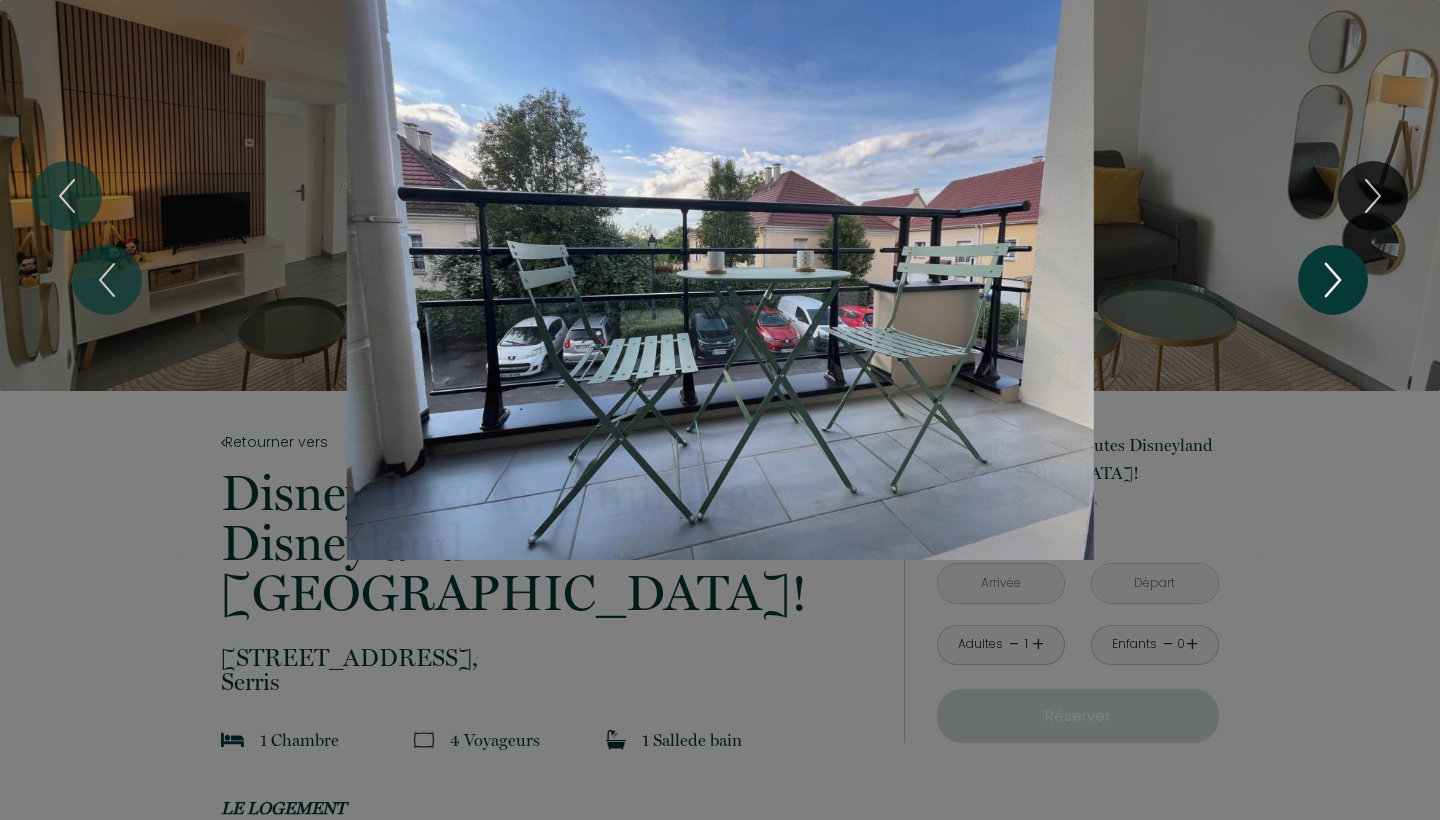 click 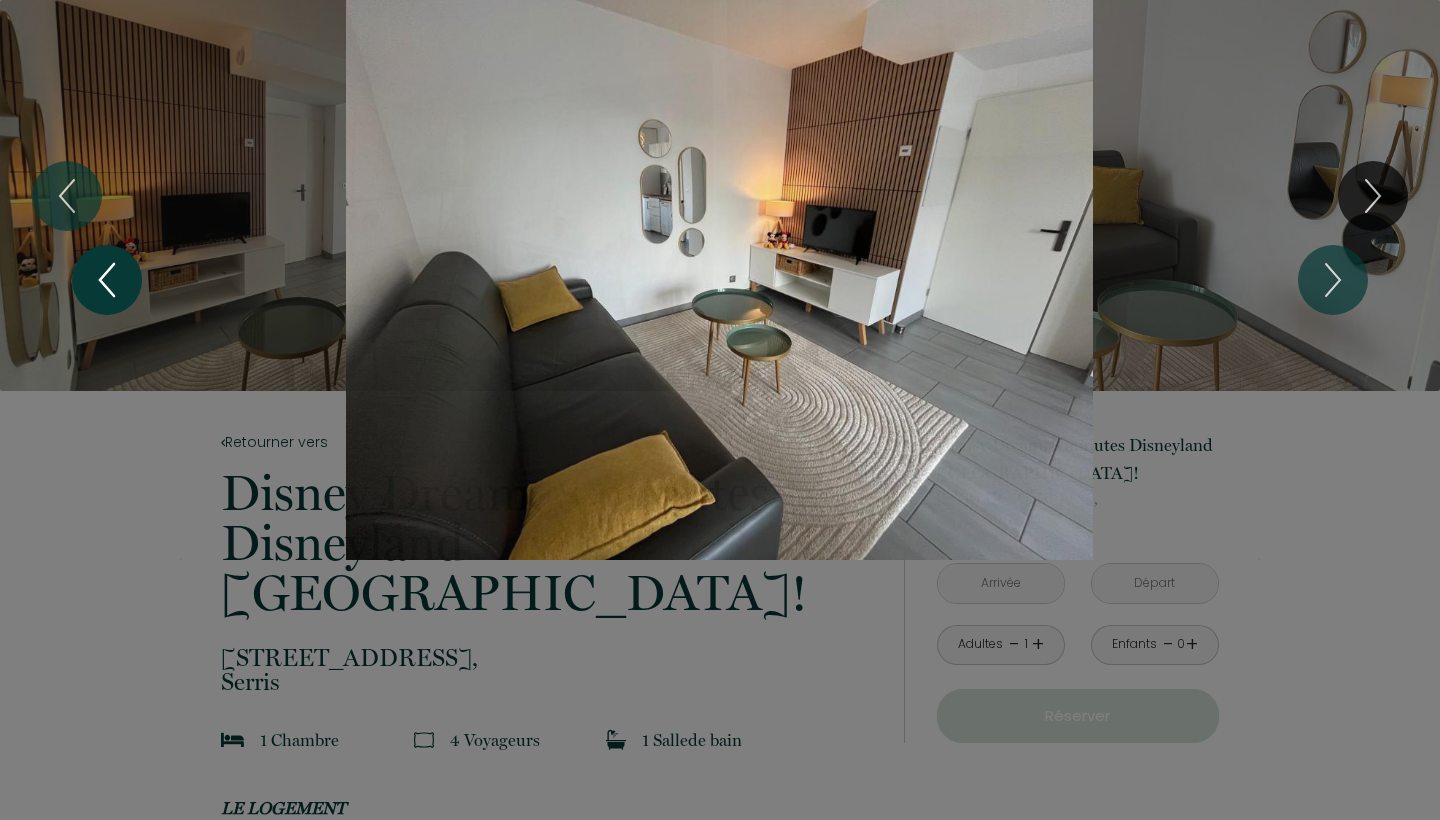 click 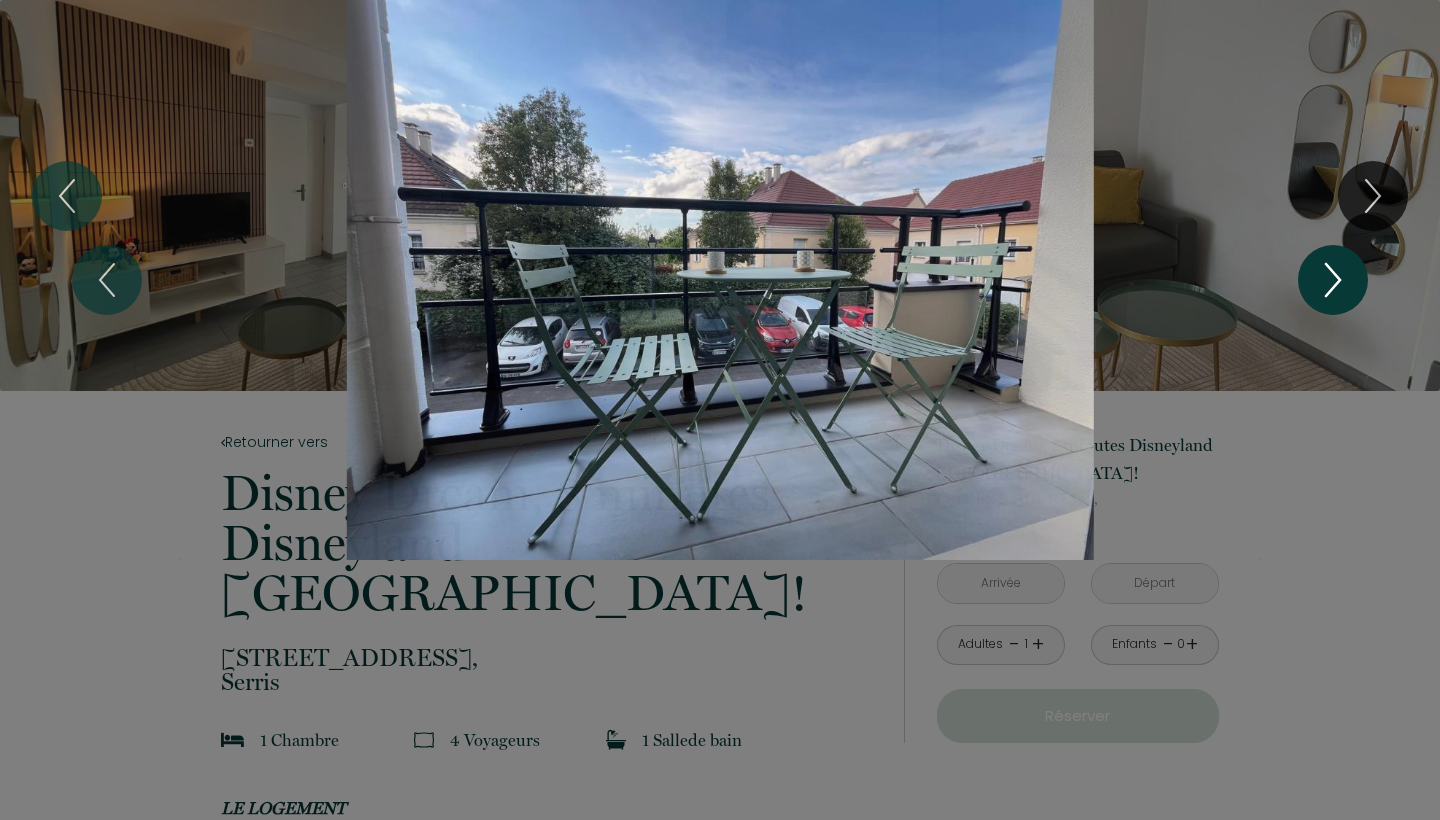 click 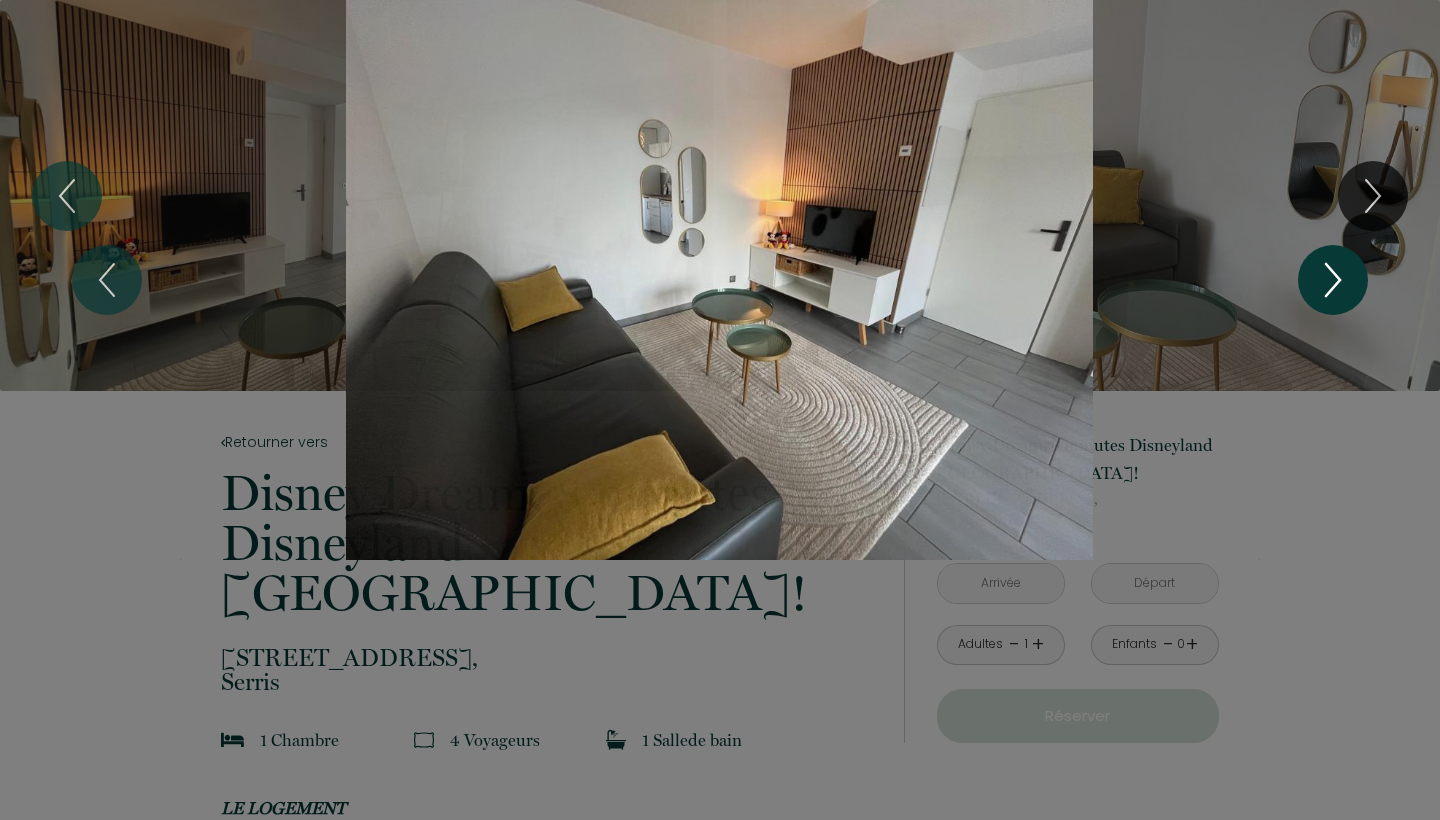 click 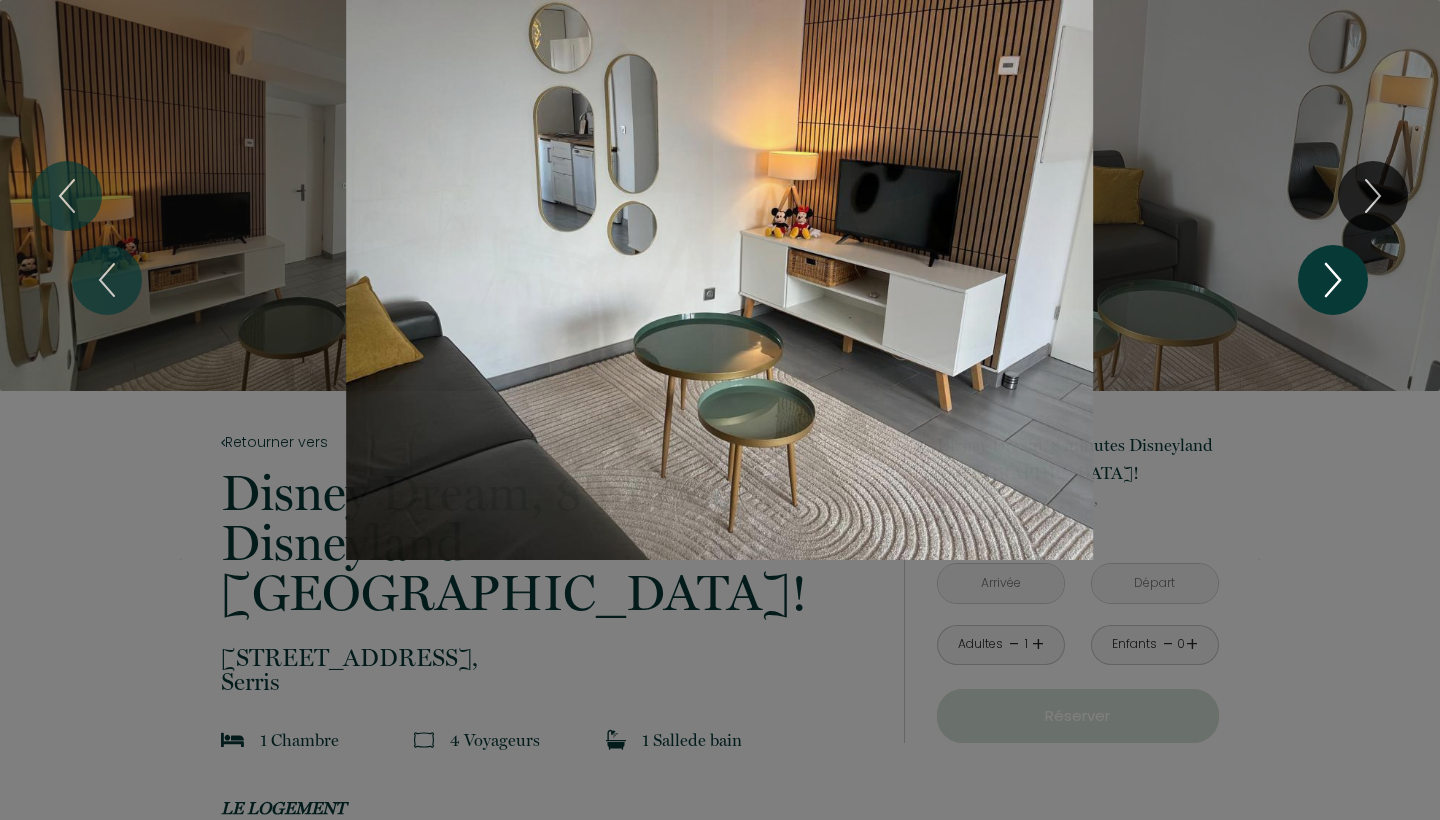 click 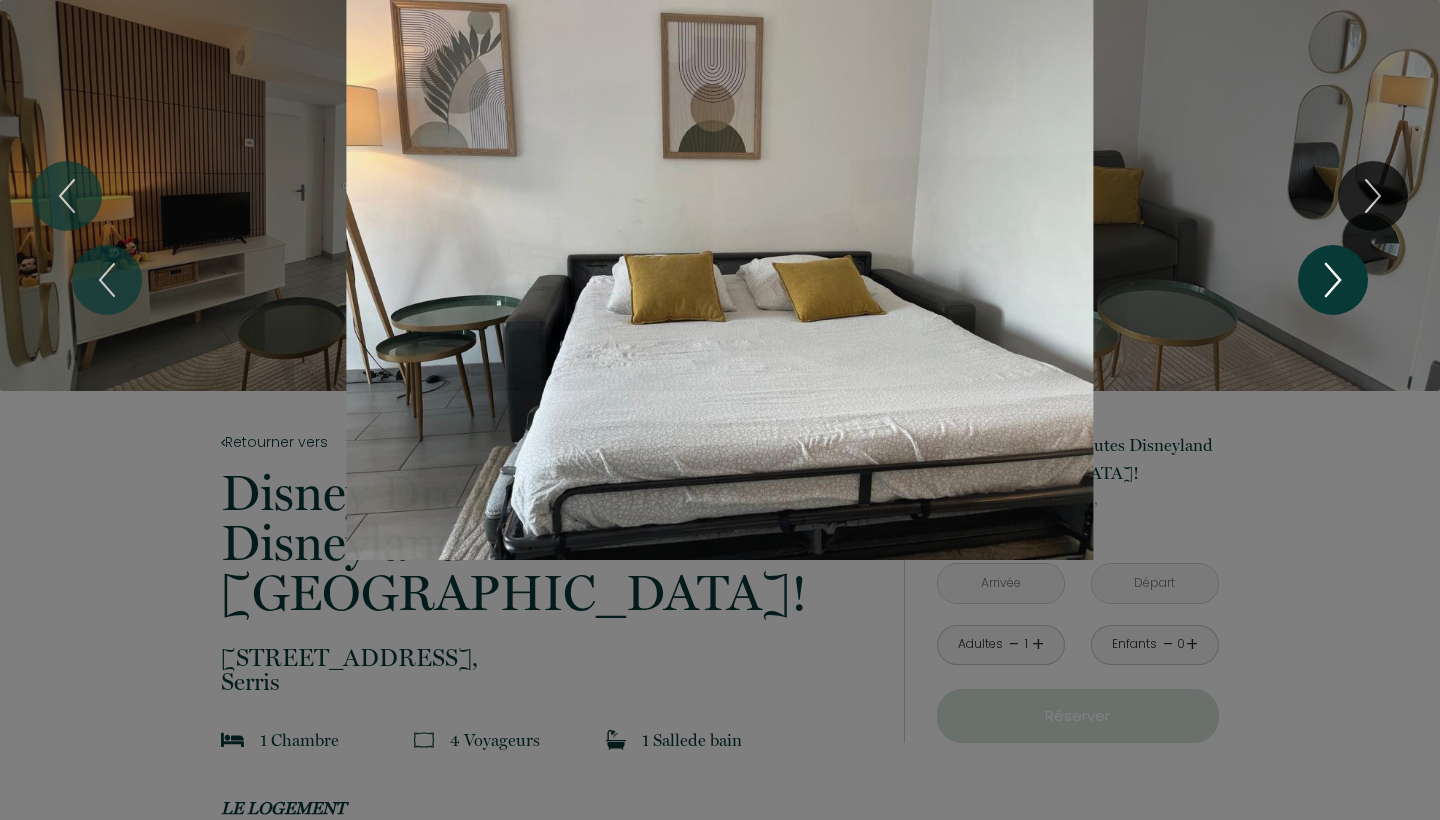 click 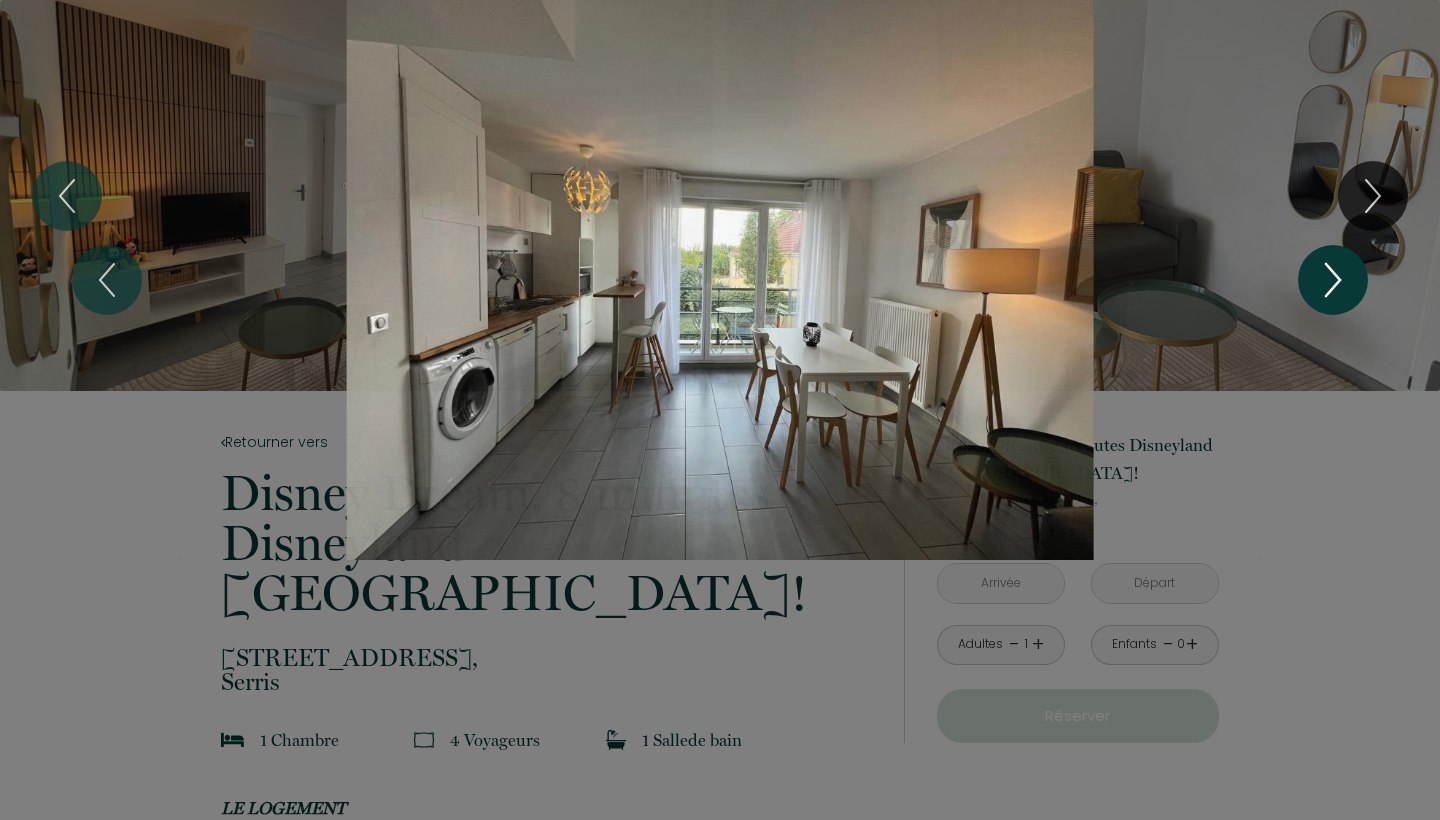 click 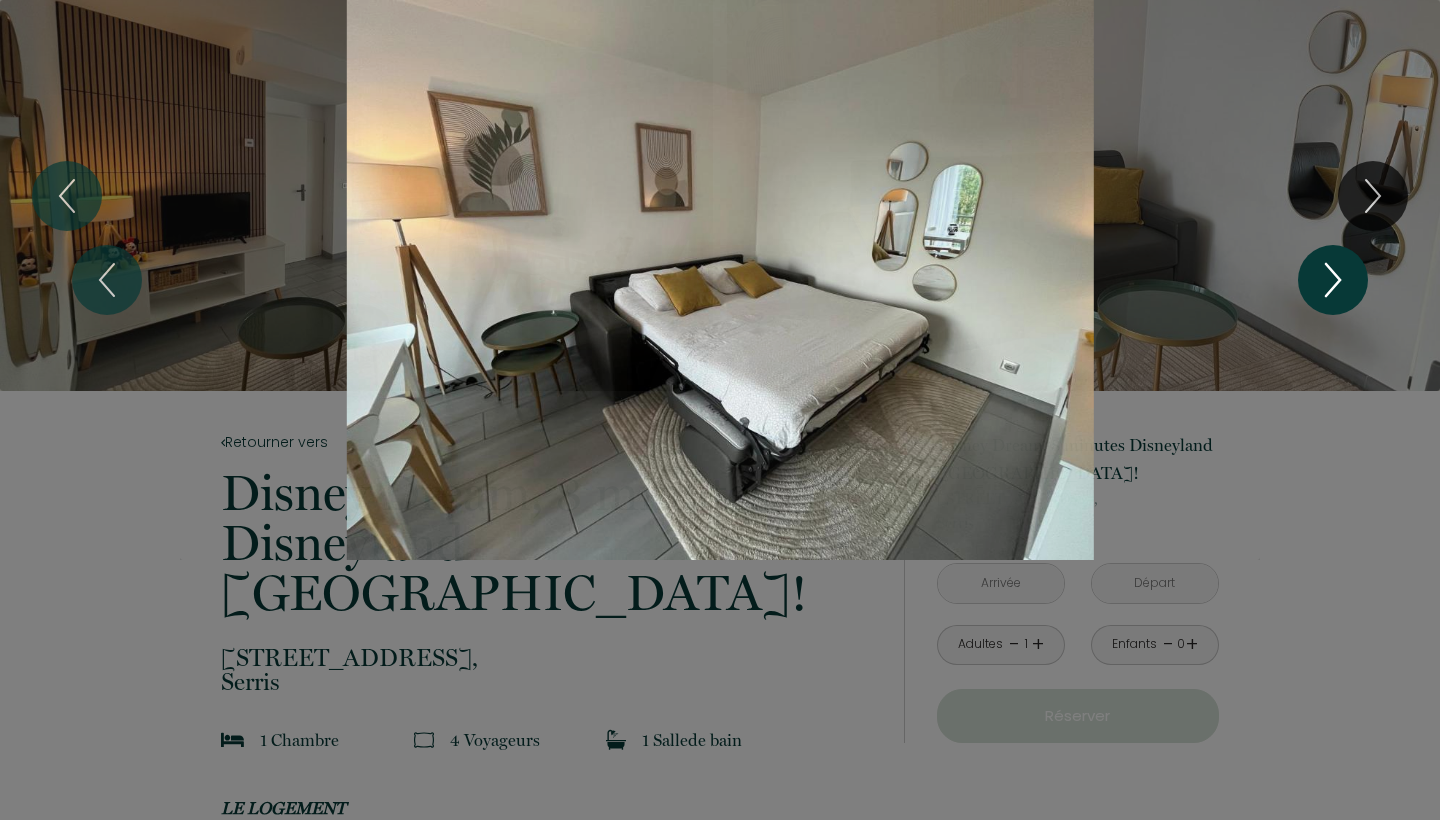 click 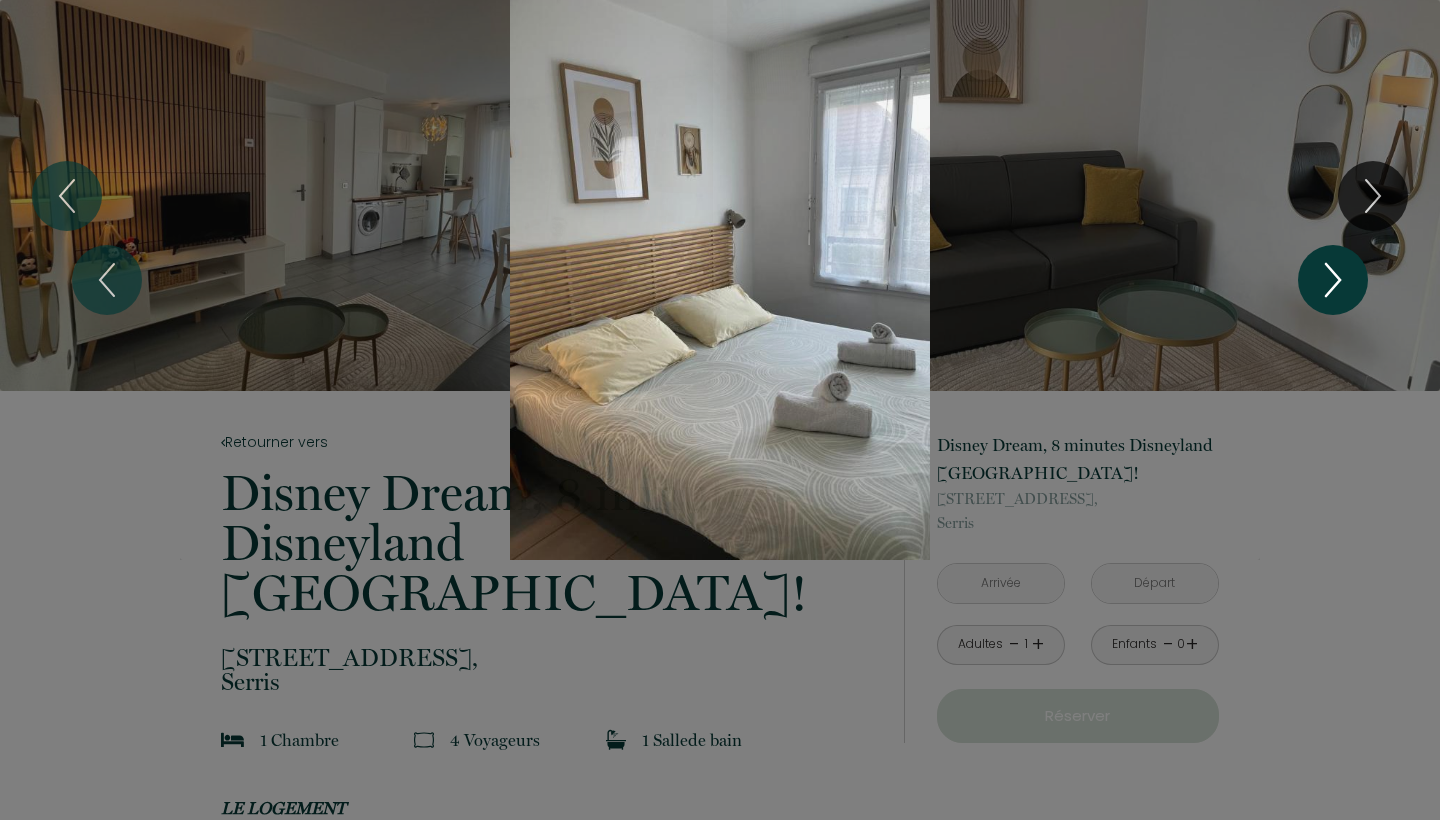 click 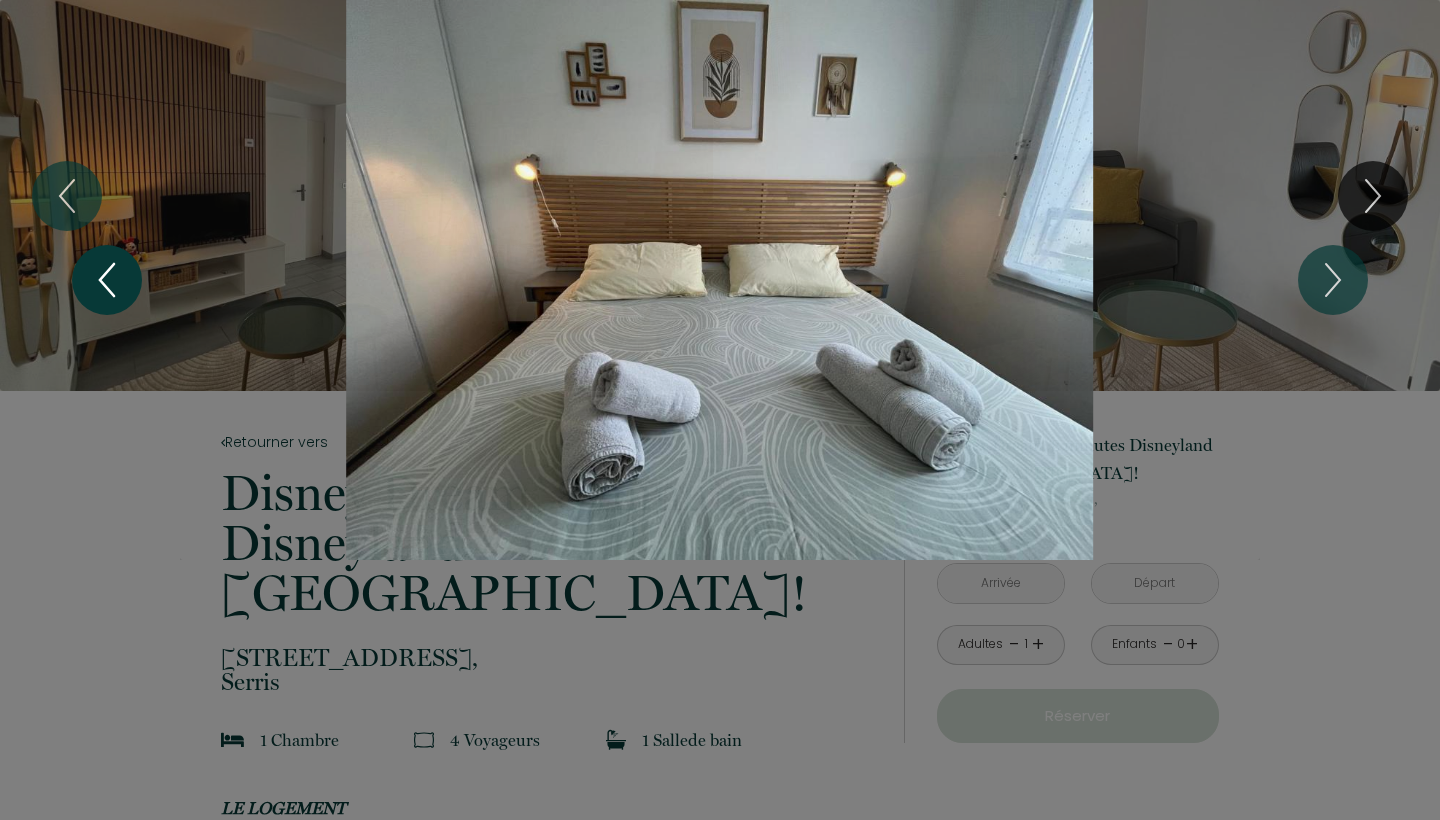 click 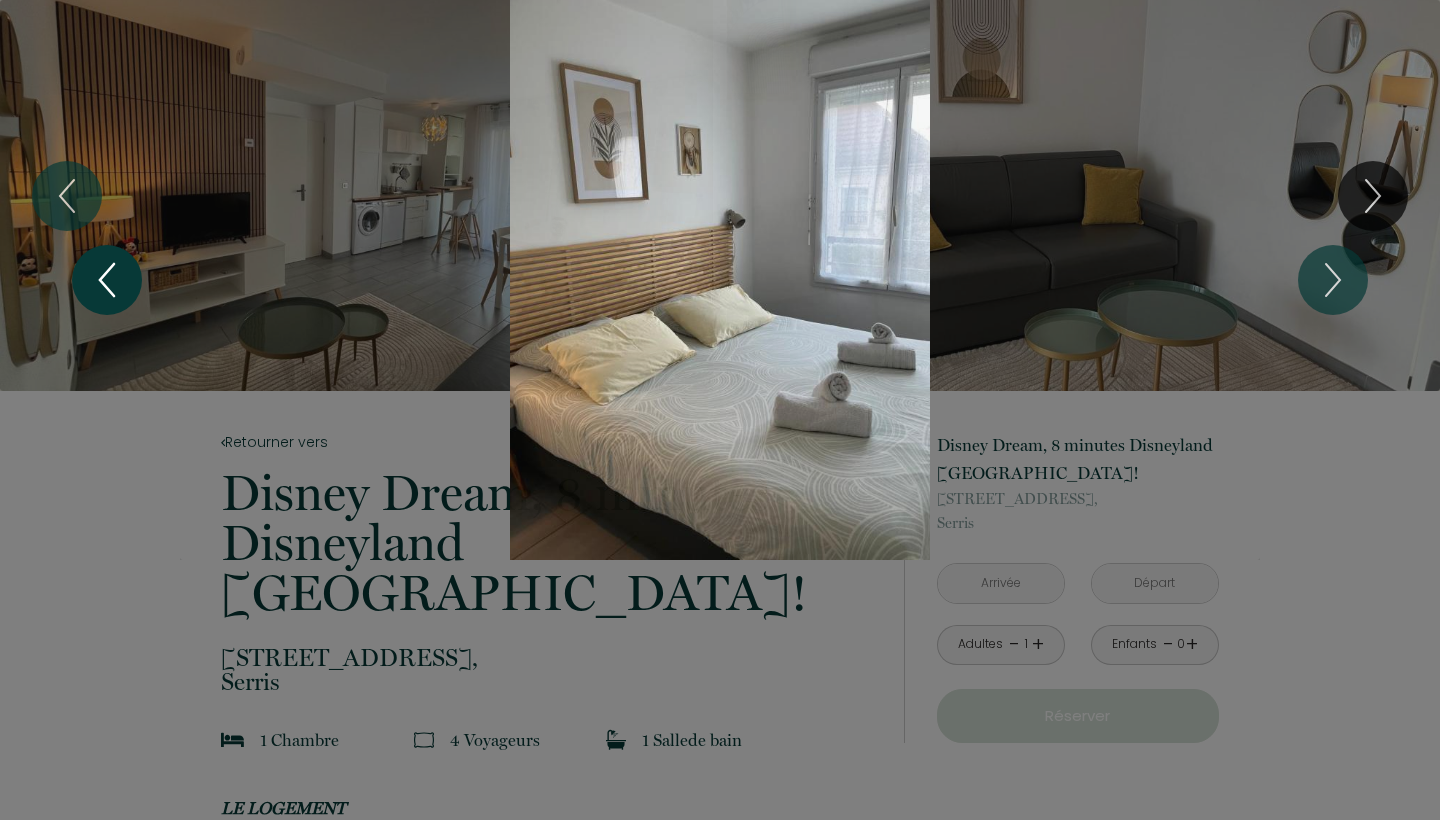 click 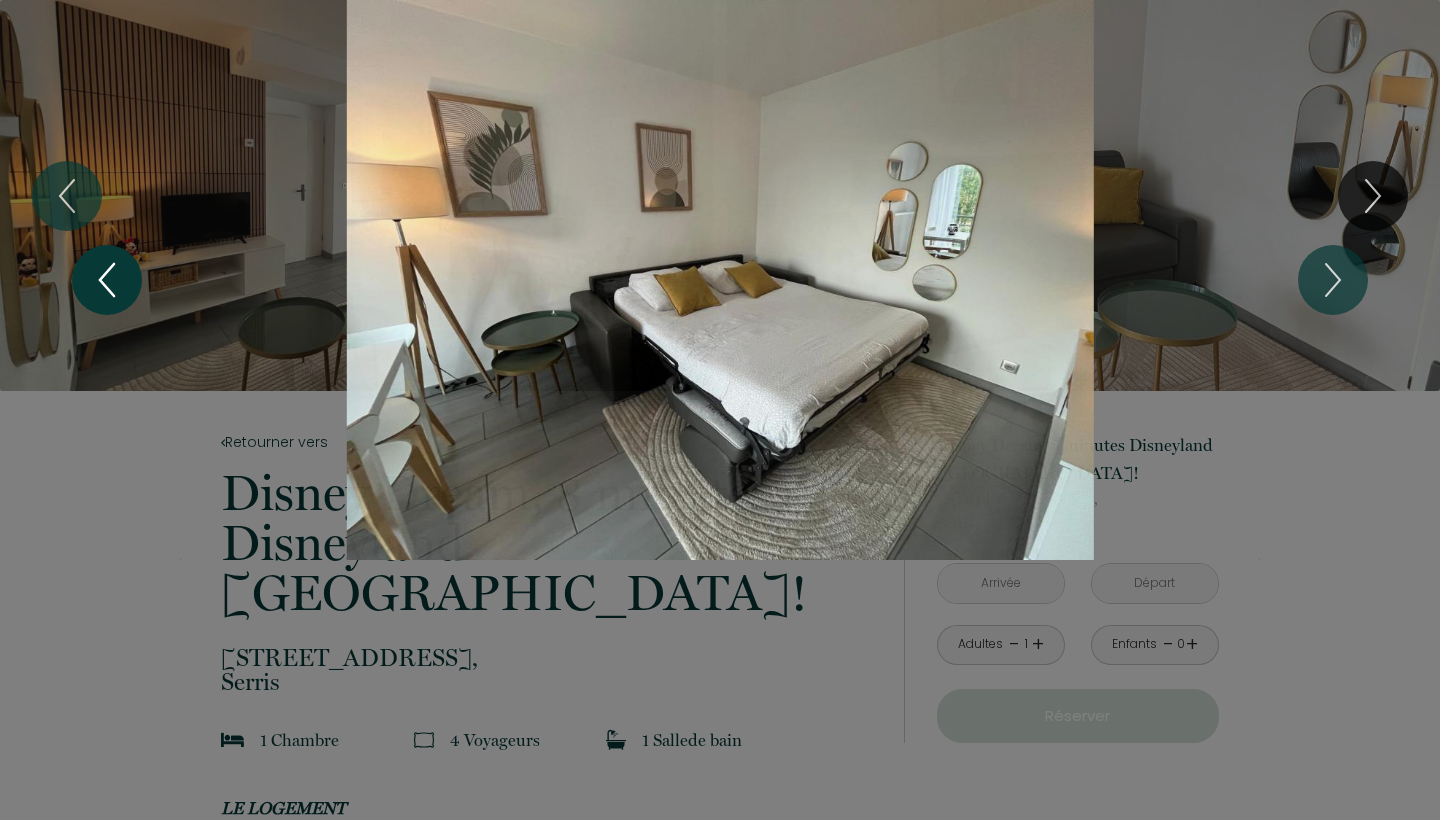 click 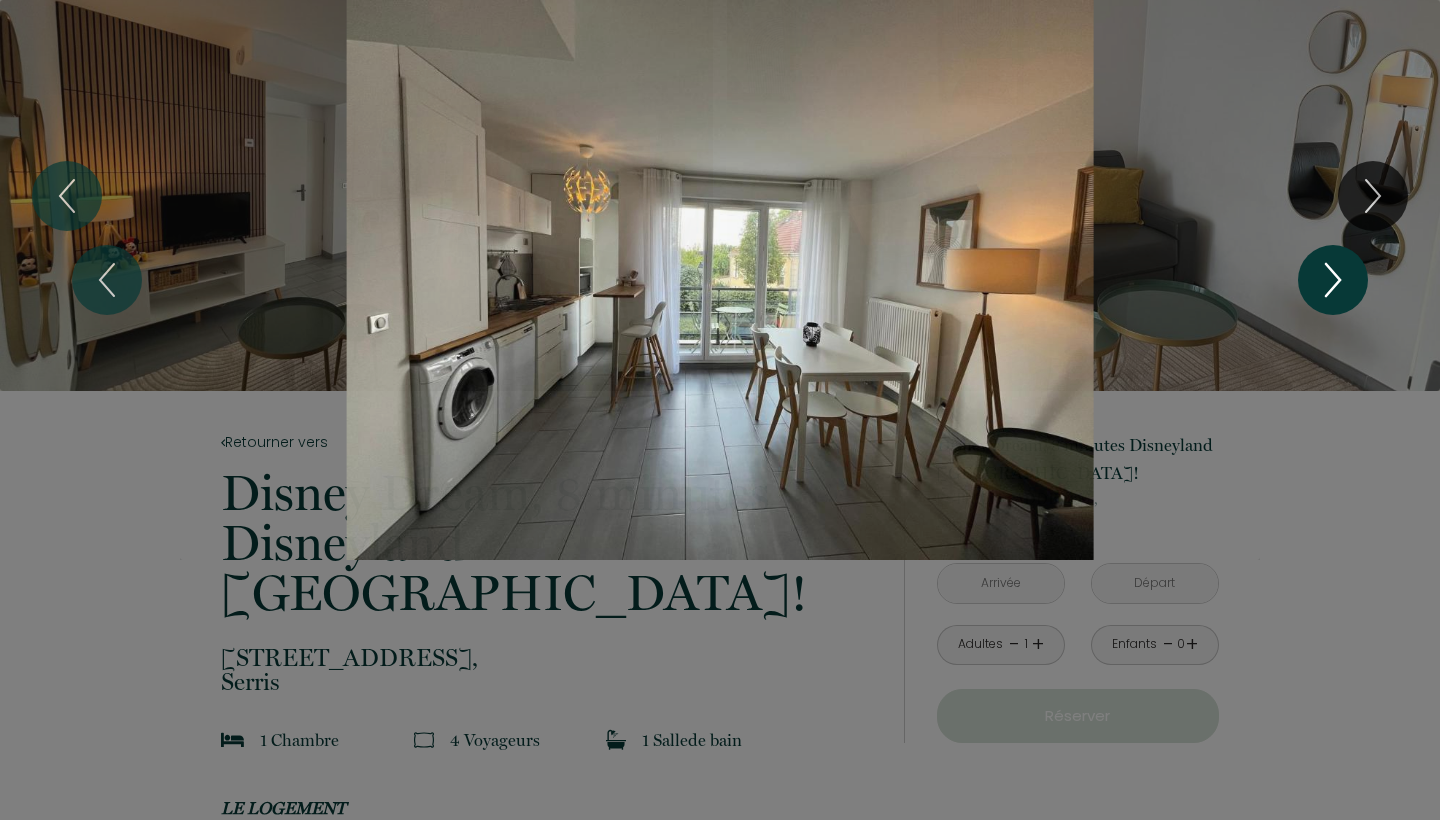 click 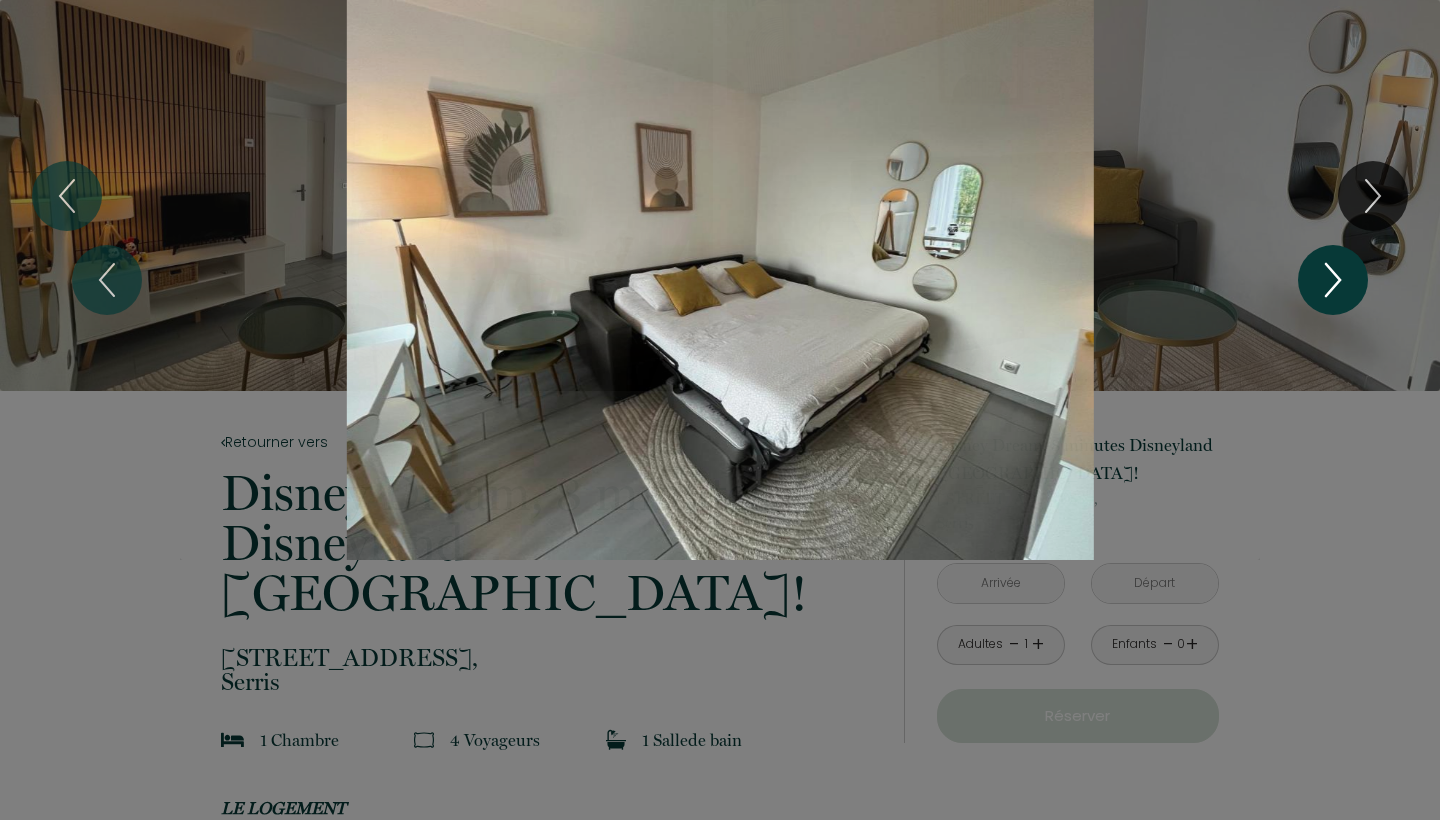 click 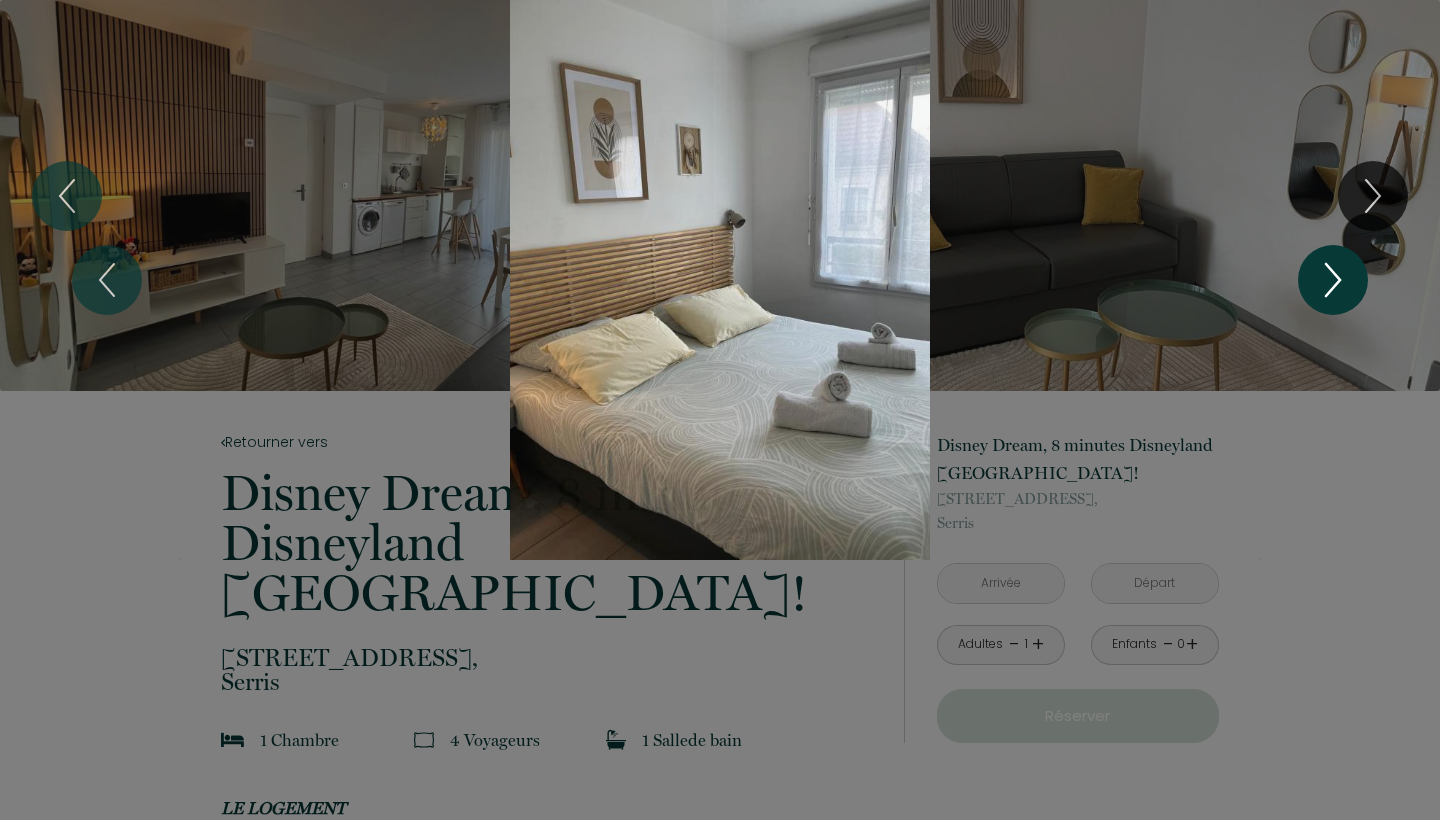click 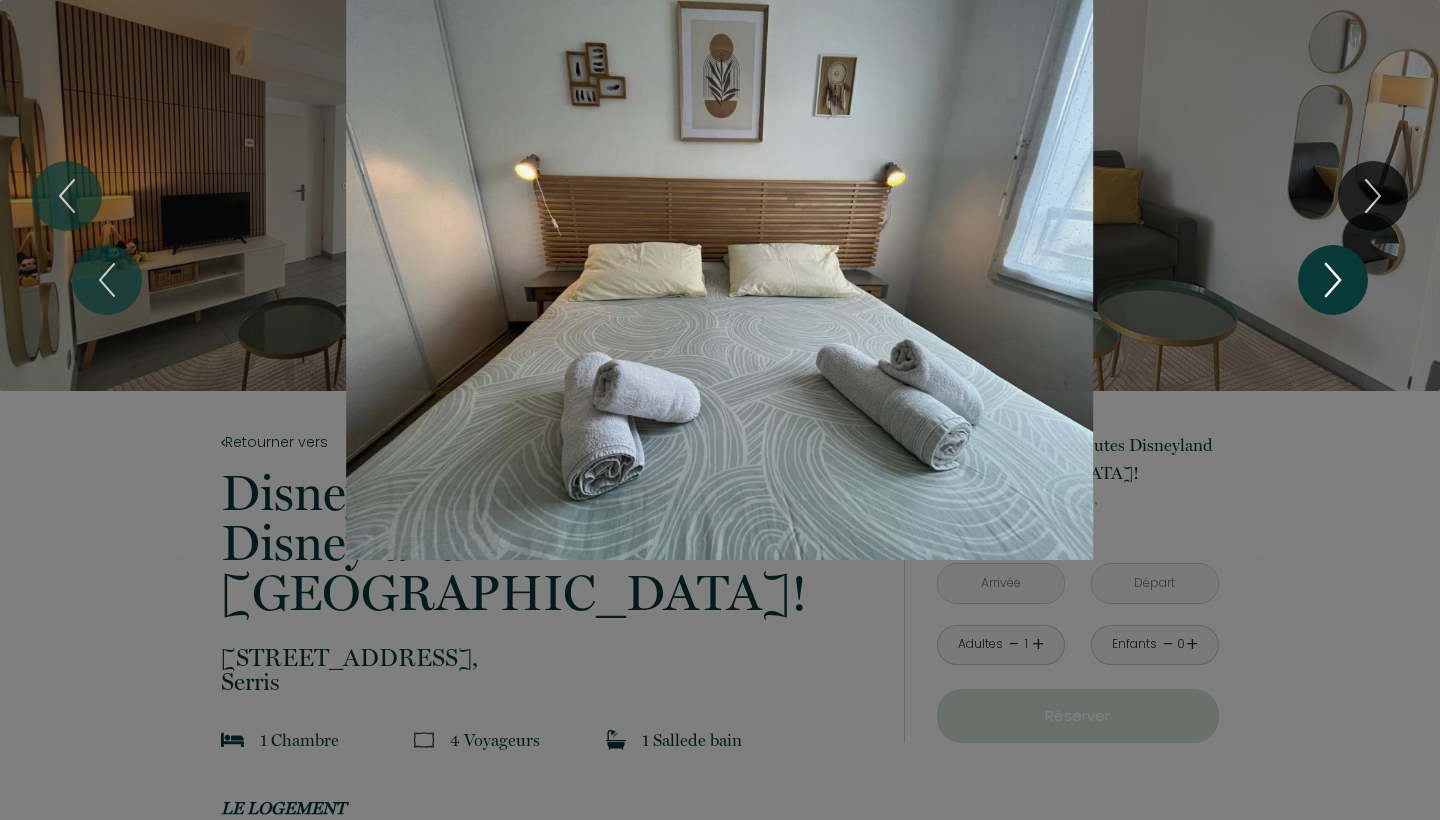 click 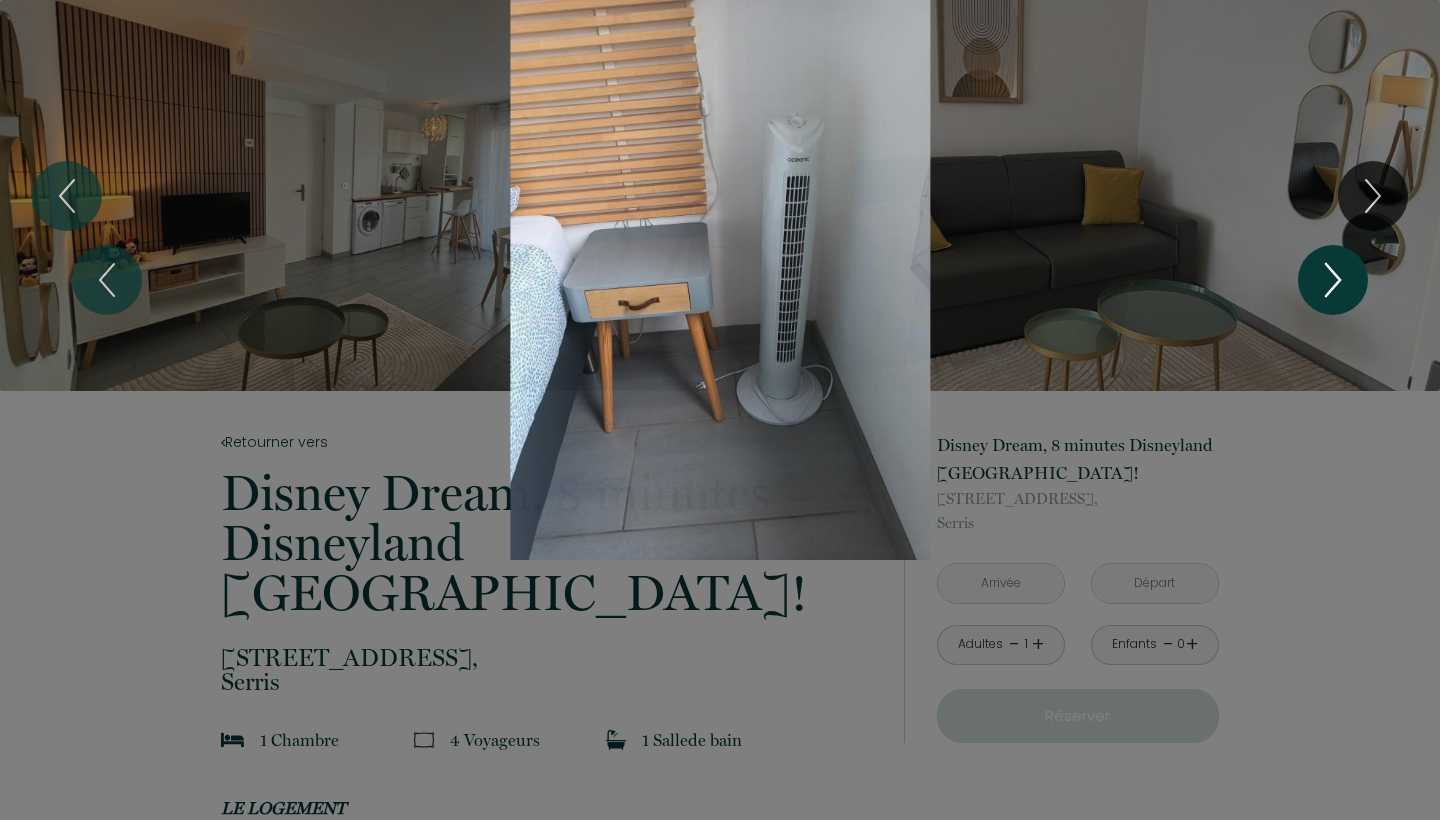 click 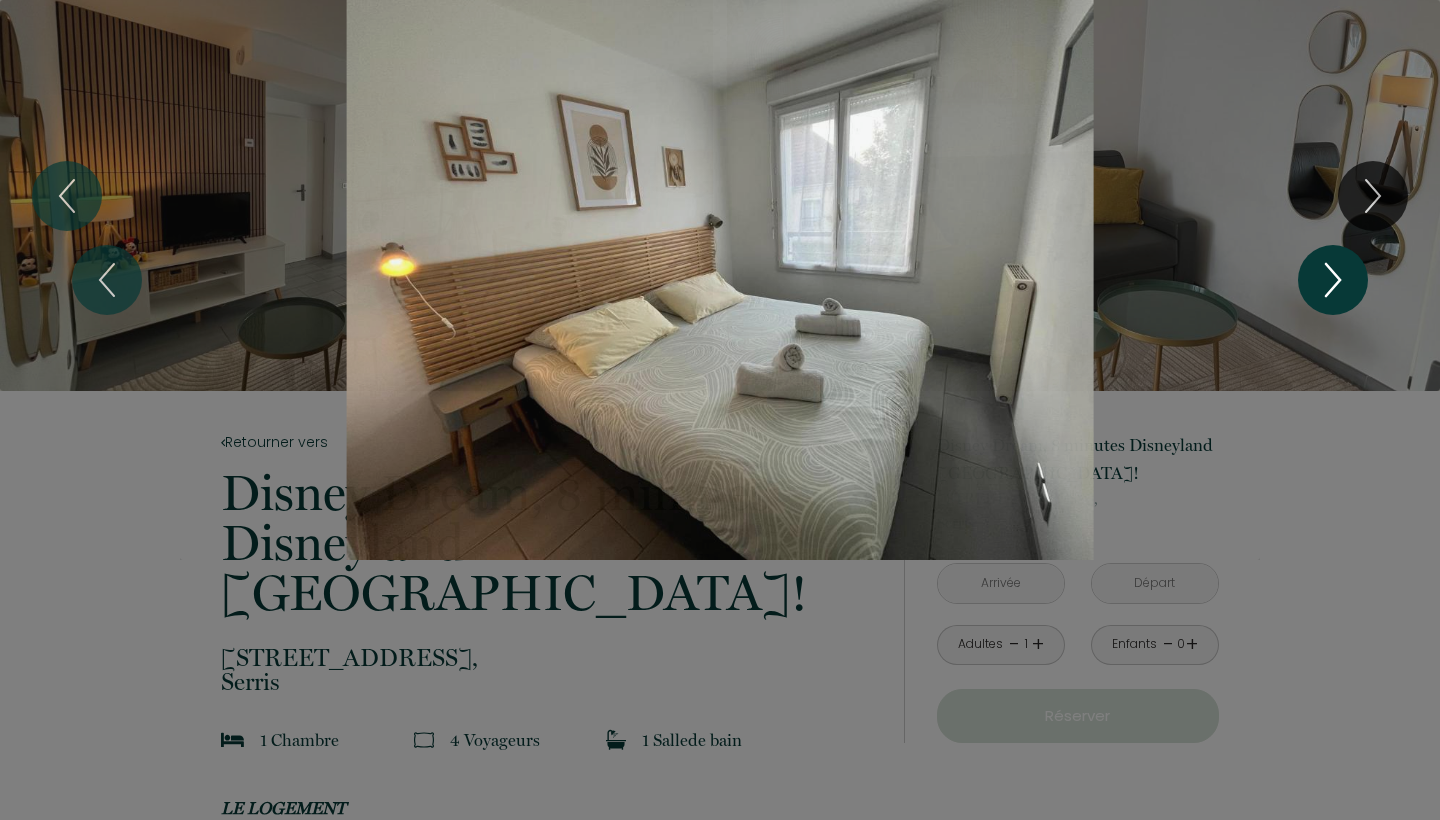 click 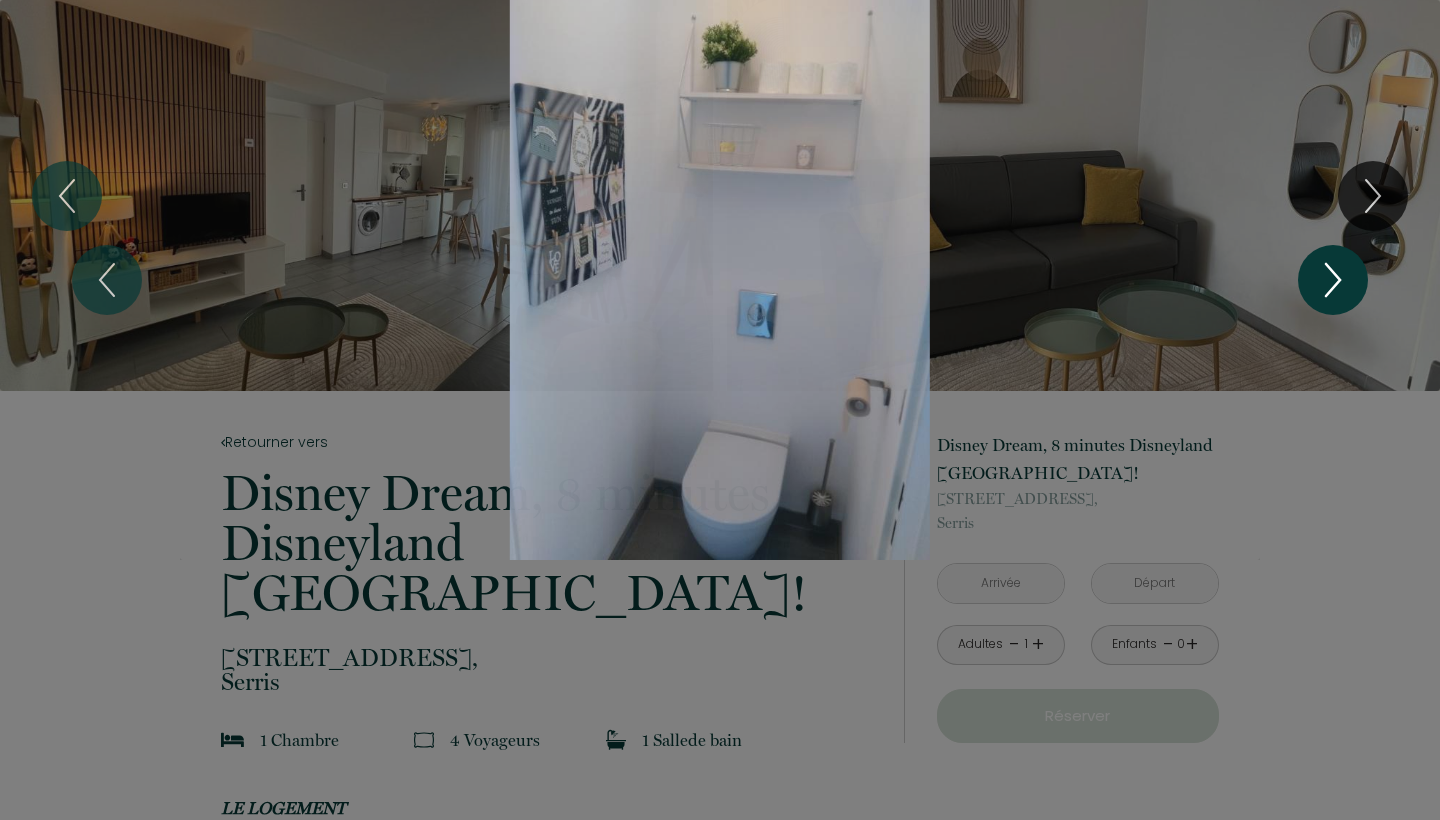 click 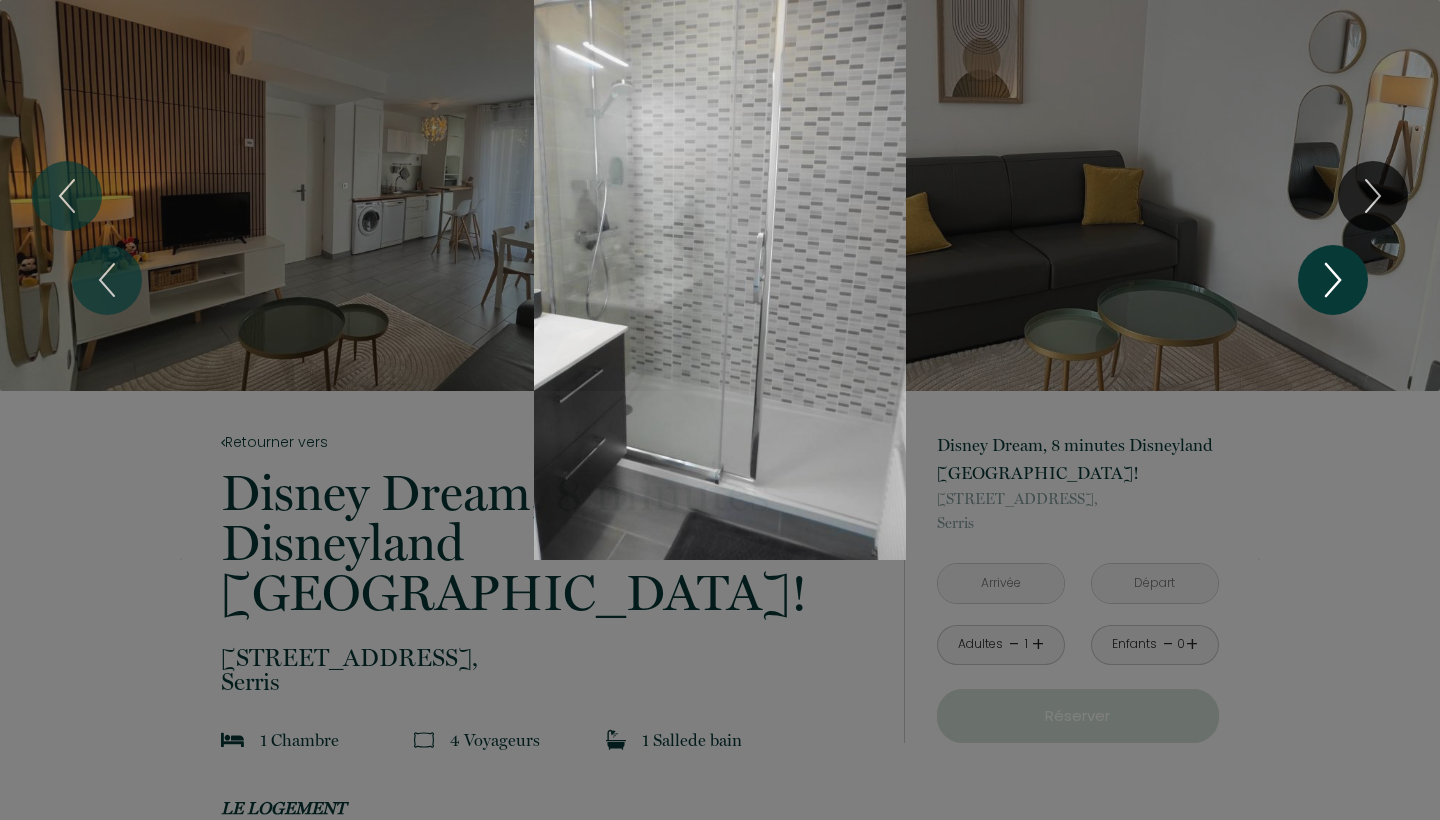 click 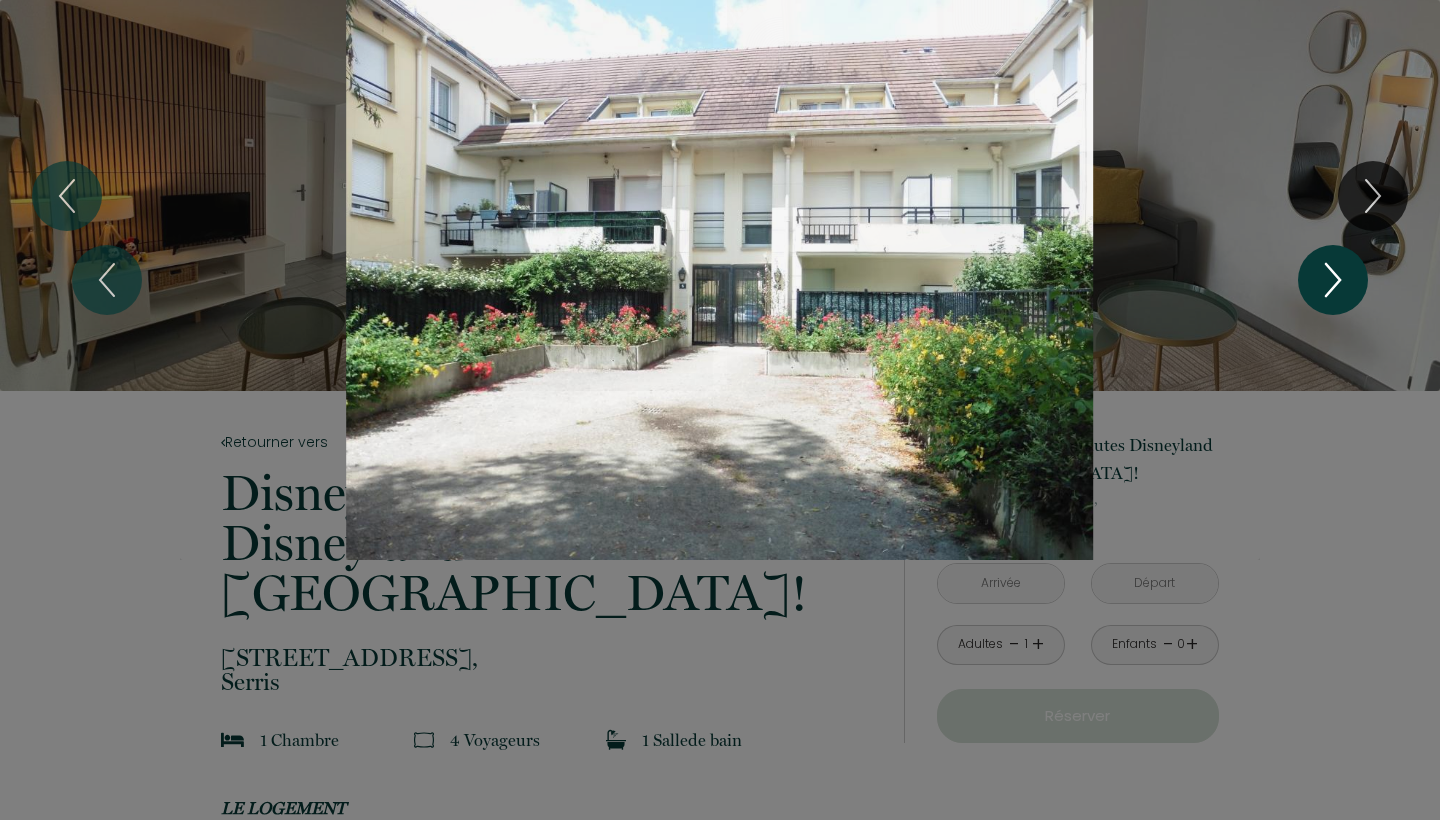 click 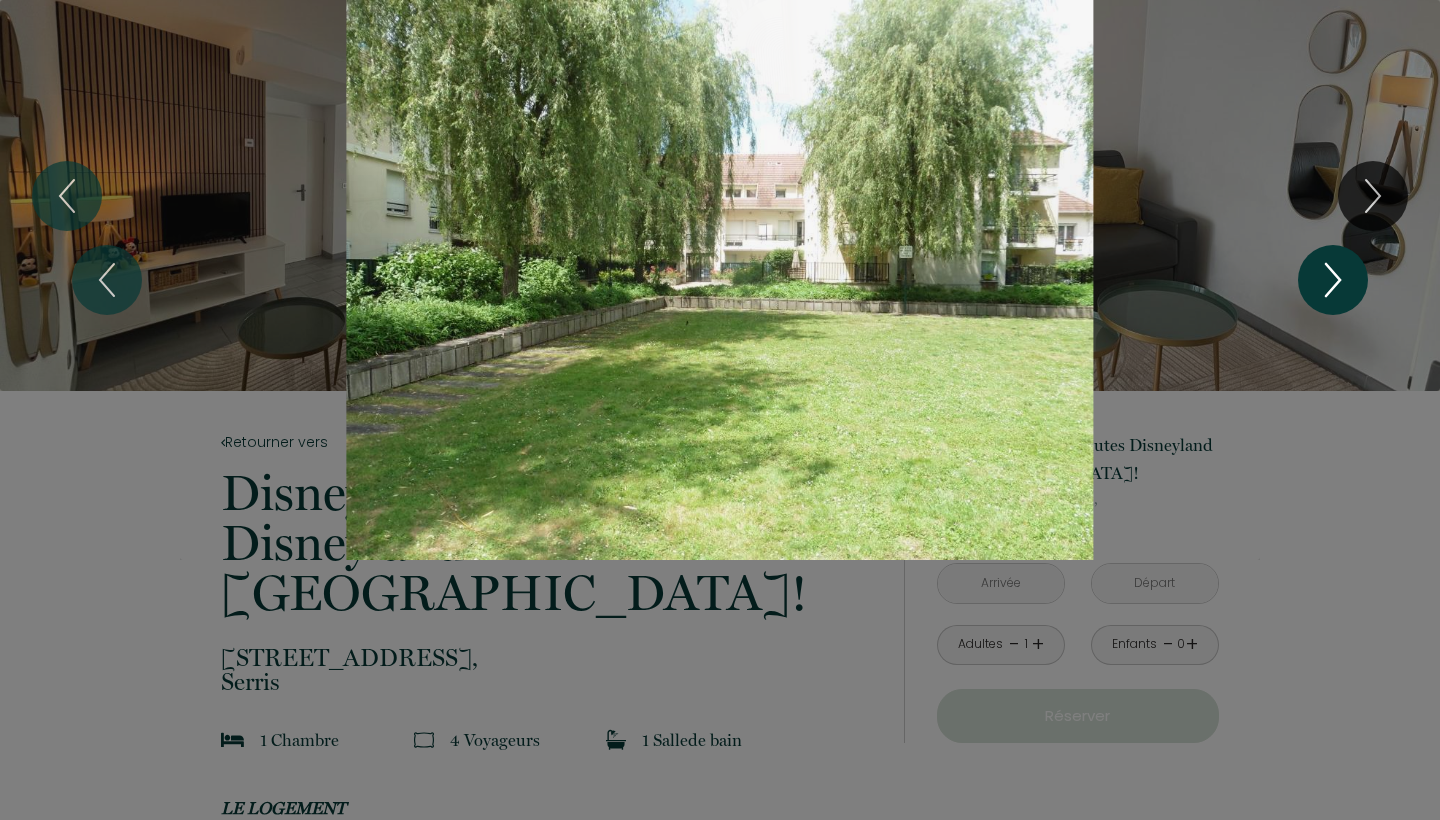 click 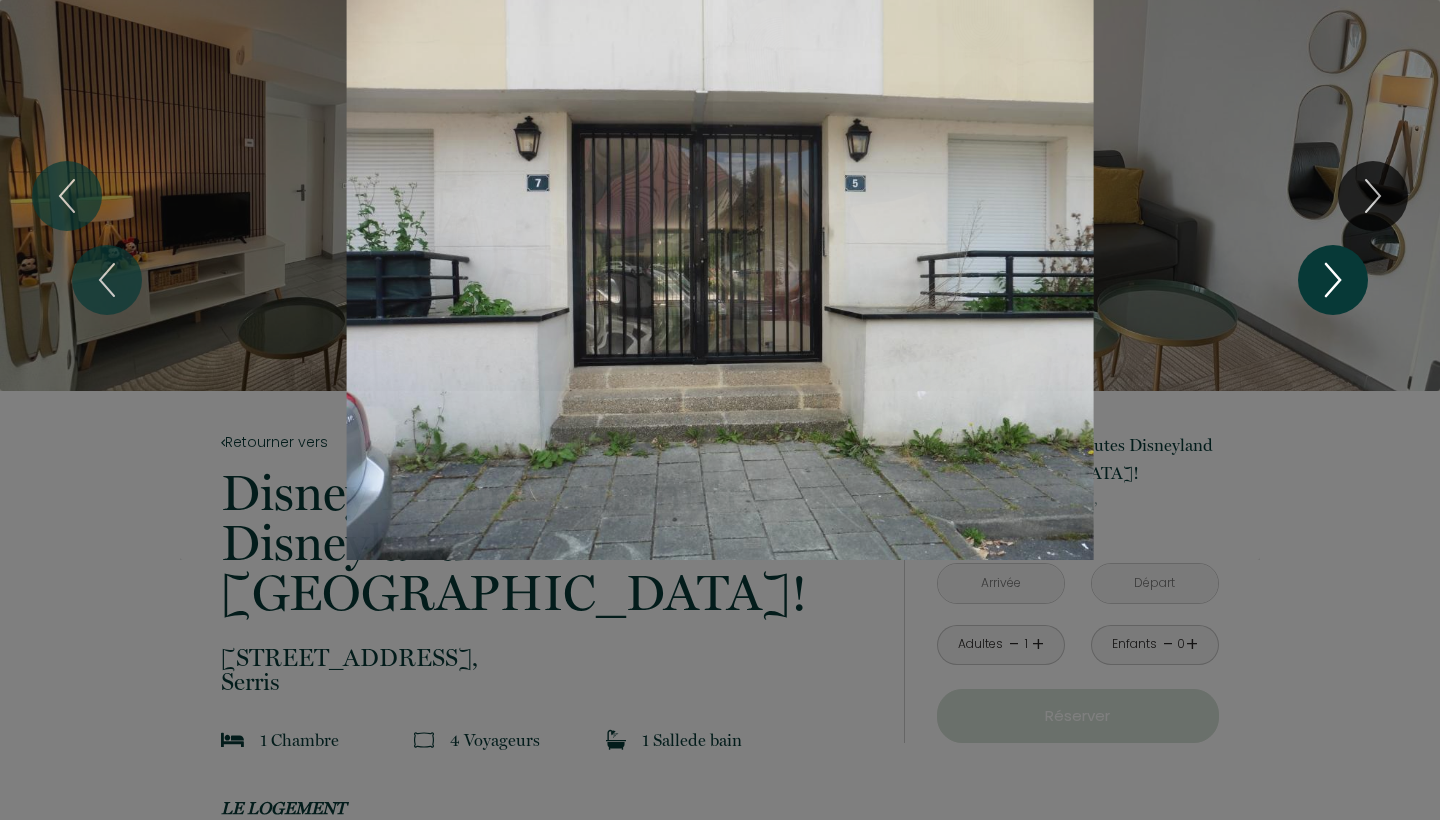 click 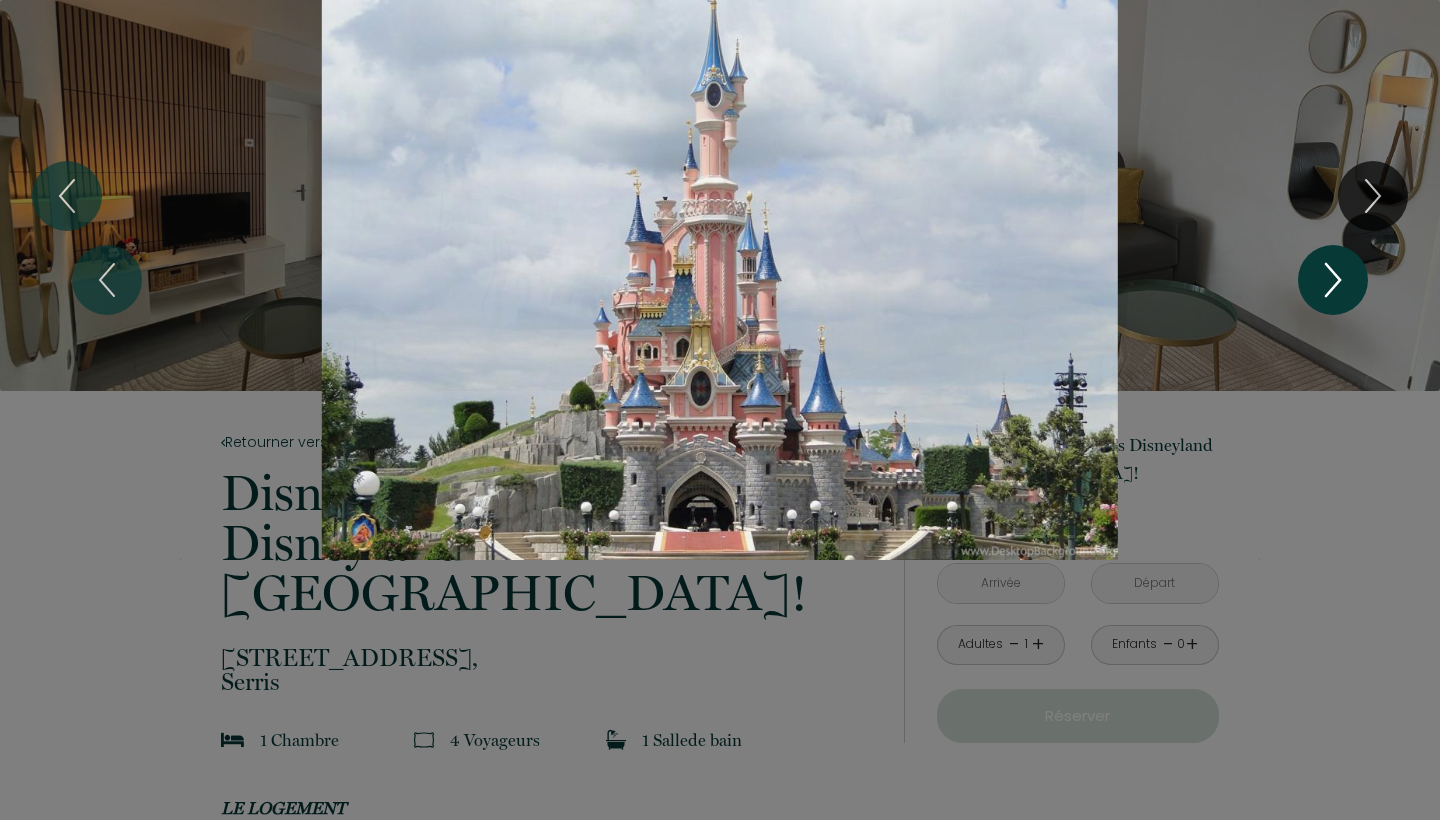 click 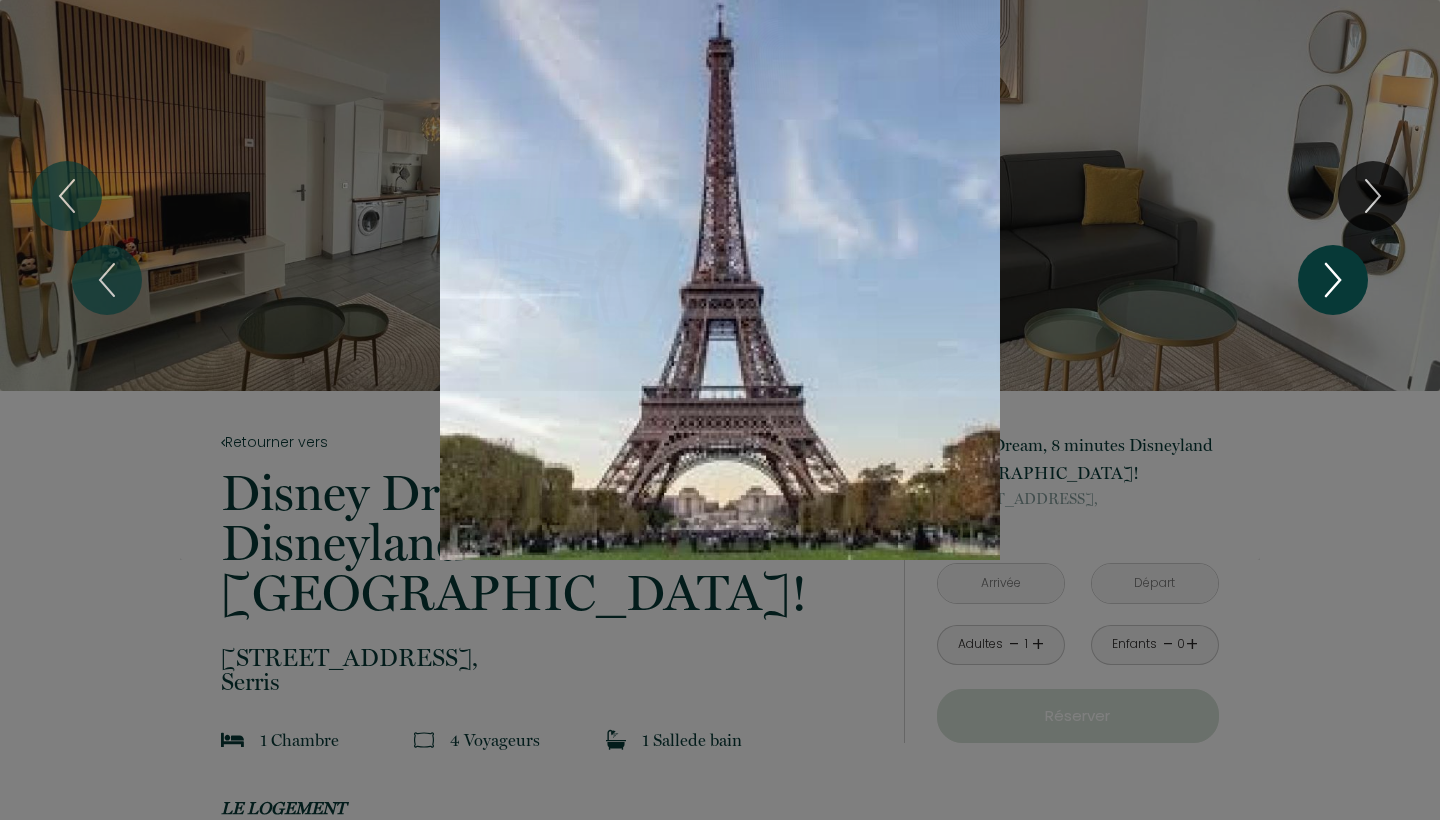 click 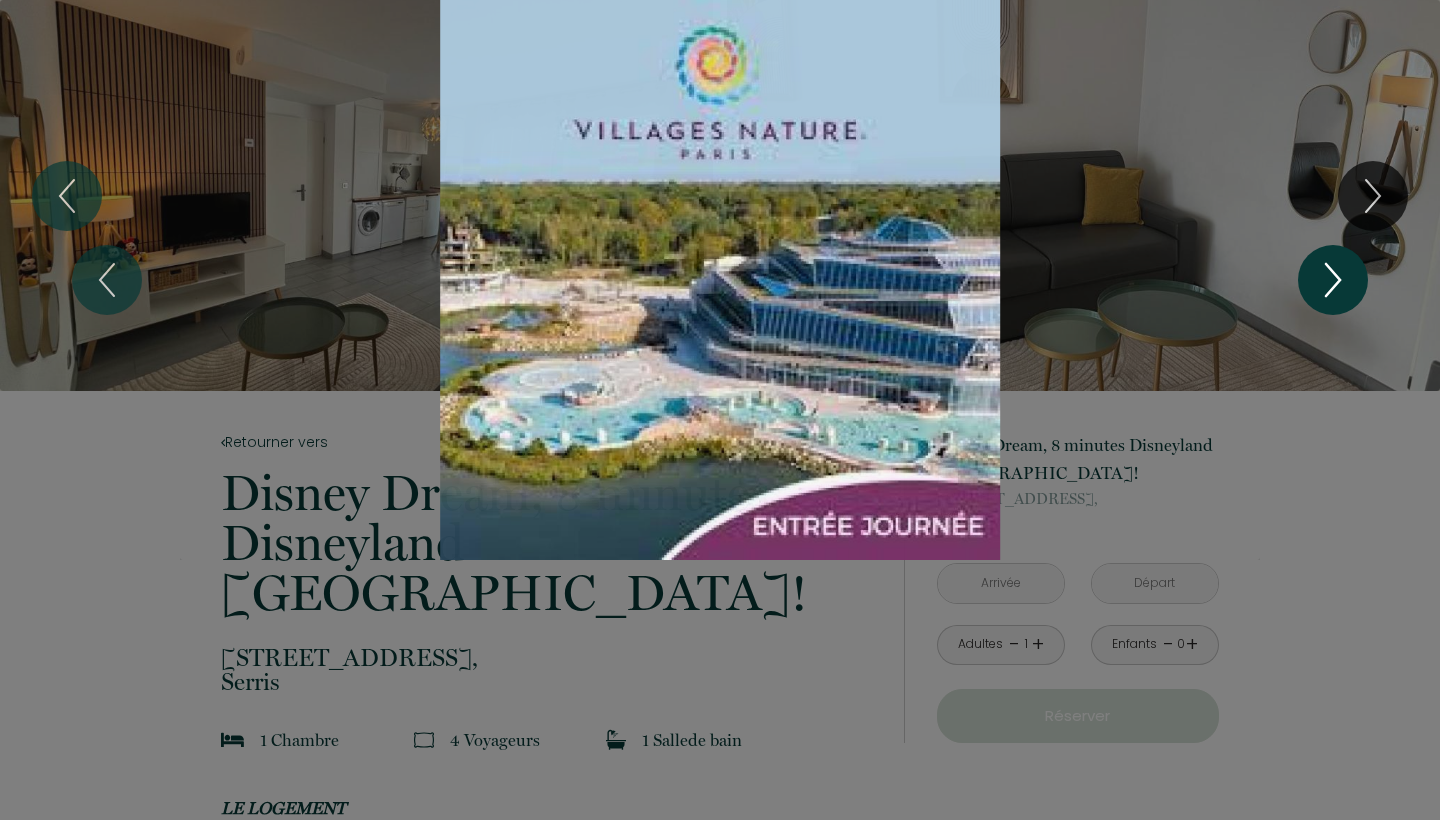 click 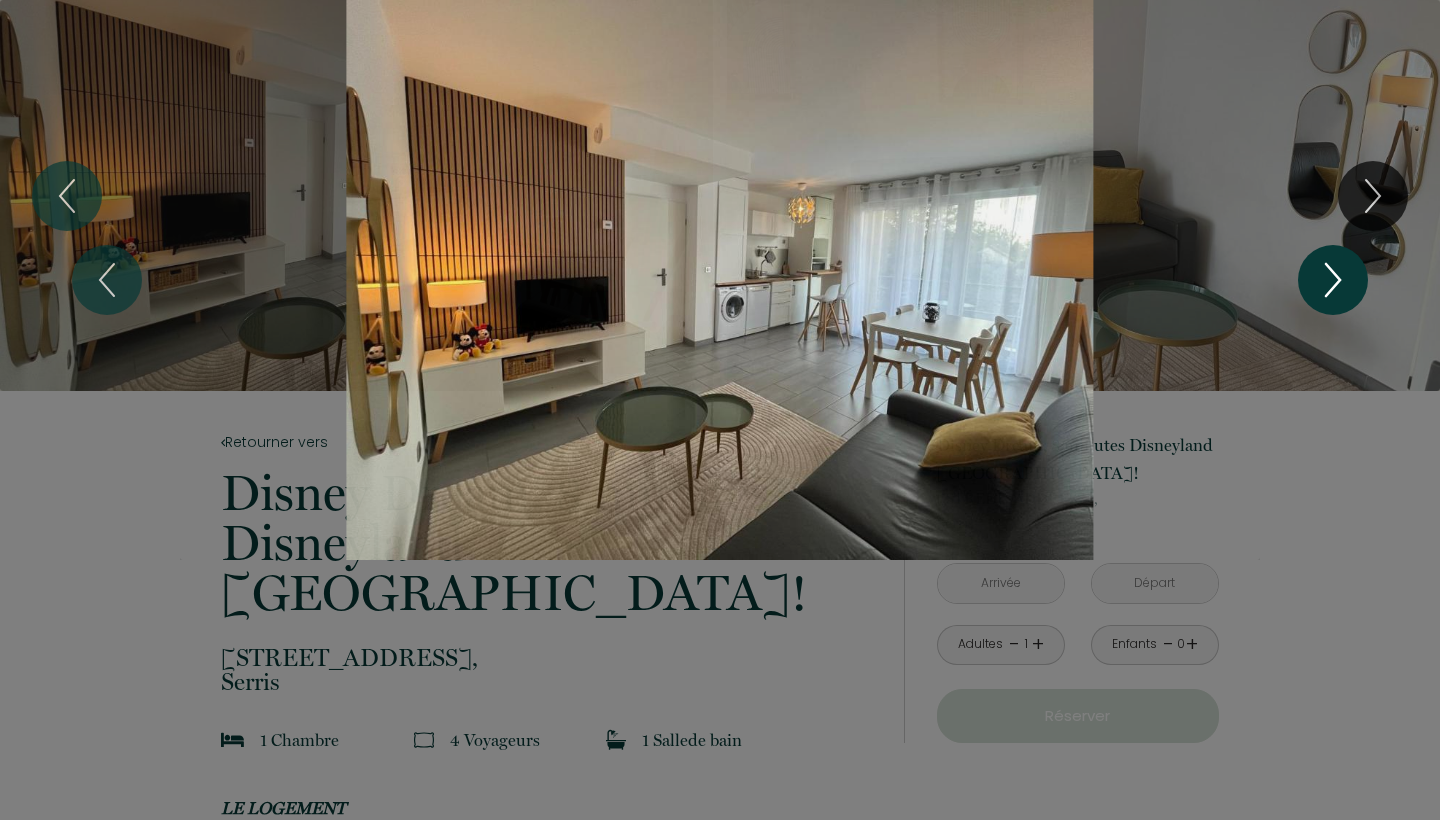 click 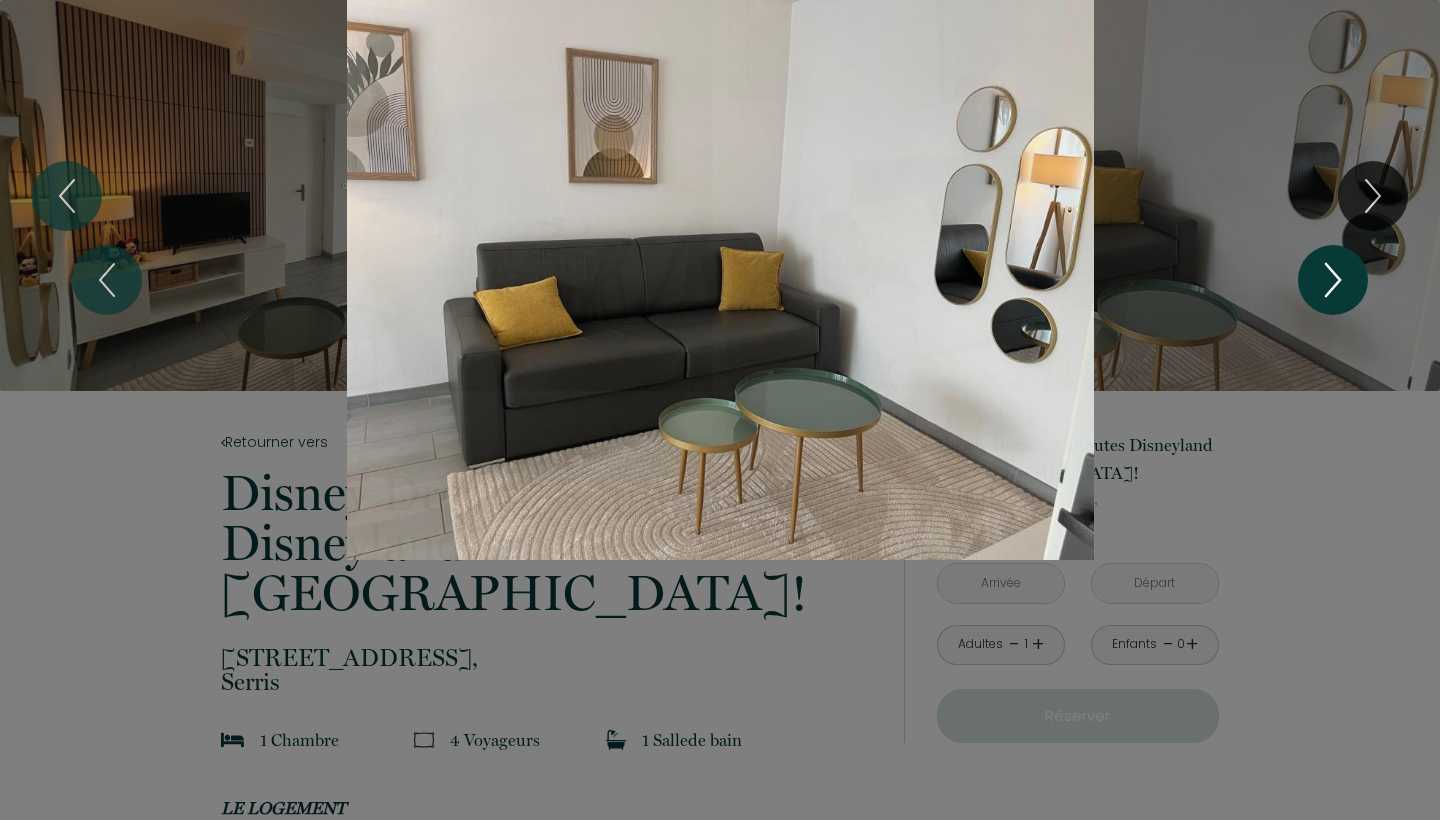 click 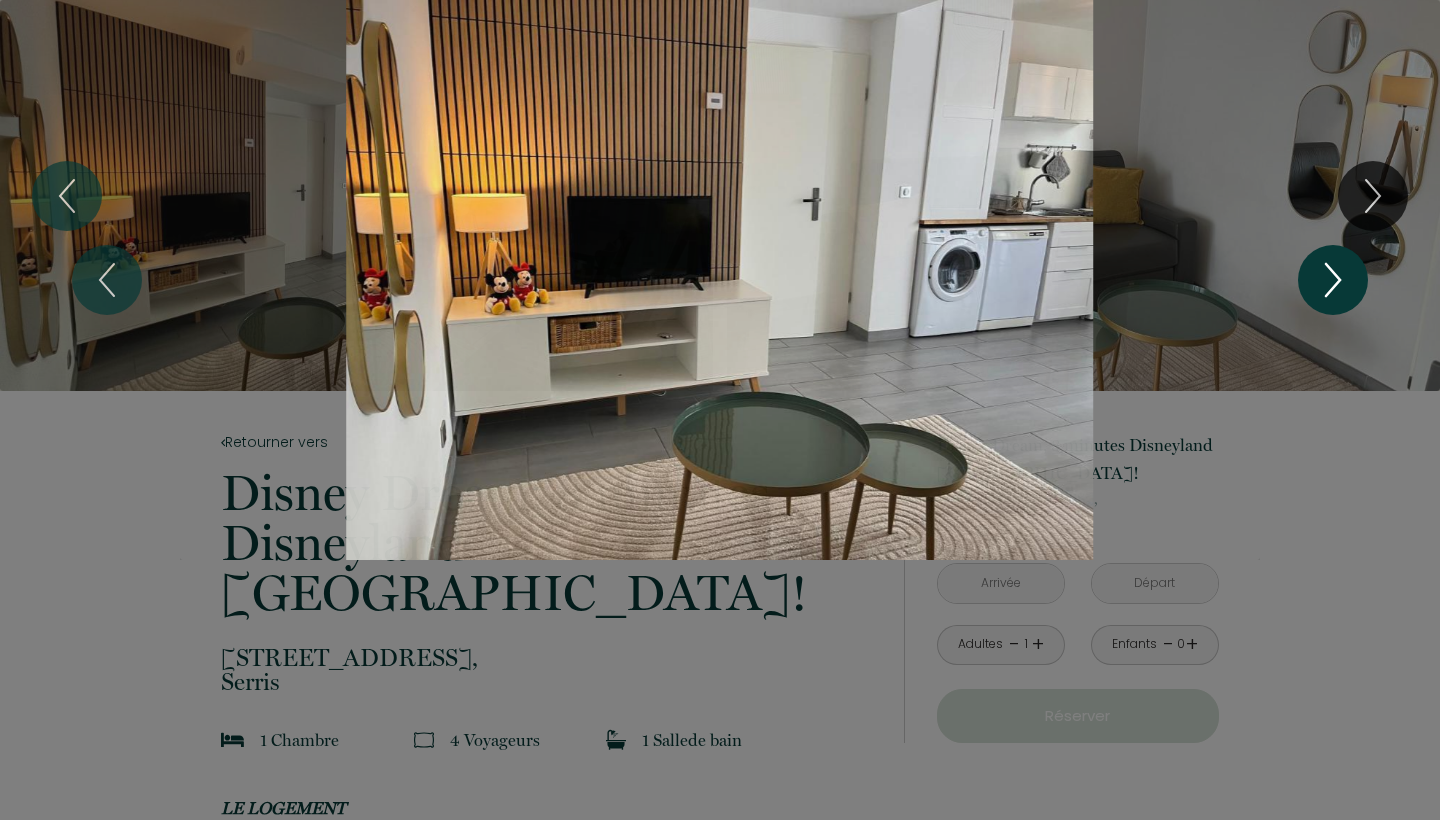 click 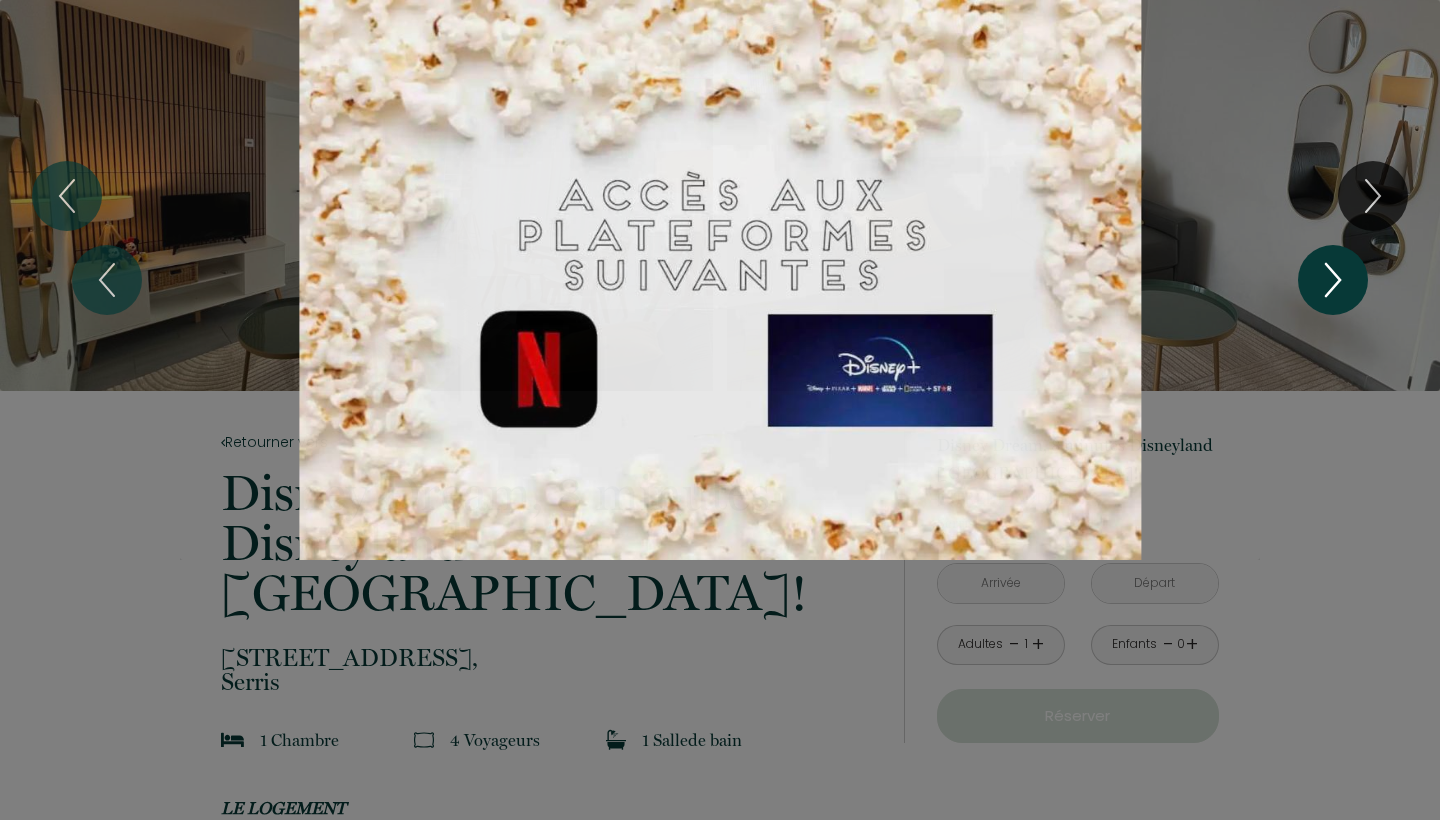 click 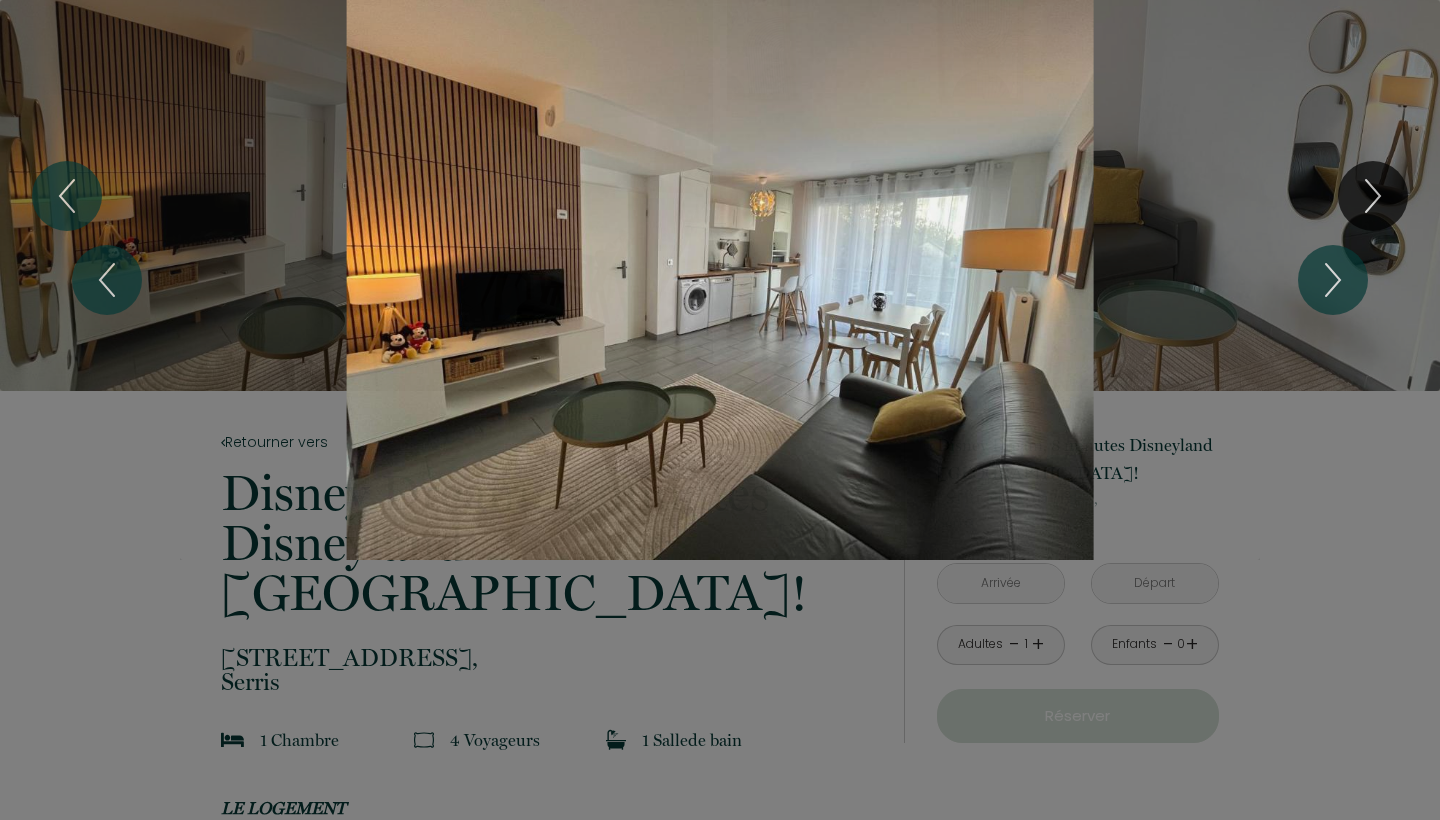 click on "1 2 3 4 5 6 7 8 9 10 11 12 13 14 15 16 17 18 19 20 21 22 23 24 25 26 27 28 29 30 31 32 33" at bounding box center [720, 280] 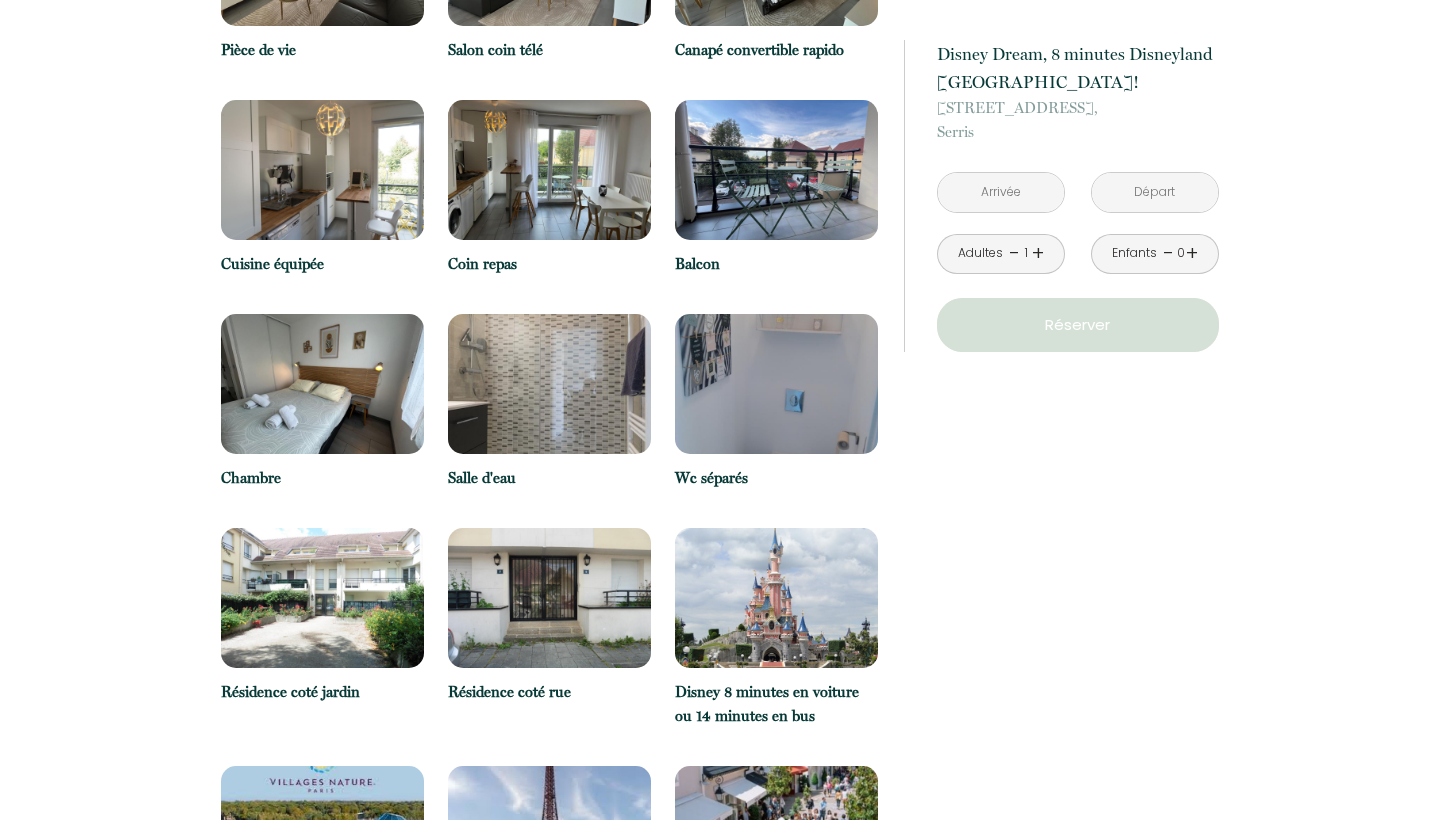 scroll, scrollTop: 2667, scrollLeft: 0, axis: vertical 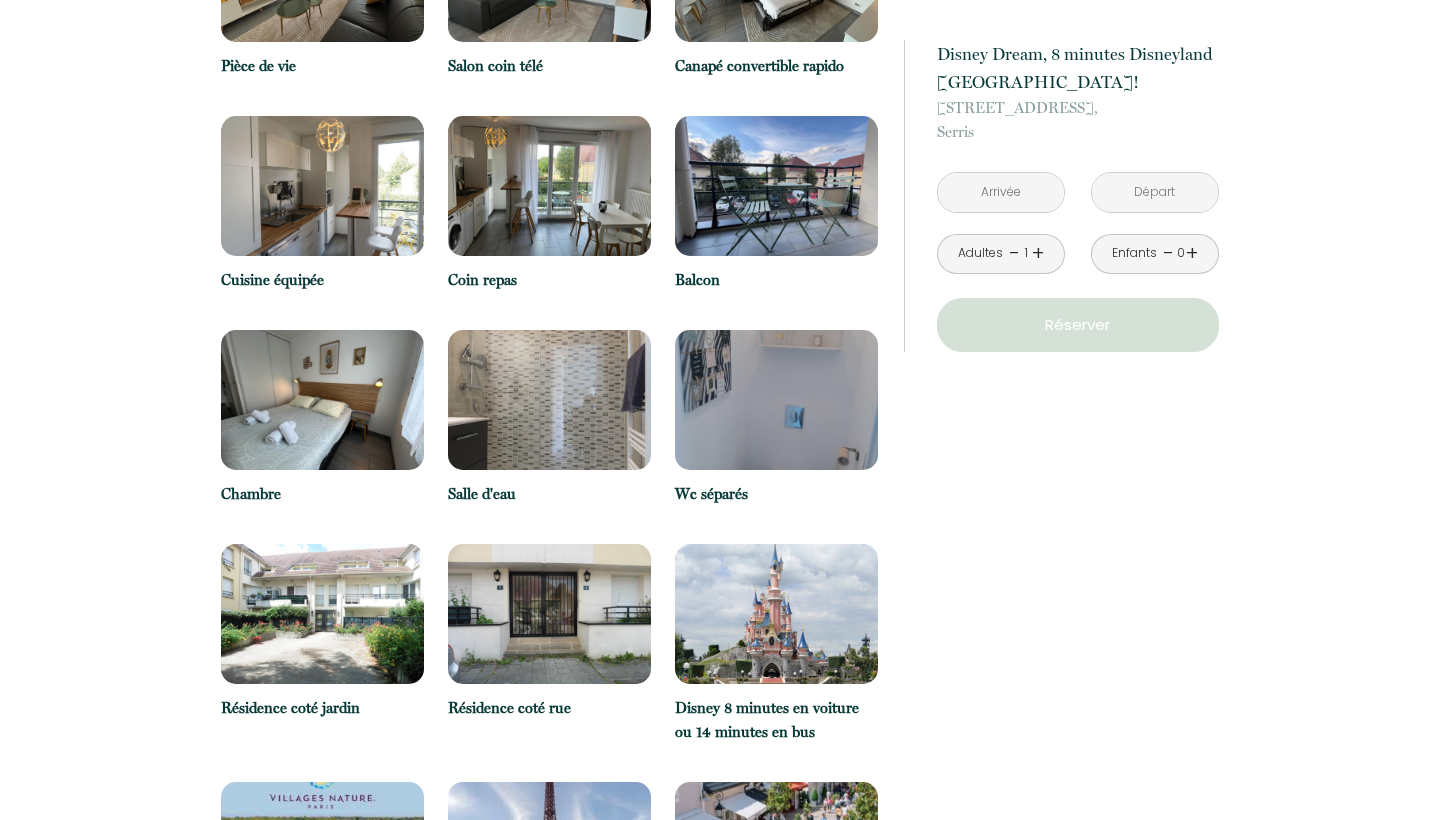 click at bounding box center (549, 400) 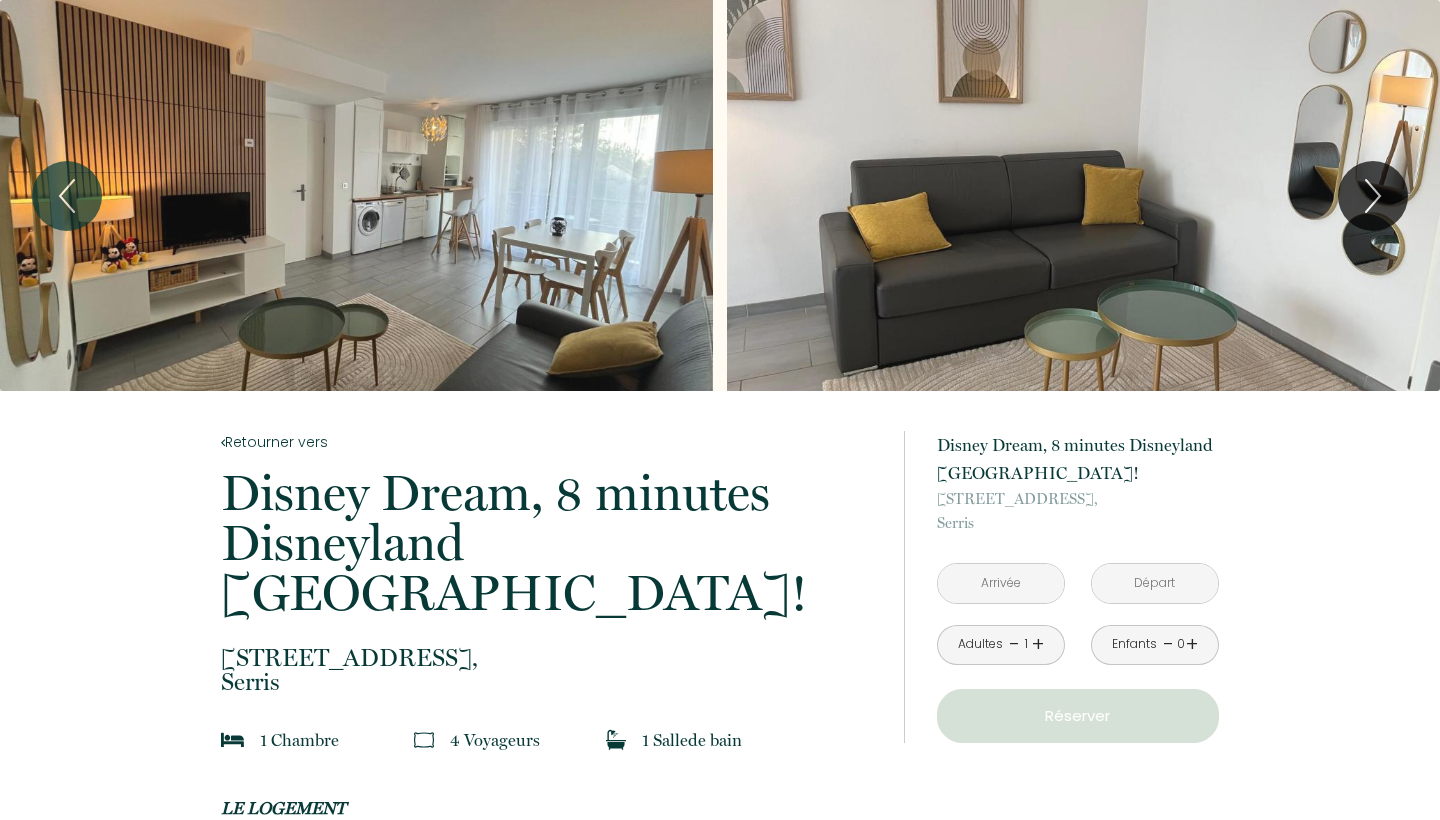 scroll, scrollTop: 0, scrollLeft: 0, axis: both 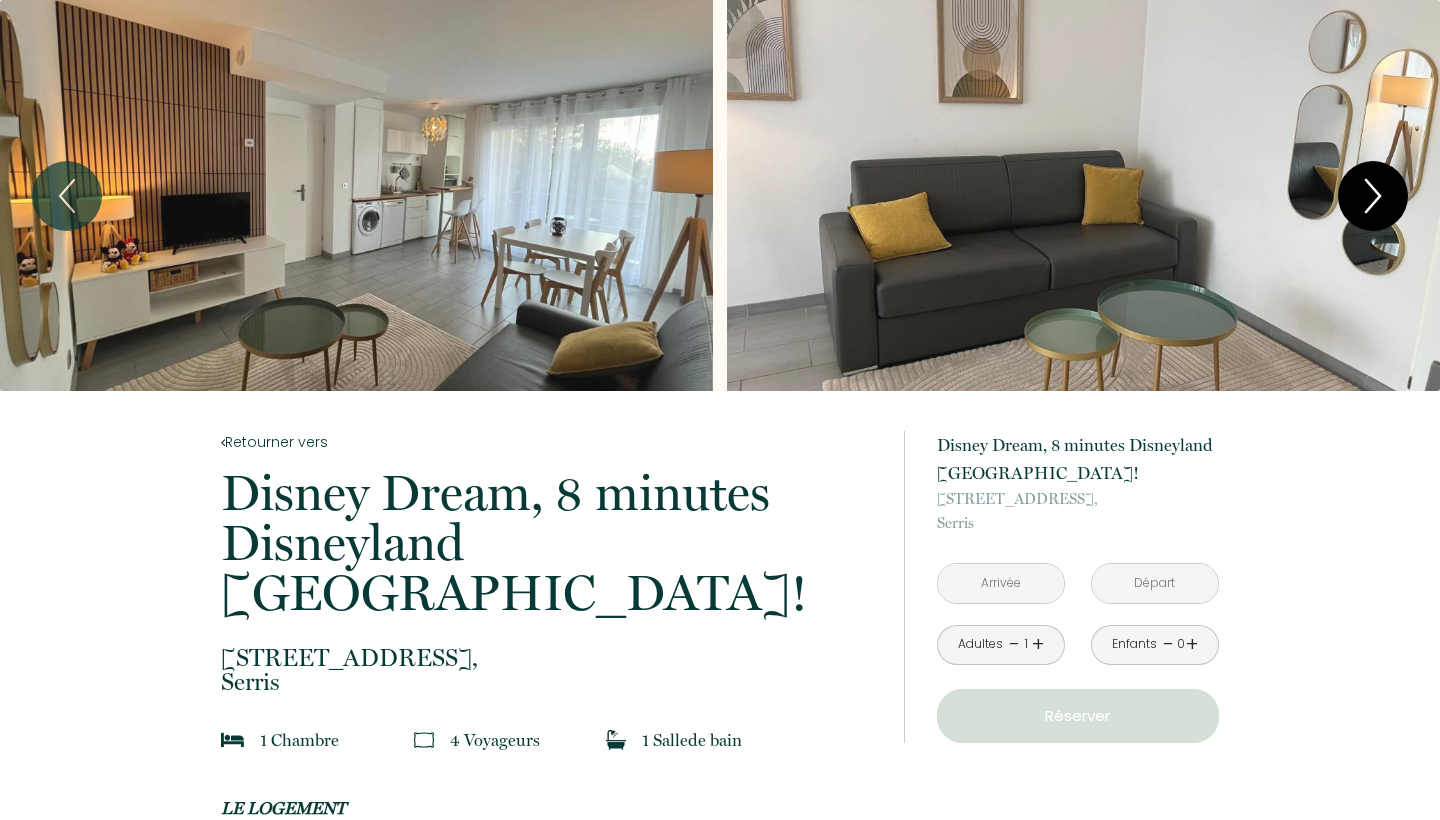 click 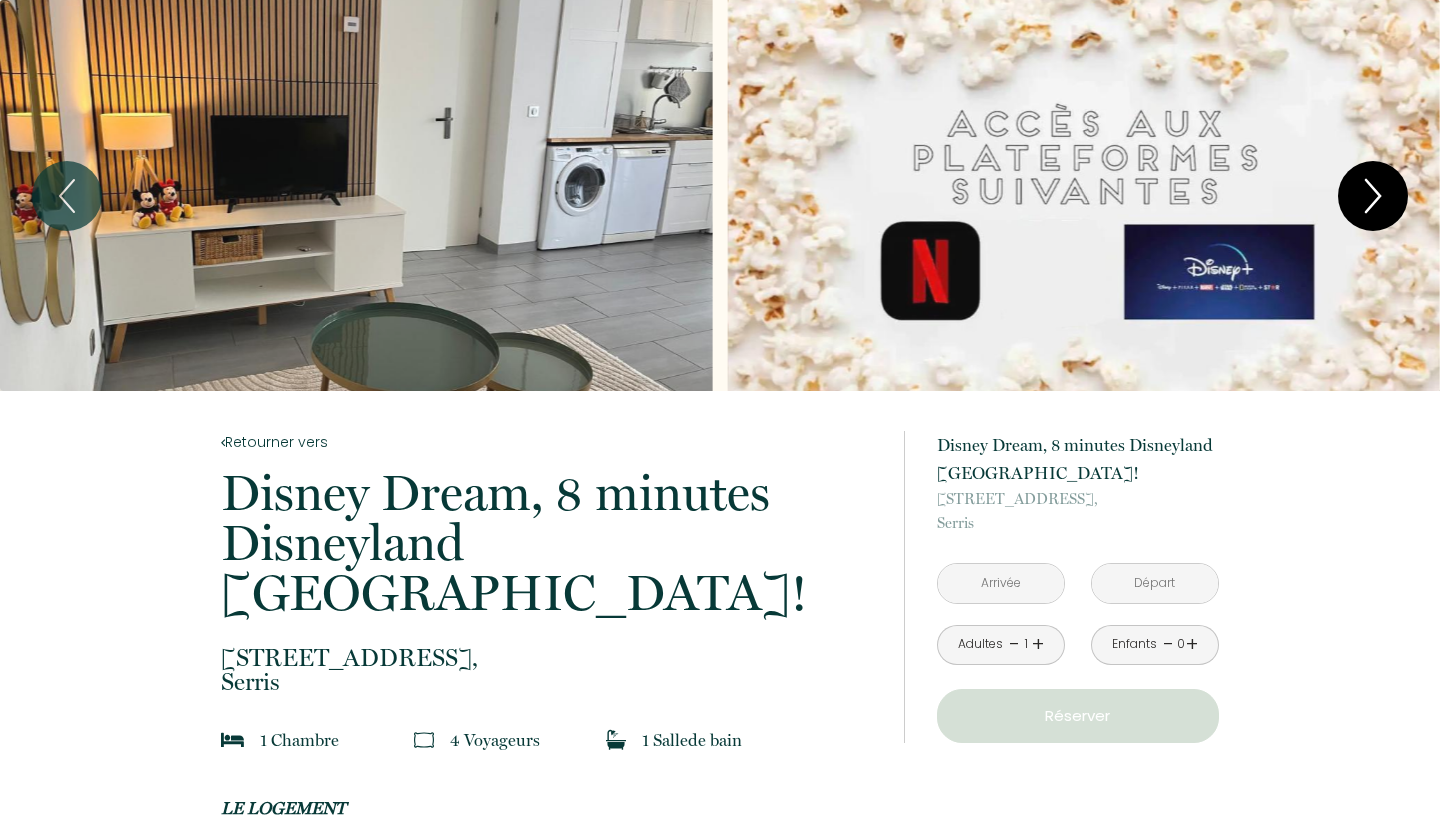 click 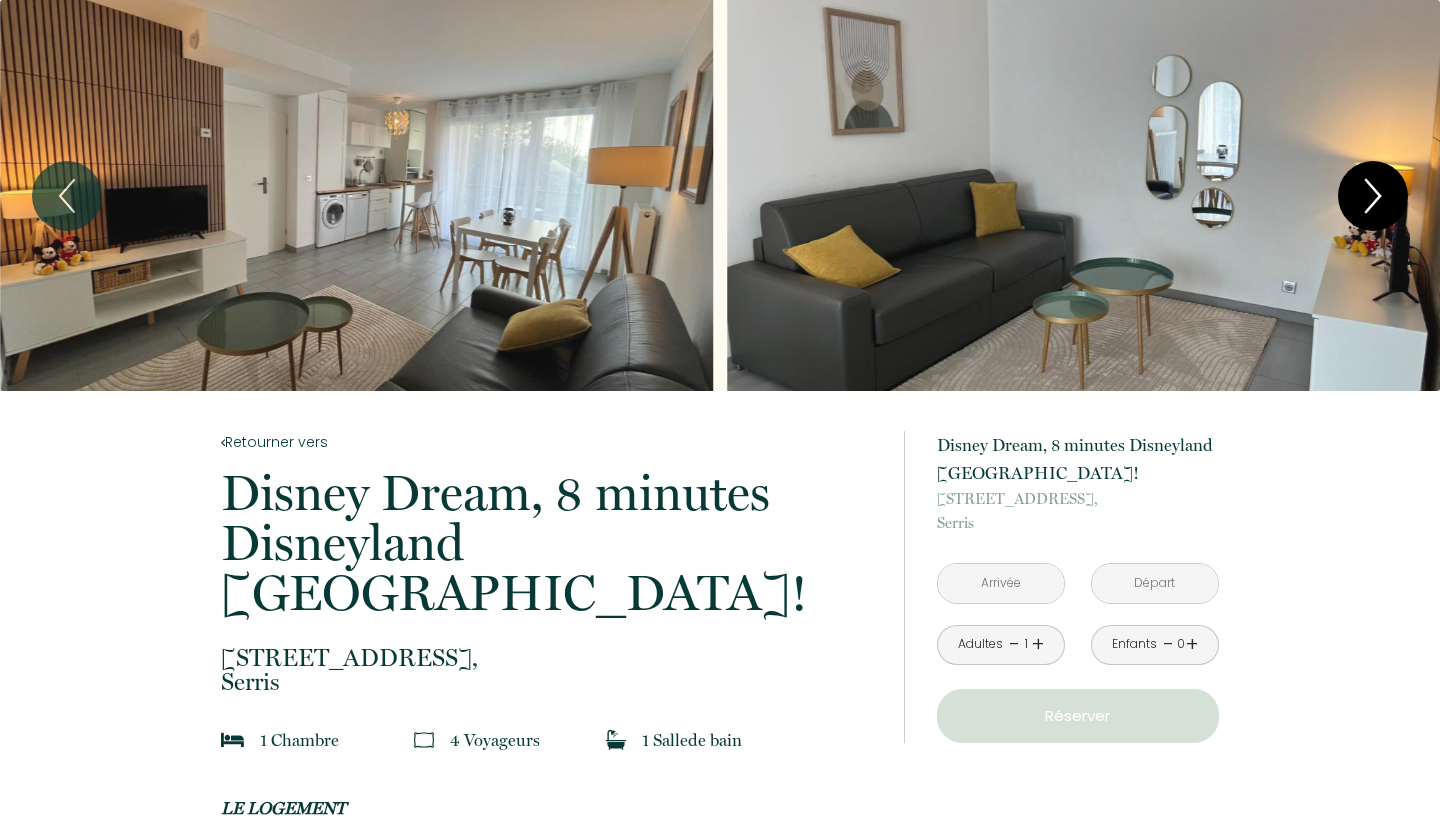 click 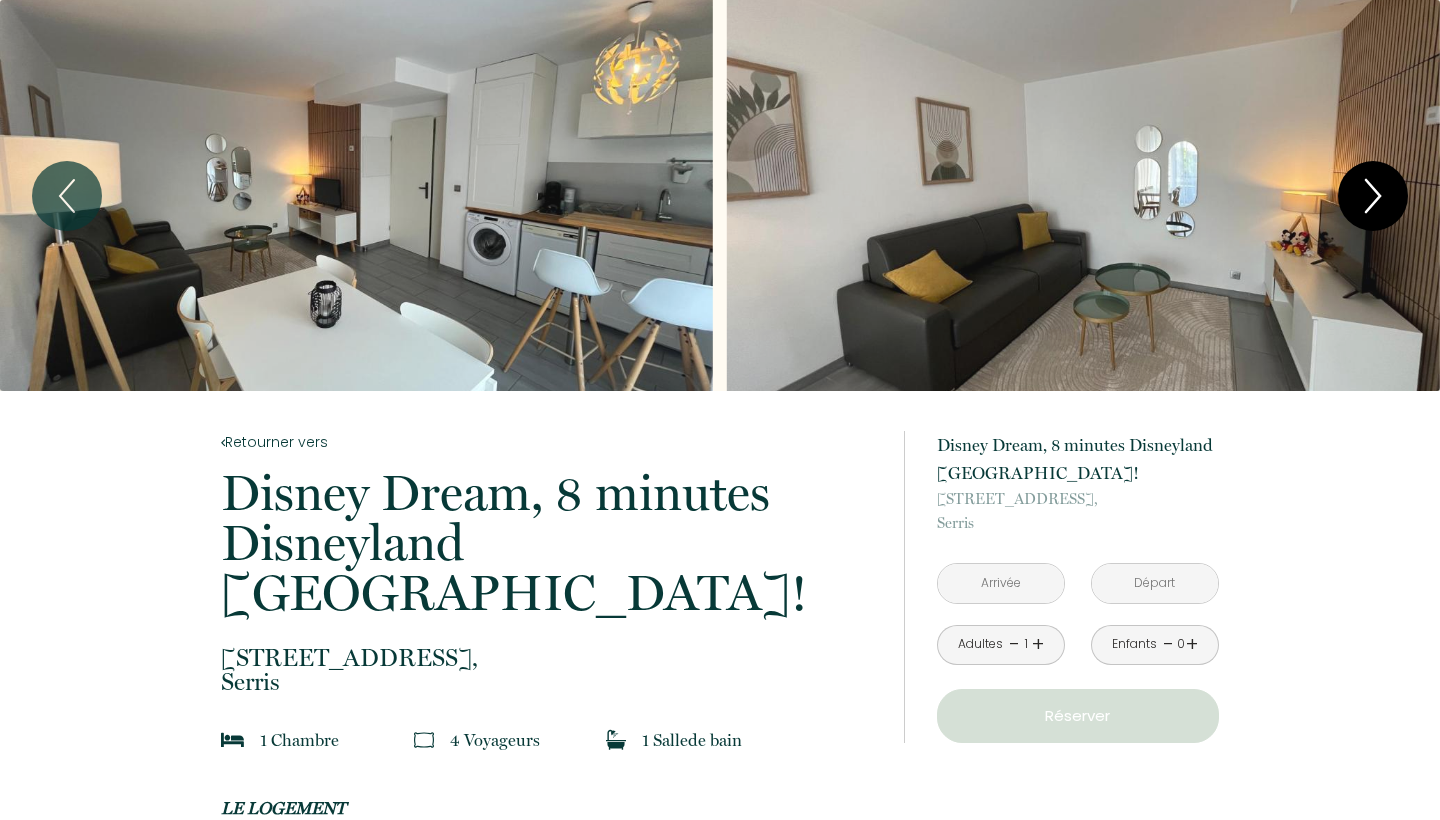 click 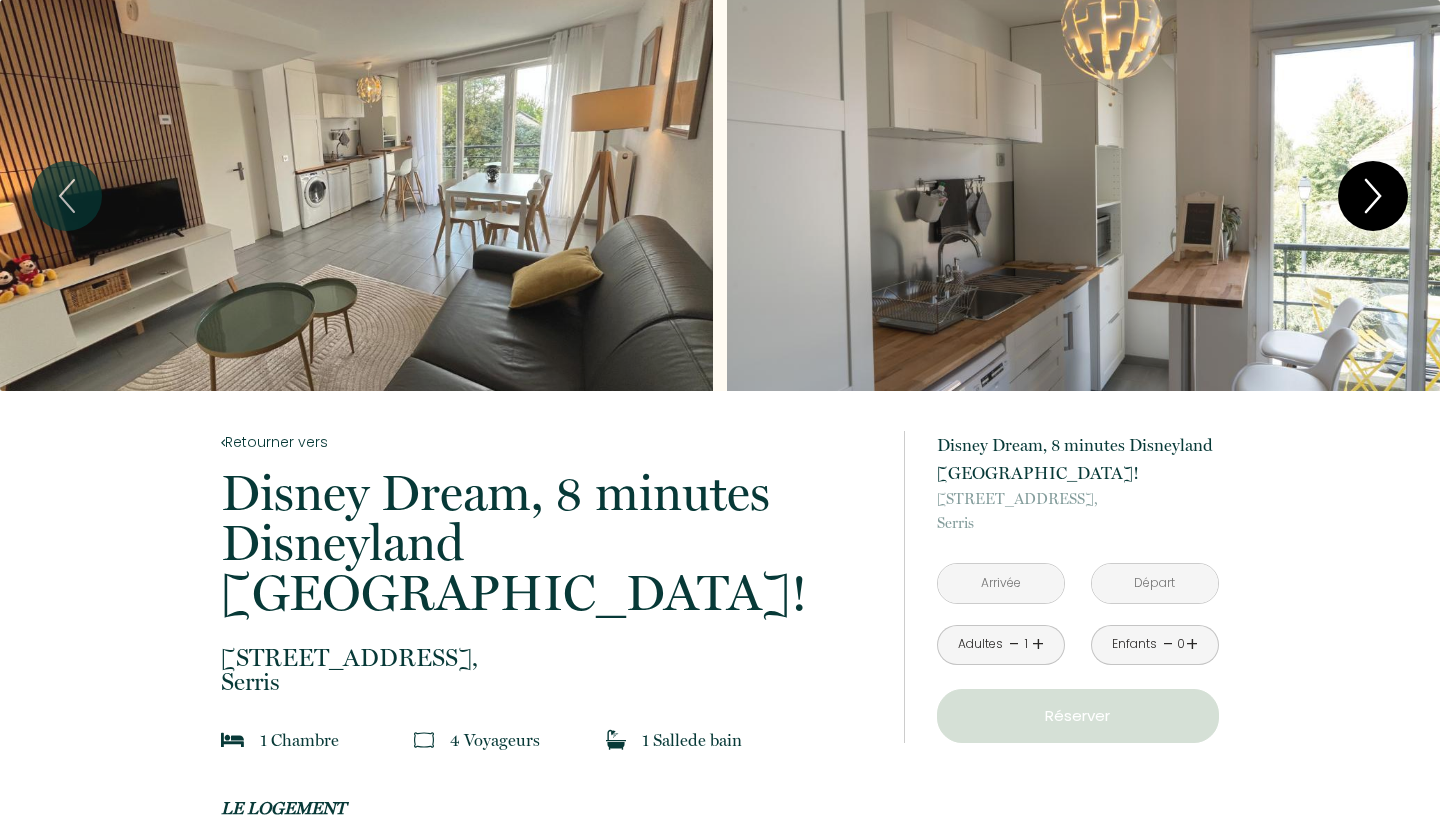 click 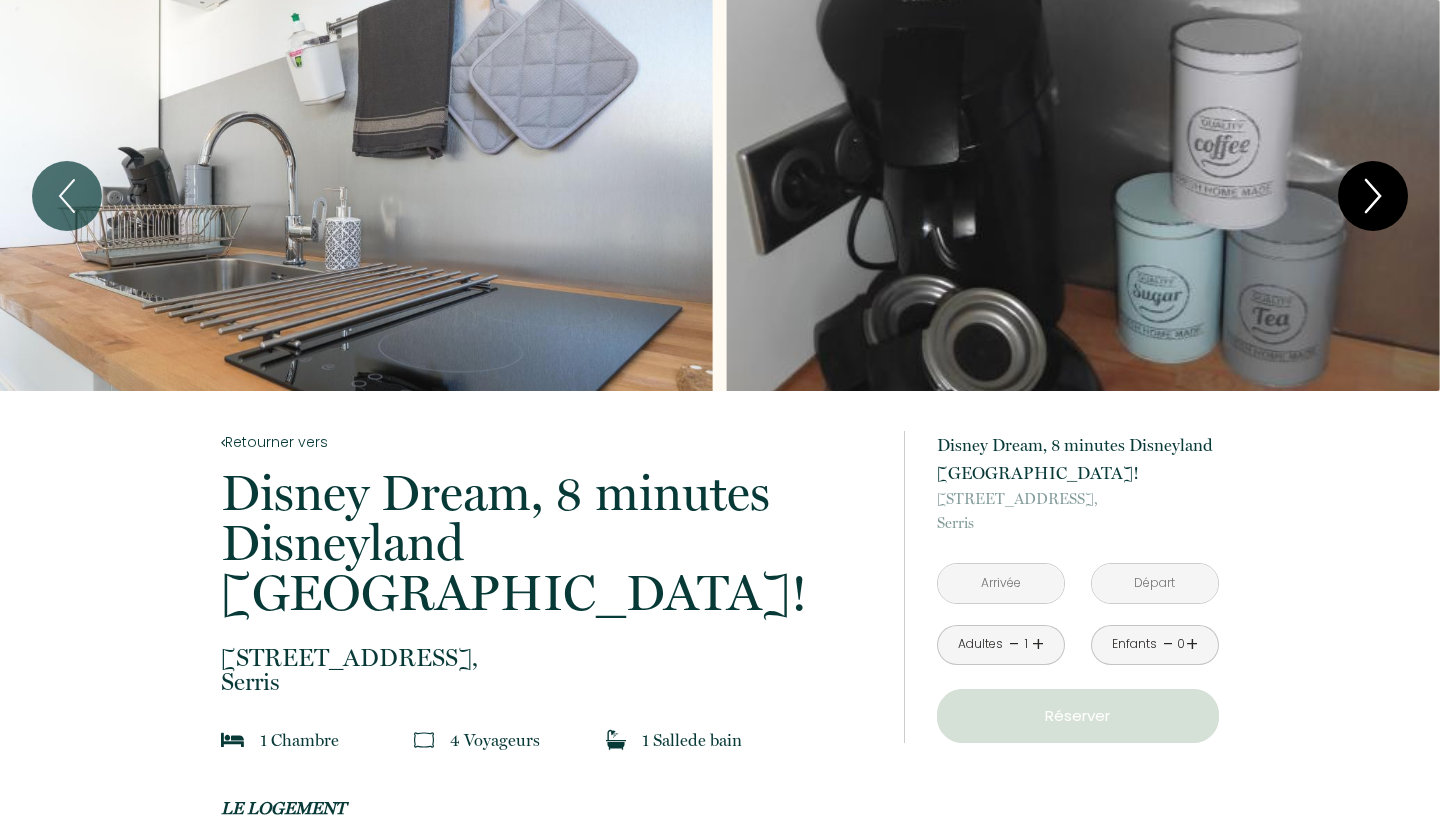 click 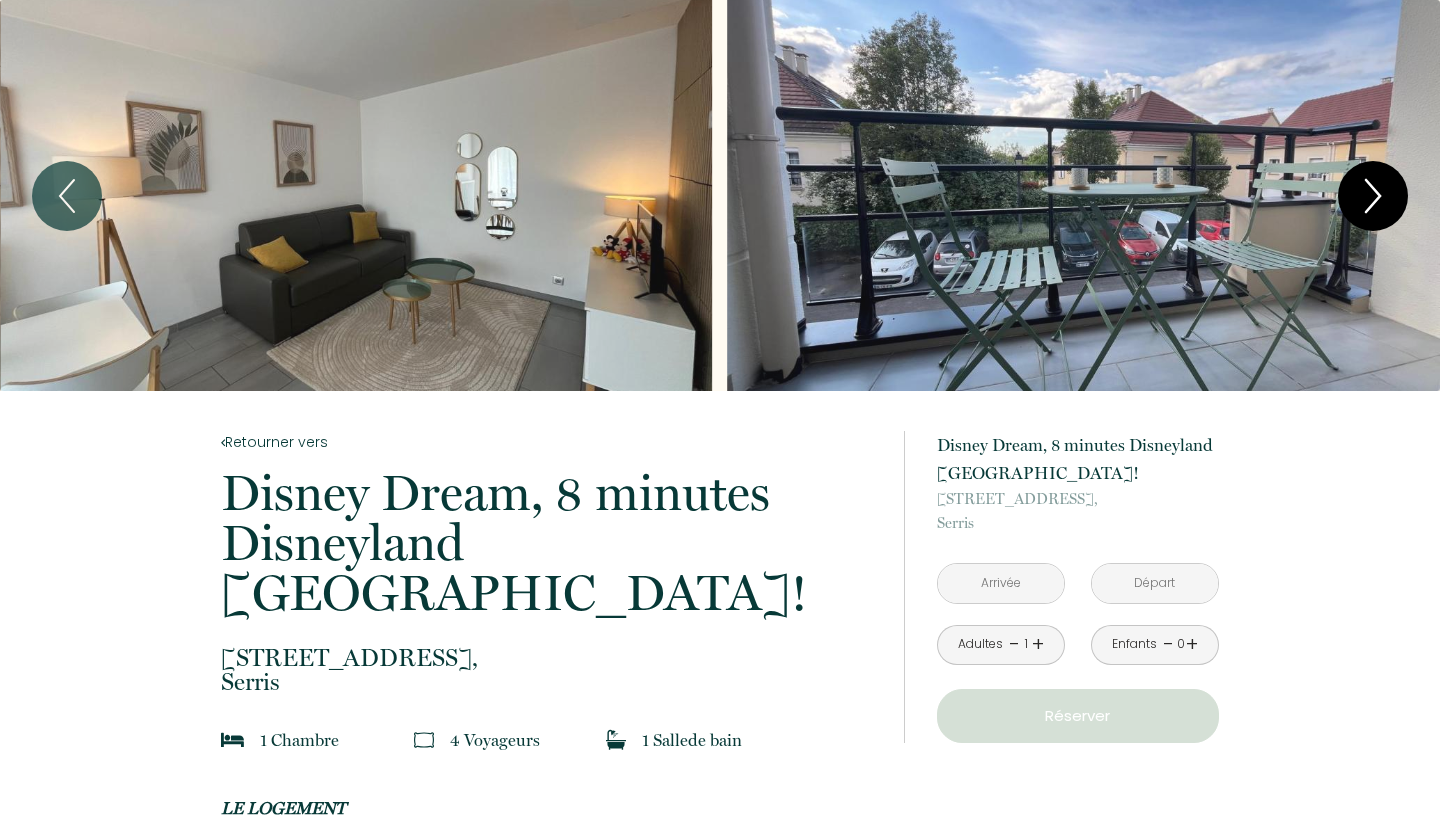 click 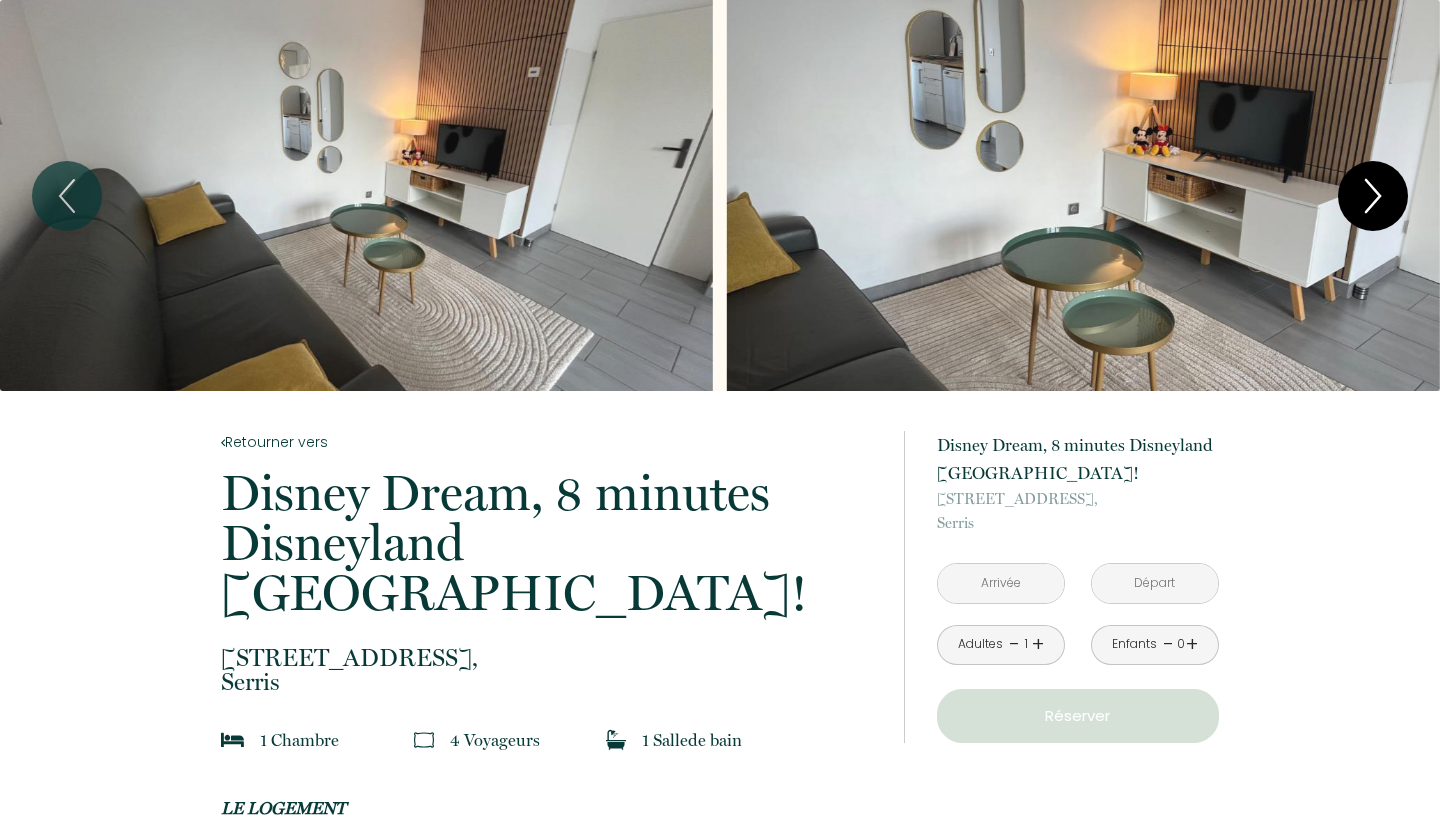 click 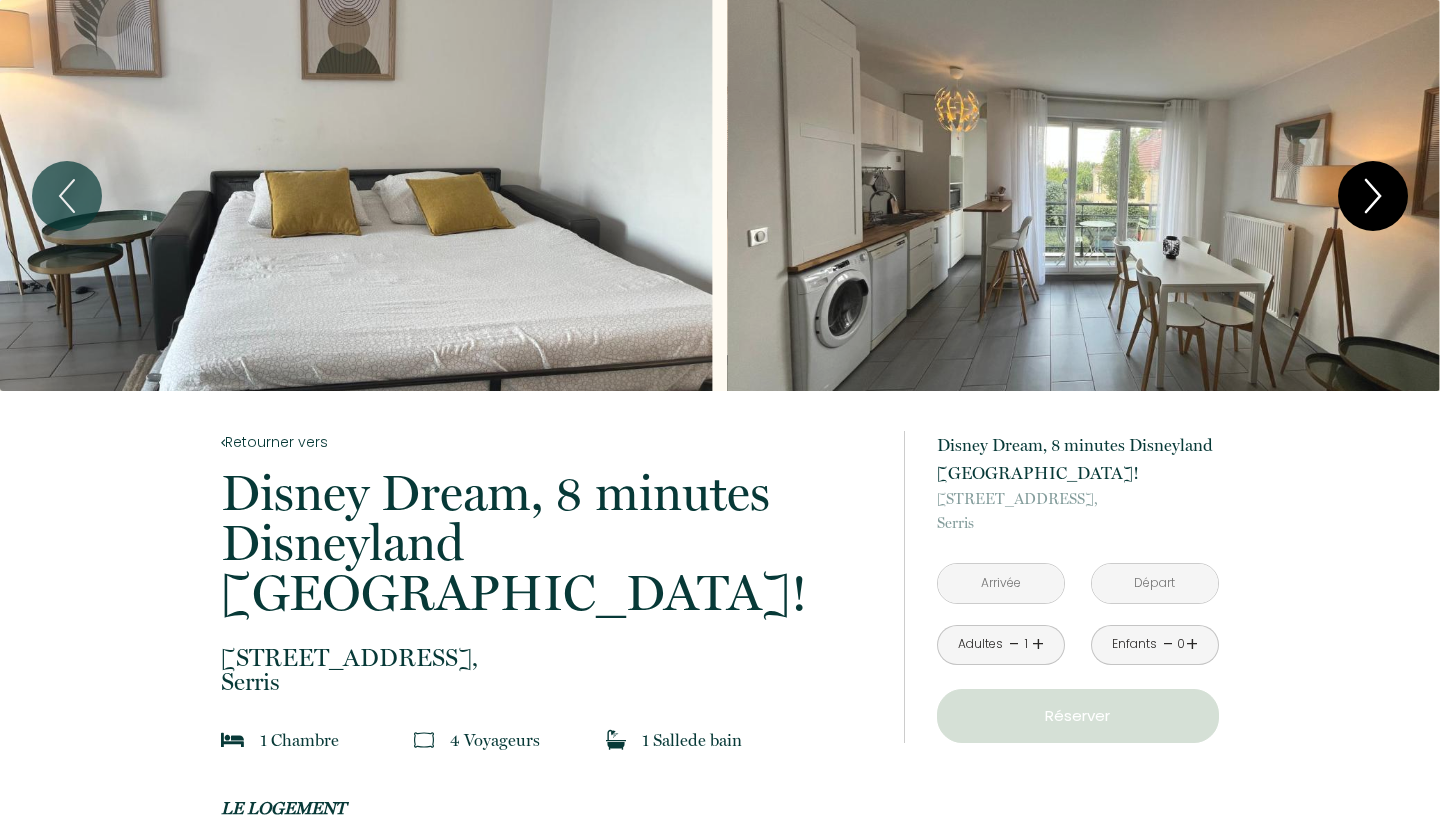 click 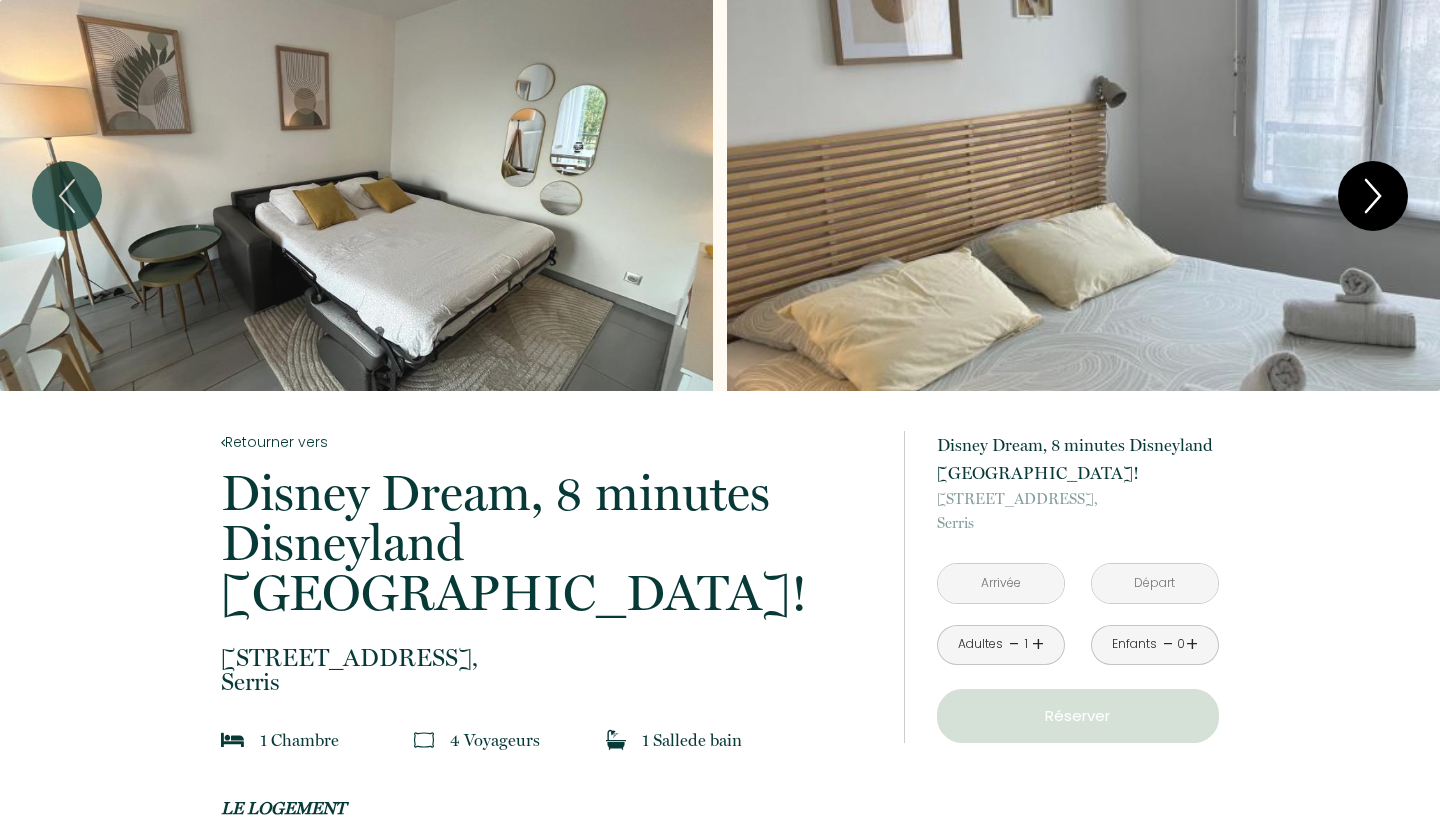 click 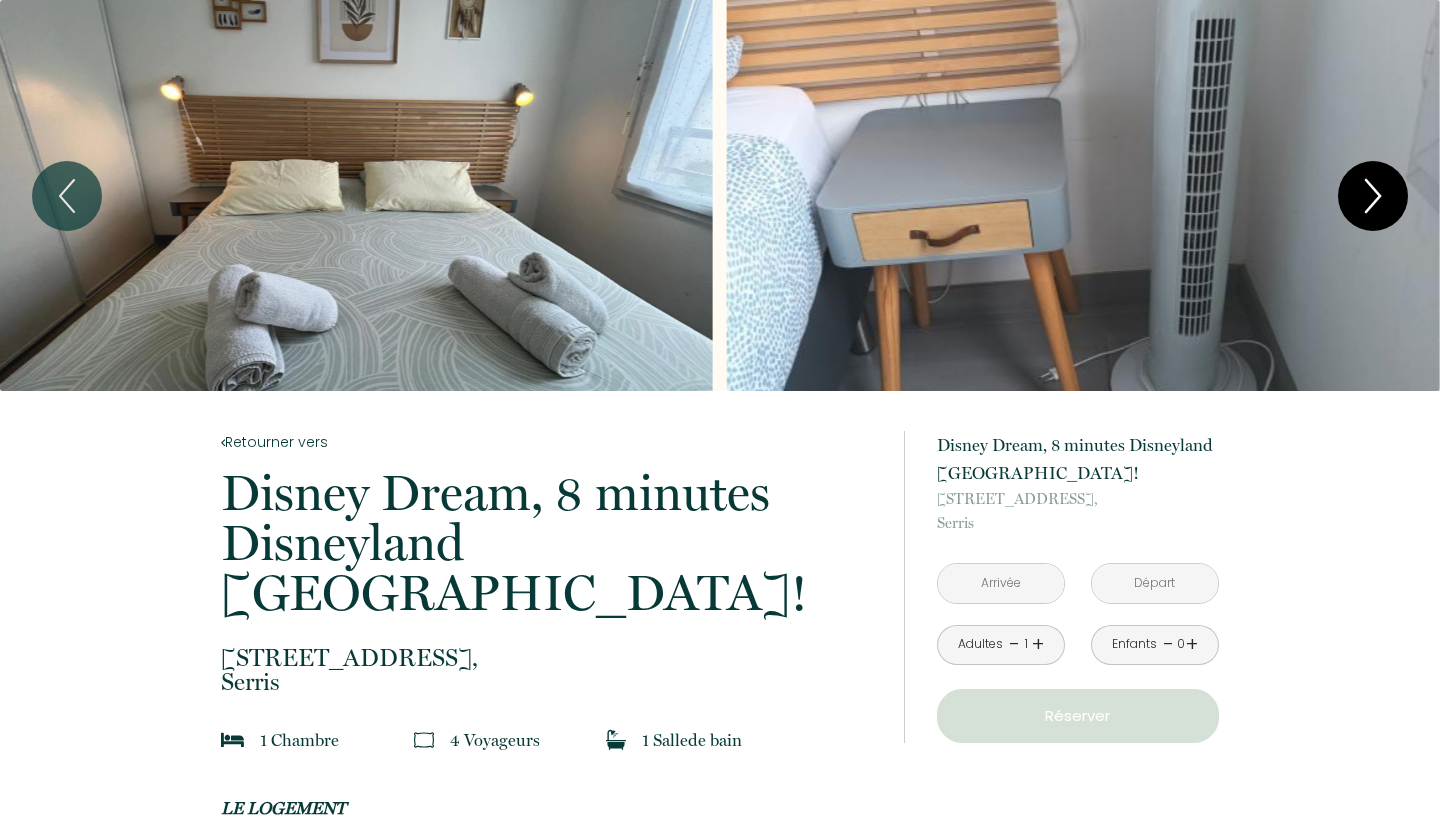 click 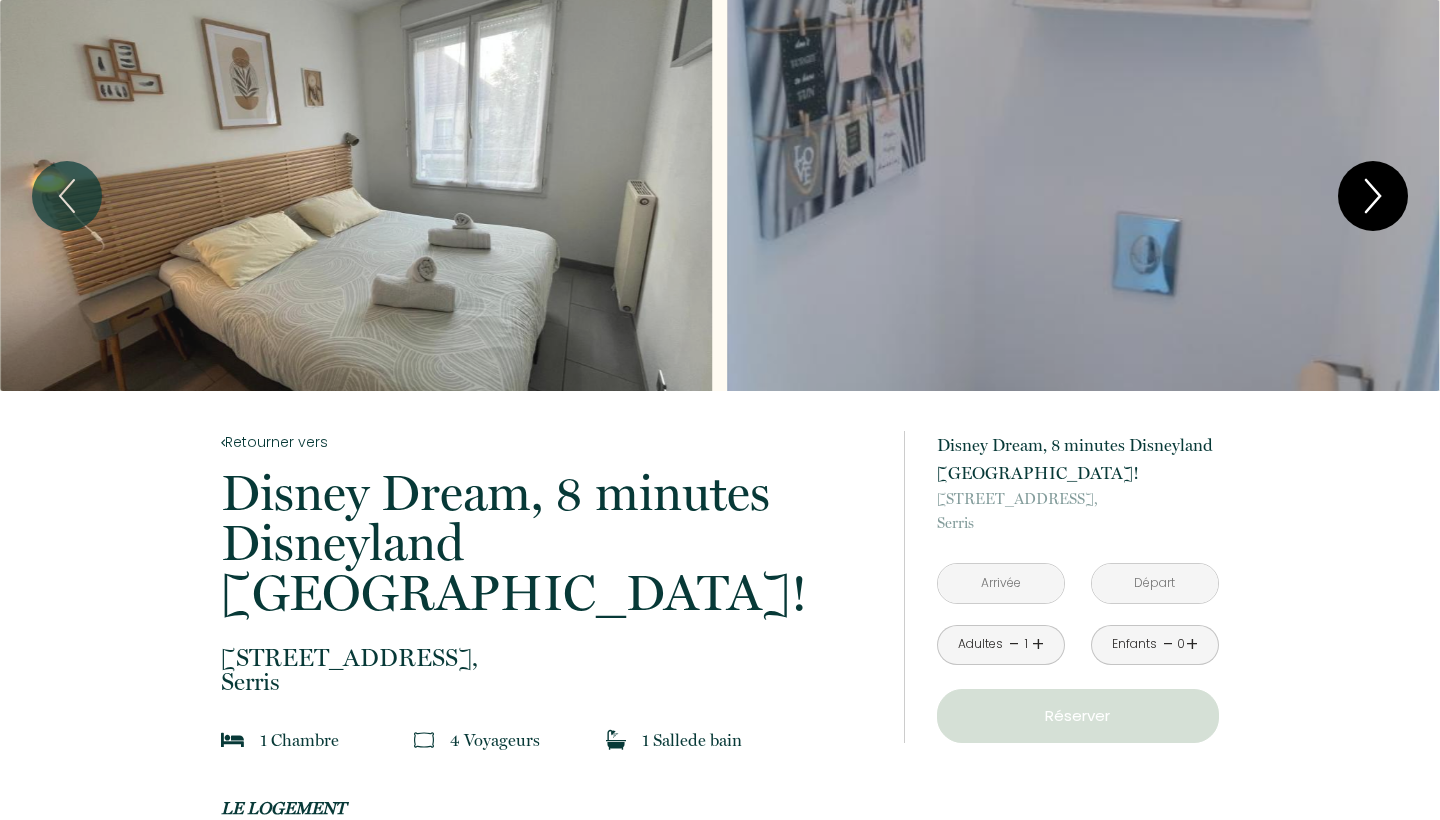 click 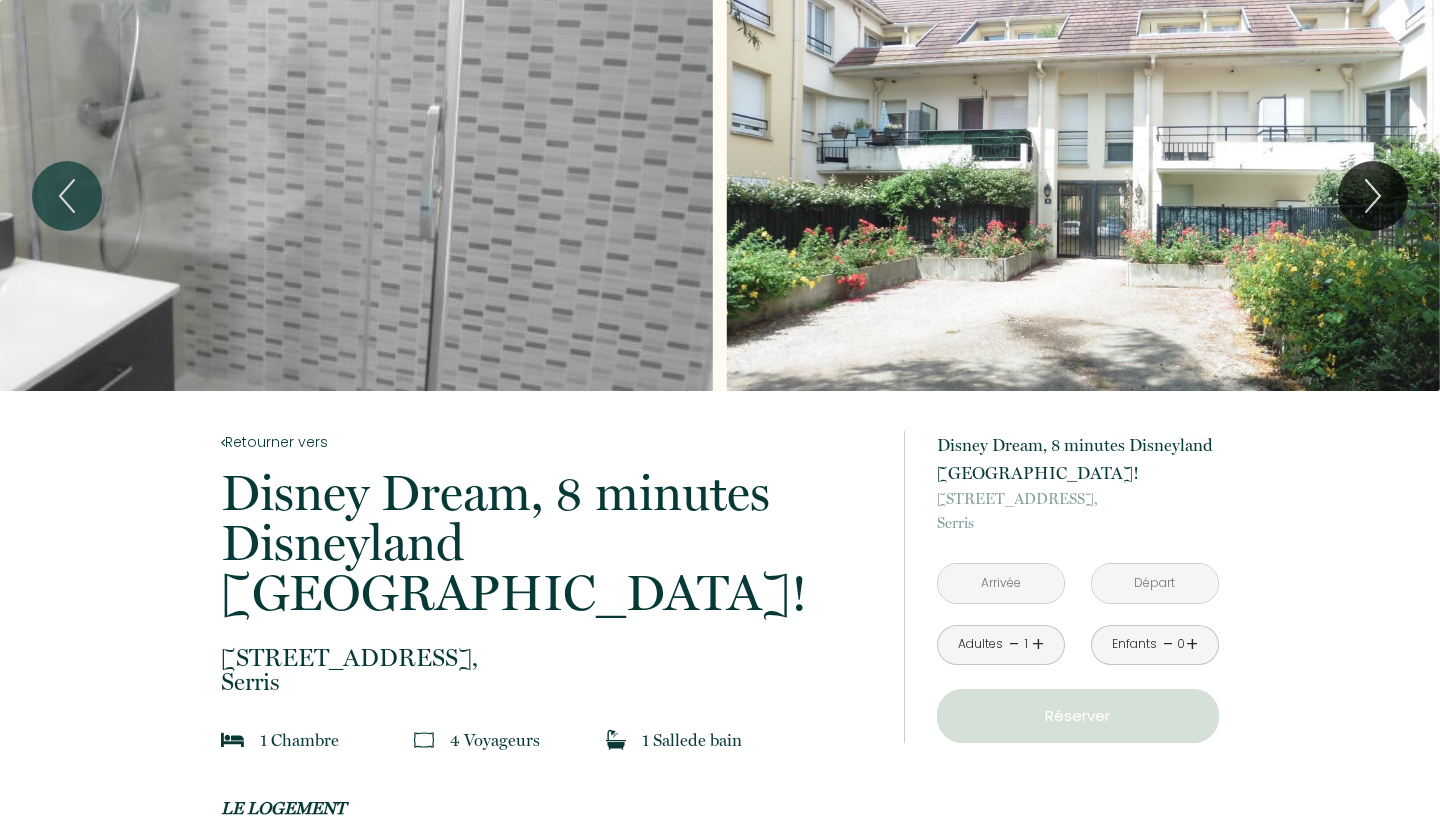 click at bounding box center (356, 195) 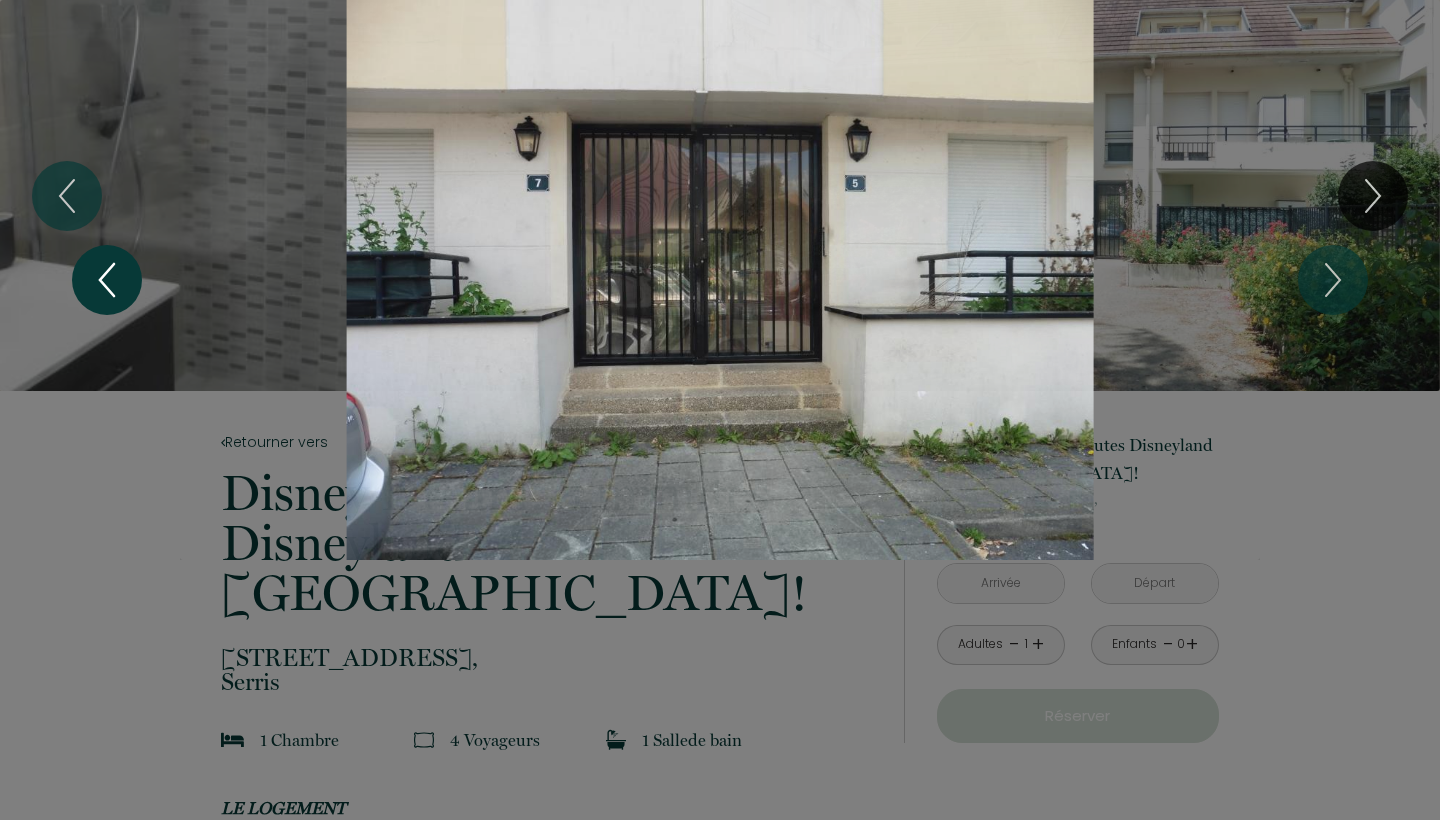 click 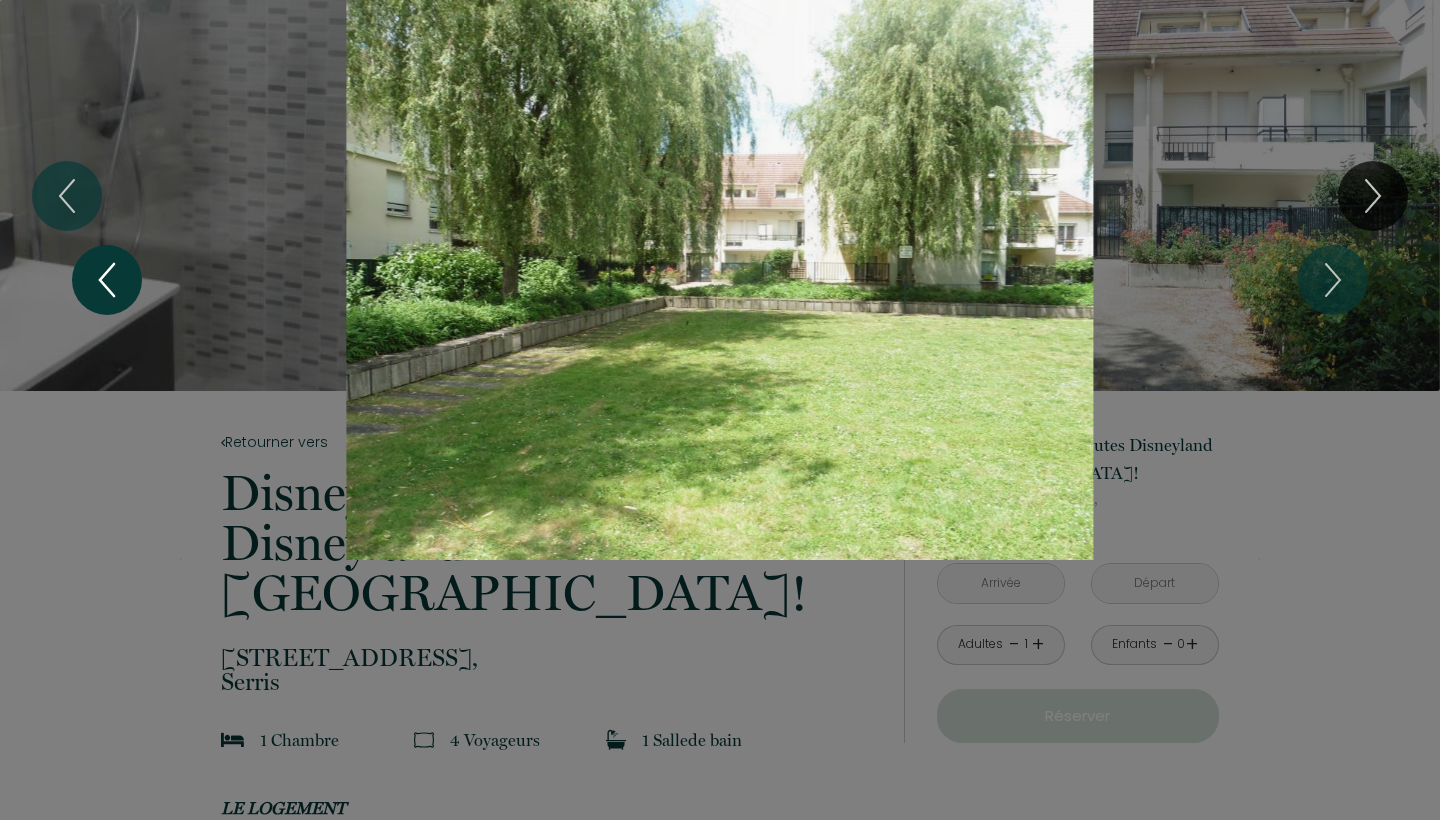 click 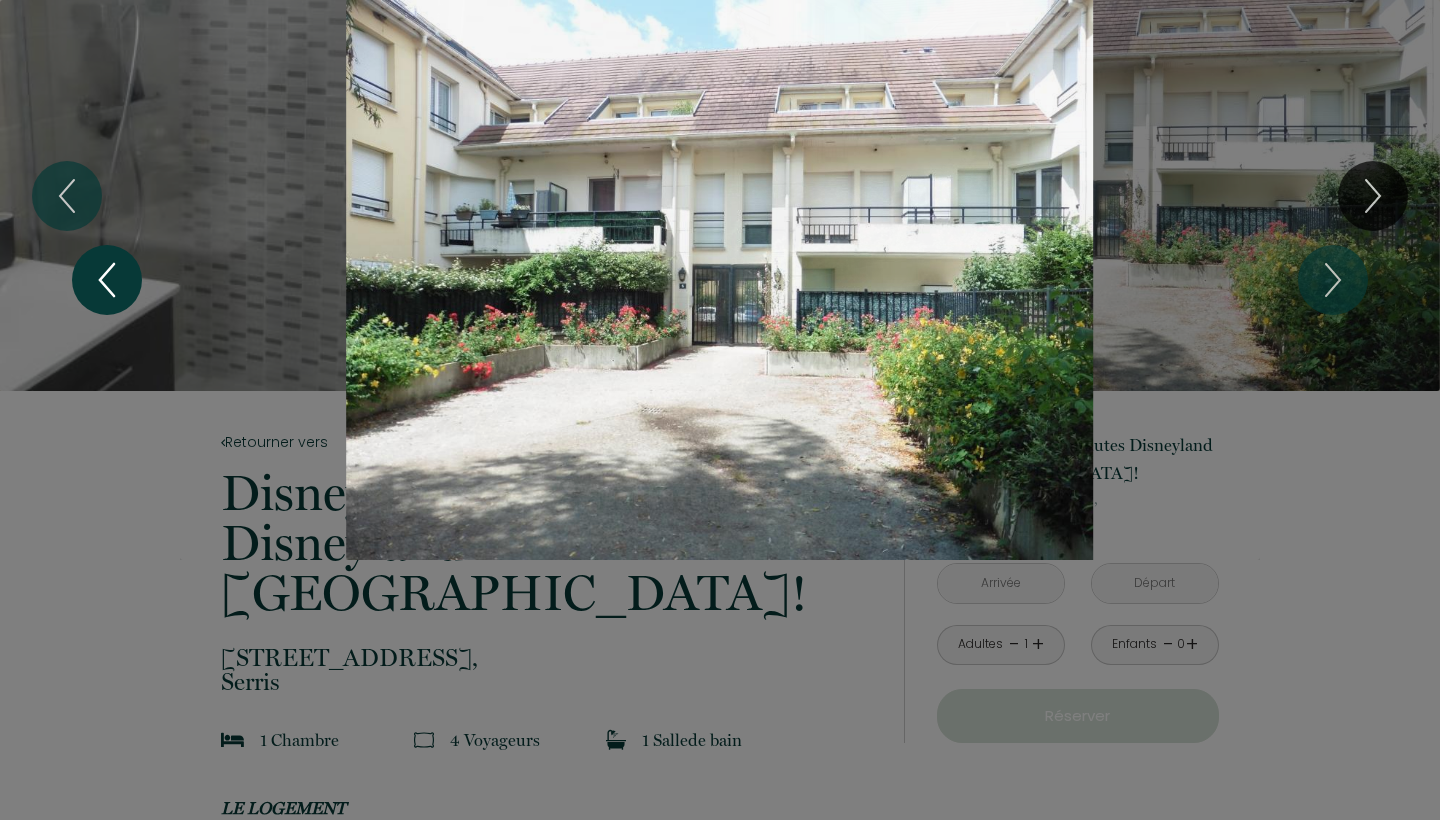 click 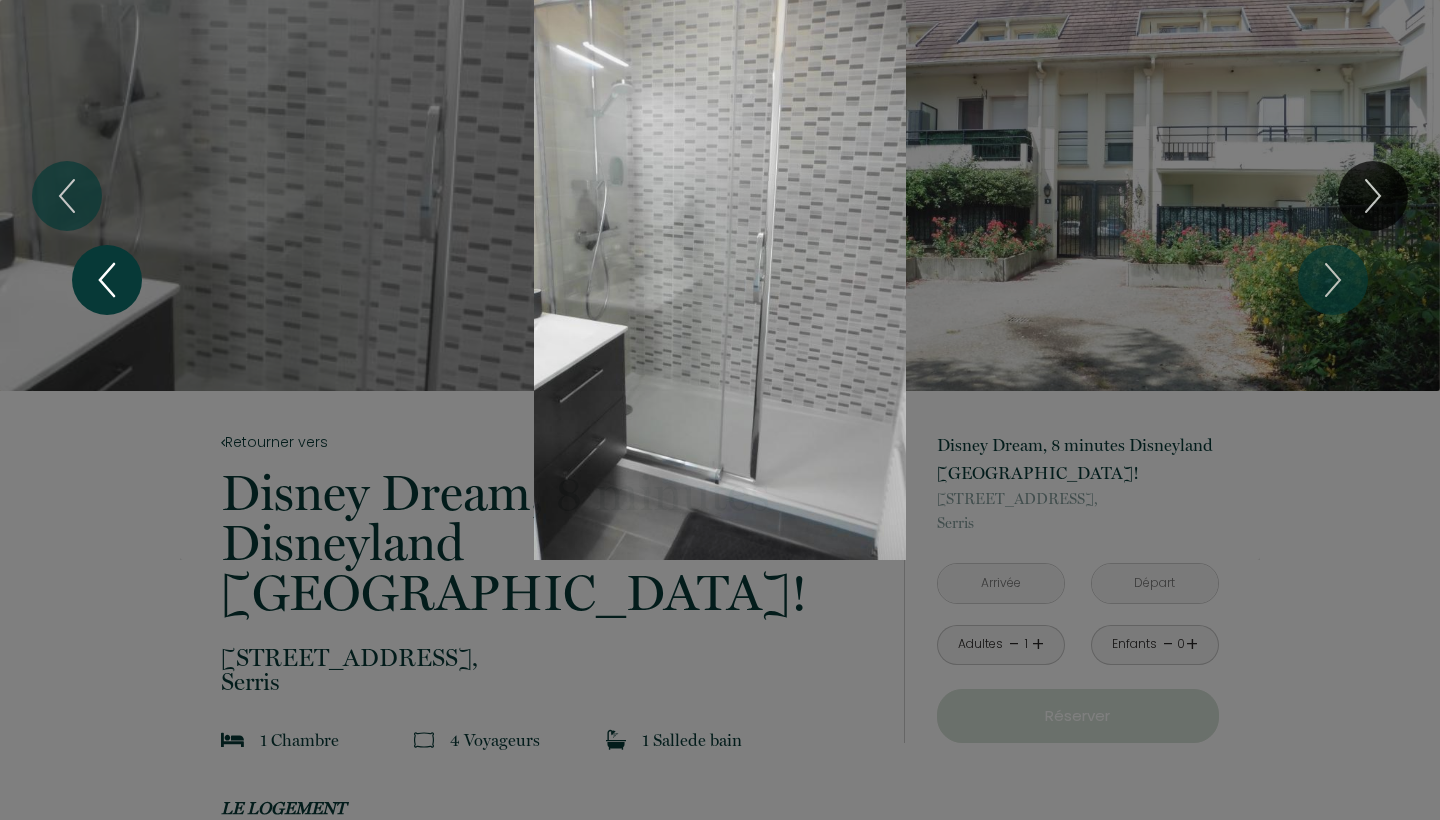 click 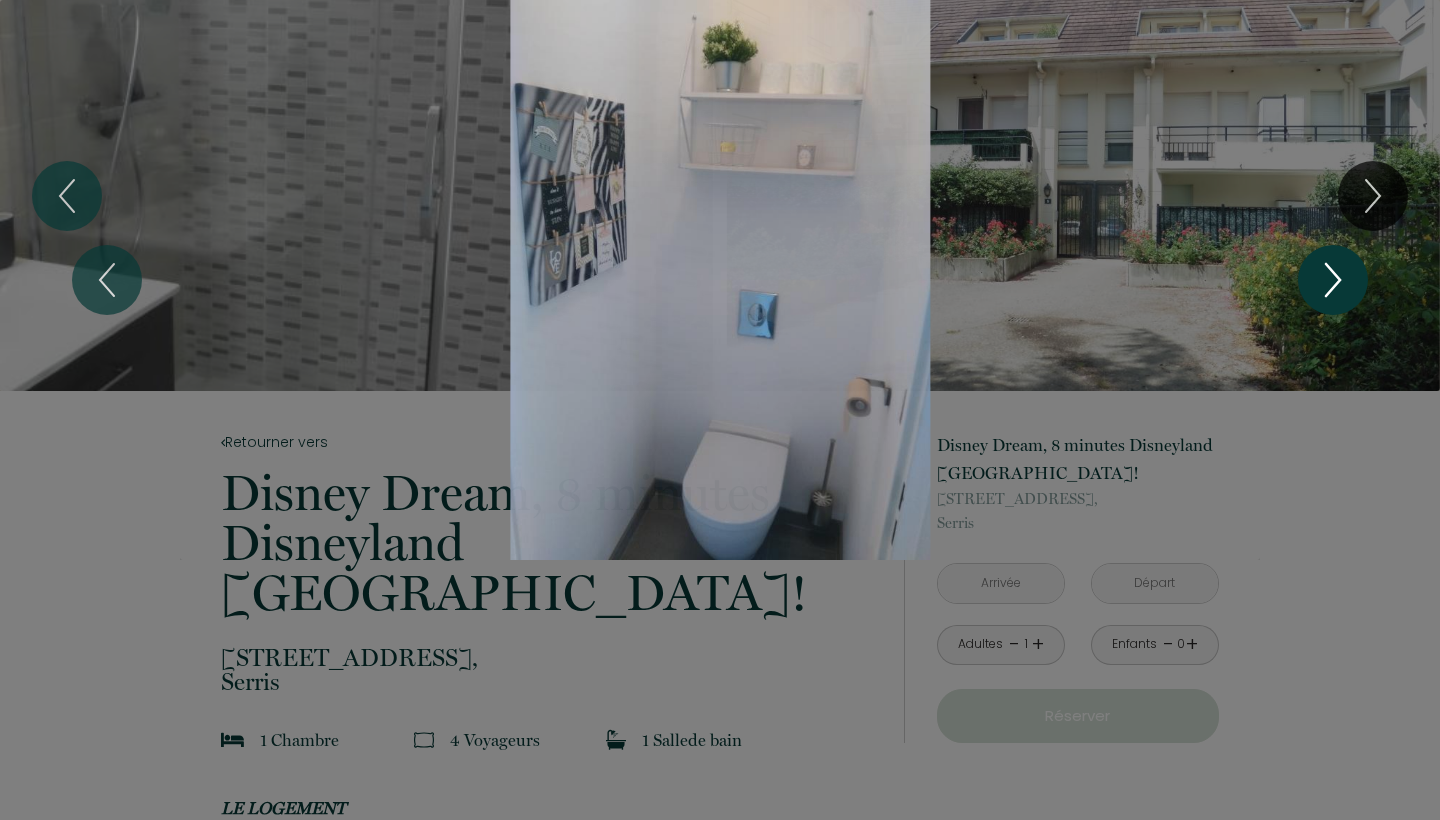 click 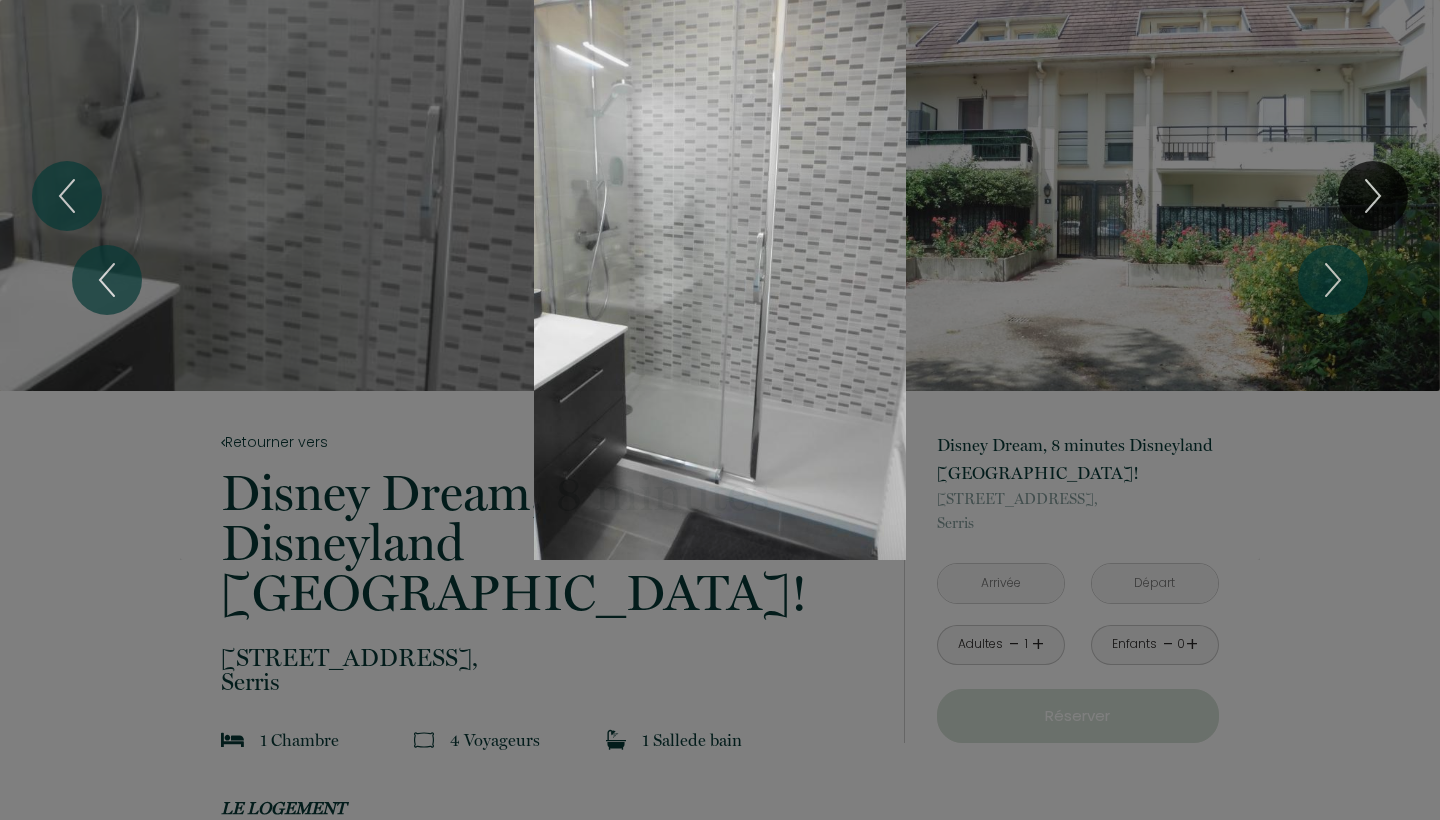 click at bounding box center [720, 280] 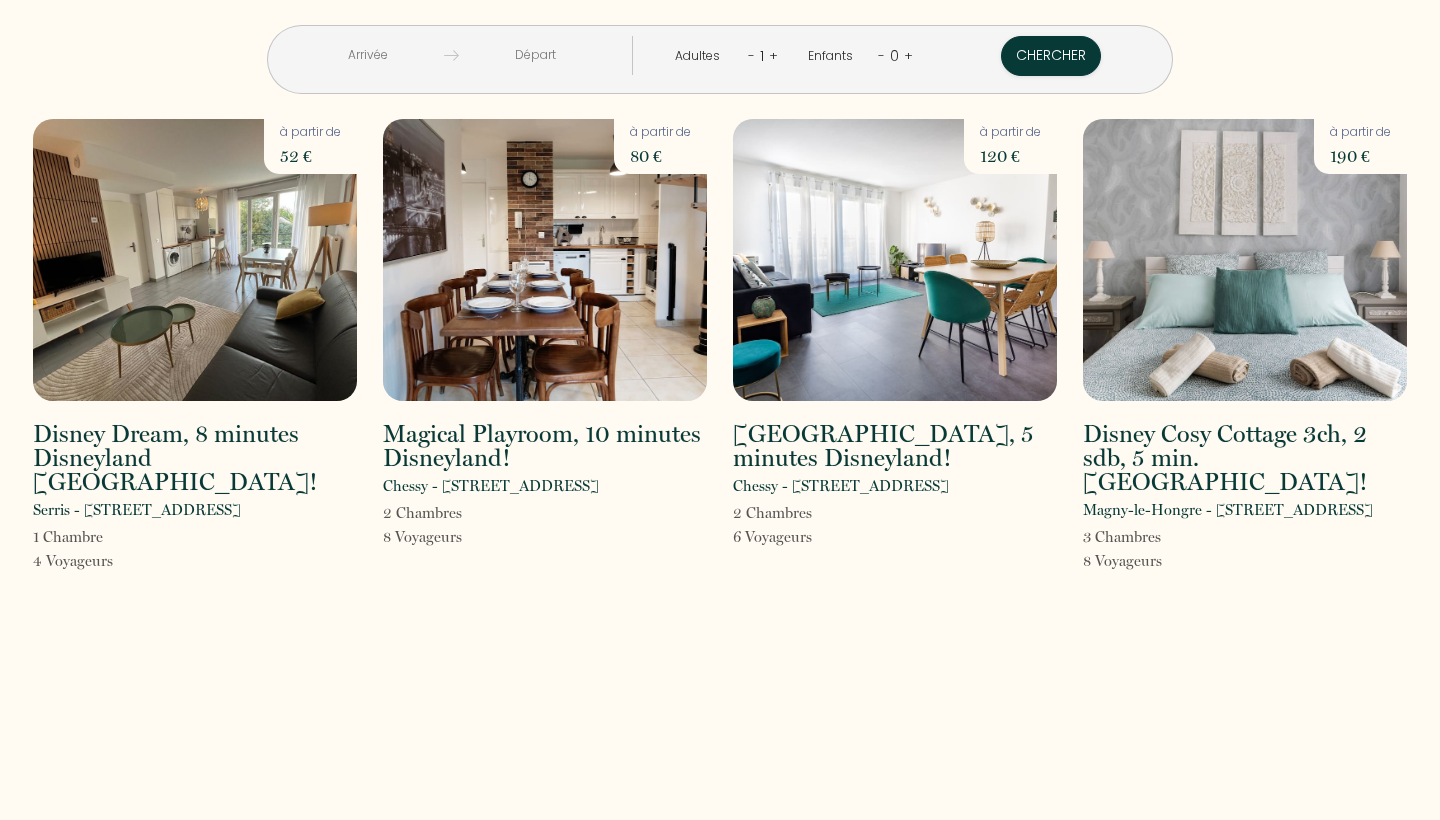 click at bounding box center [545, 260] 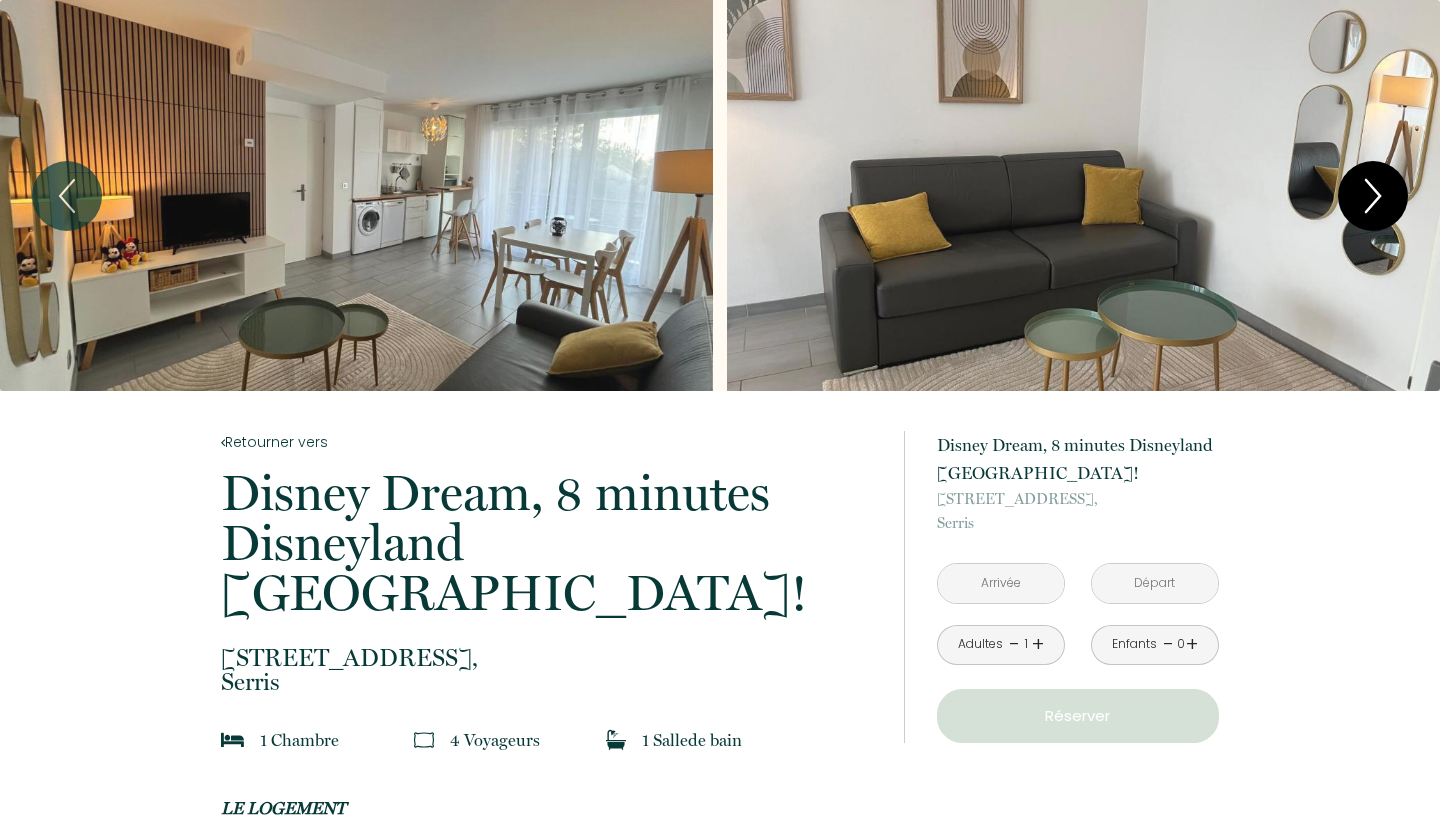 click 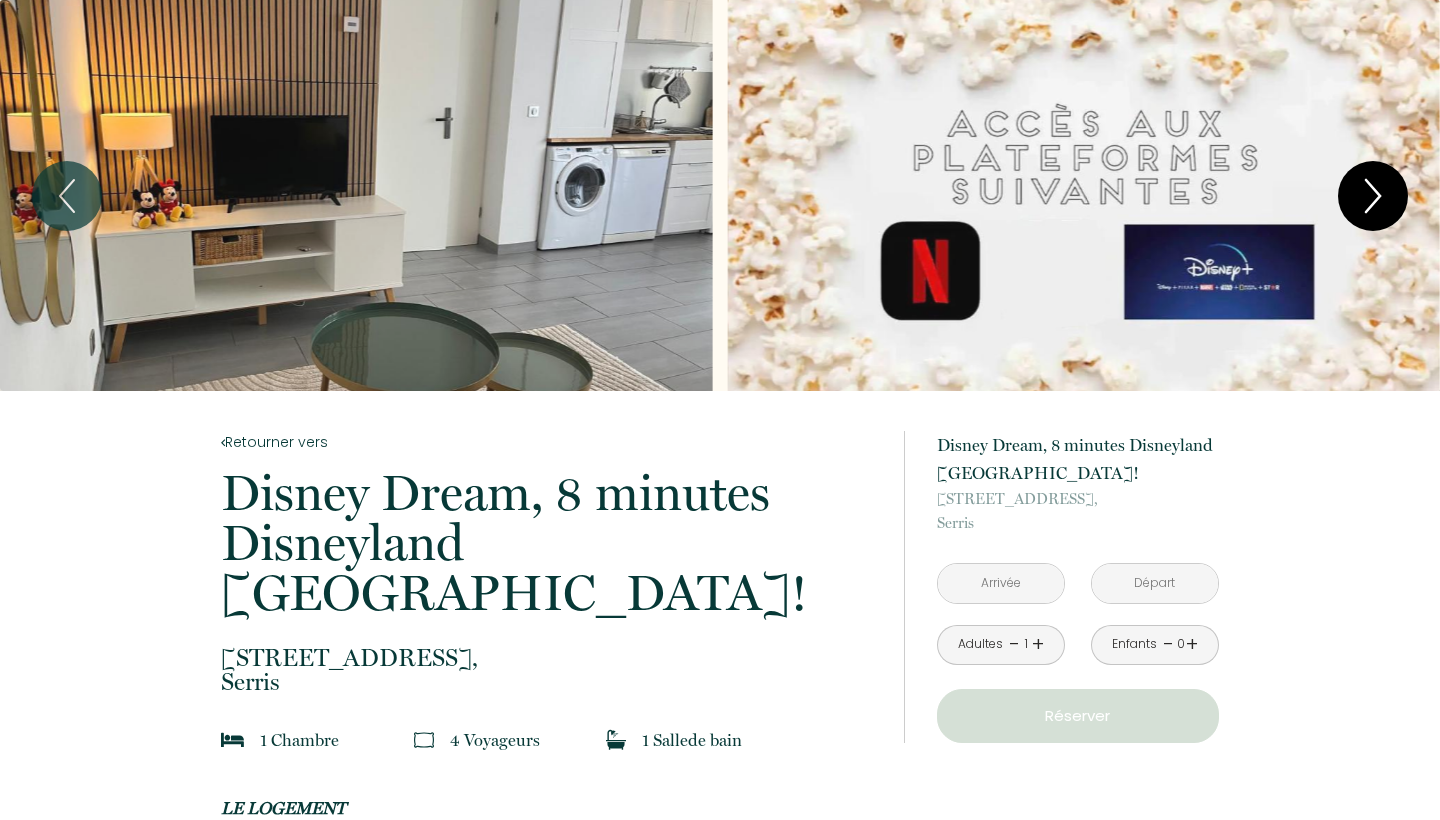 click 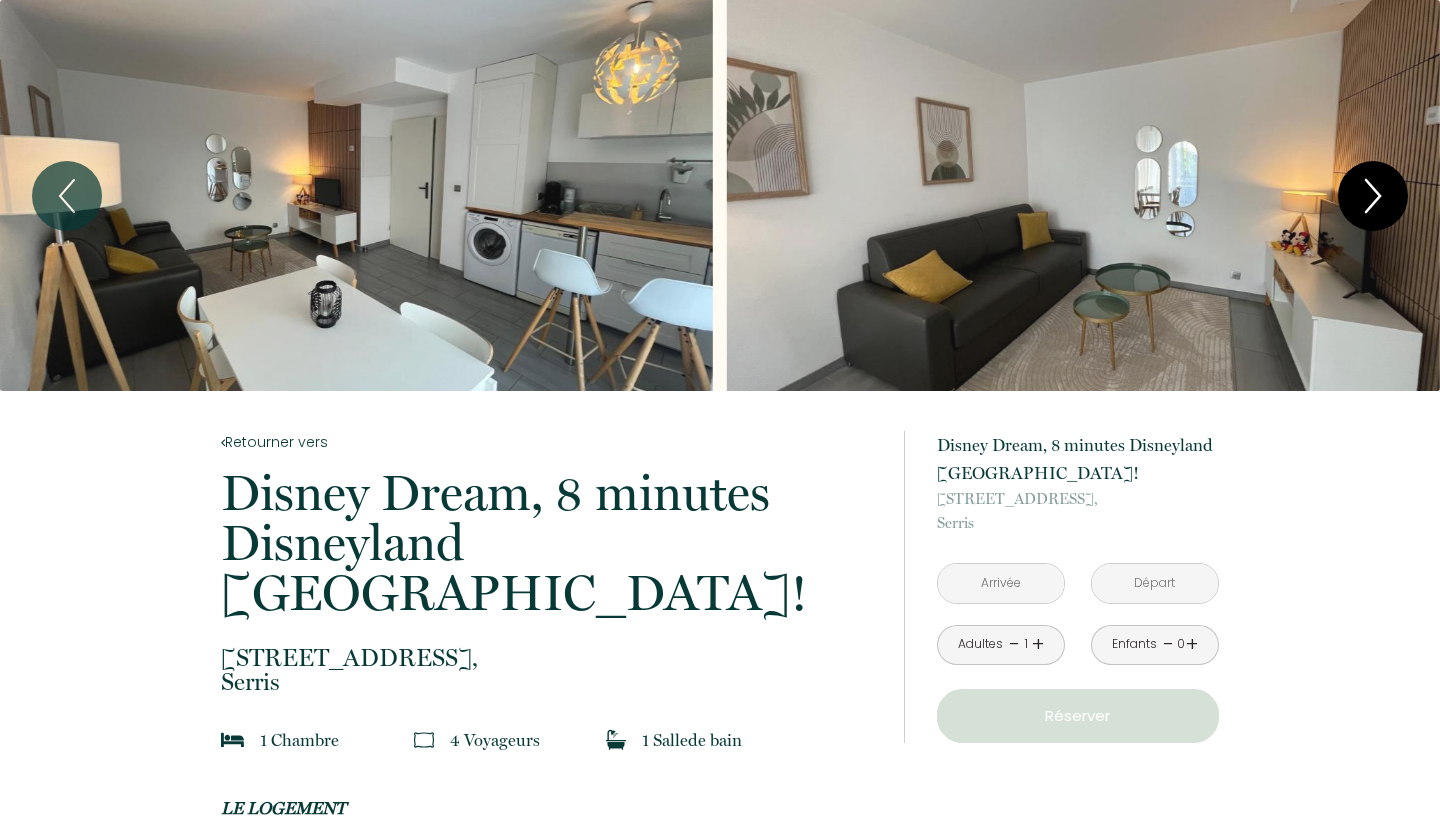 click 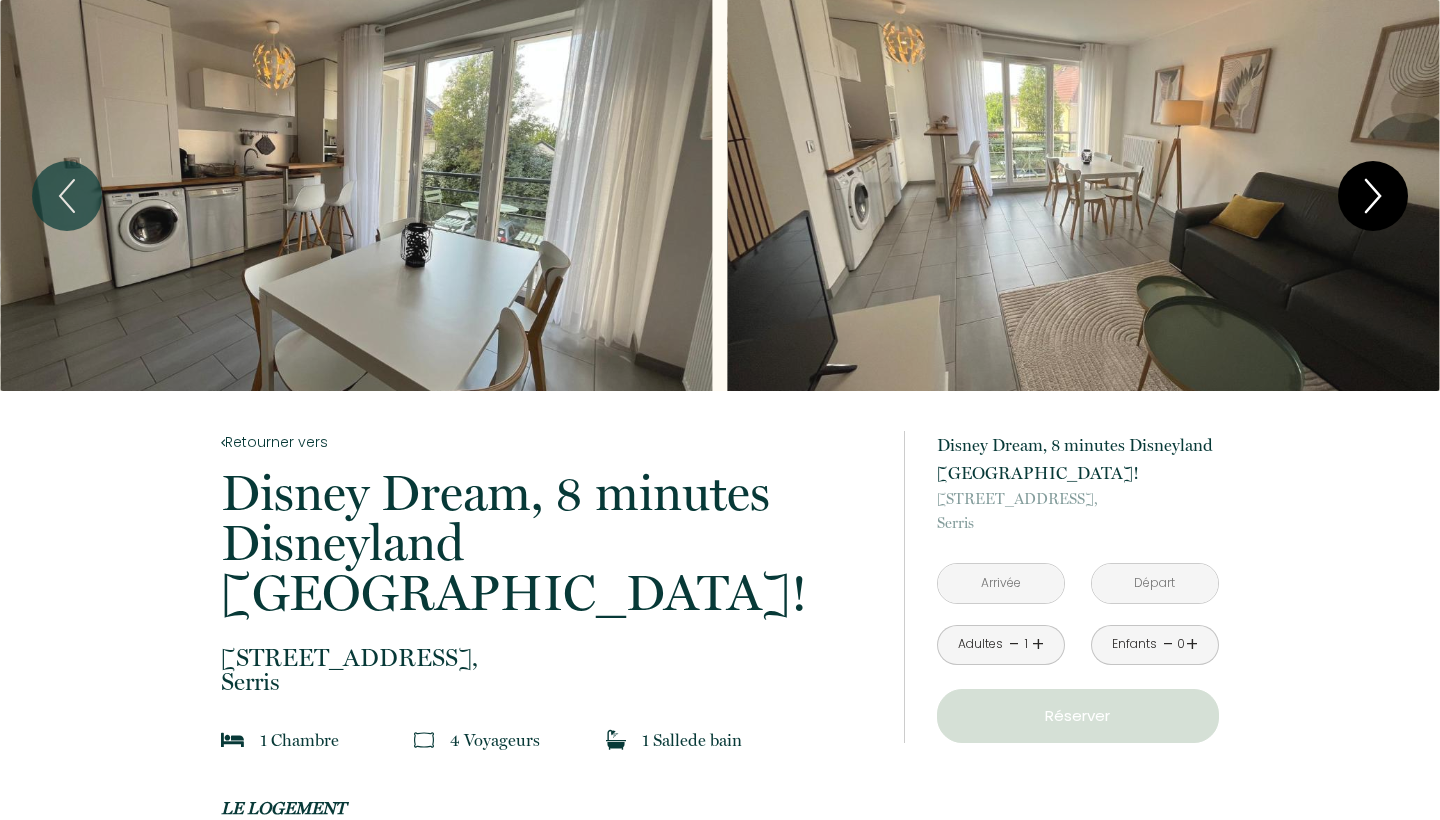click 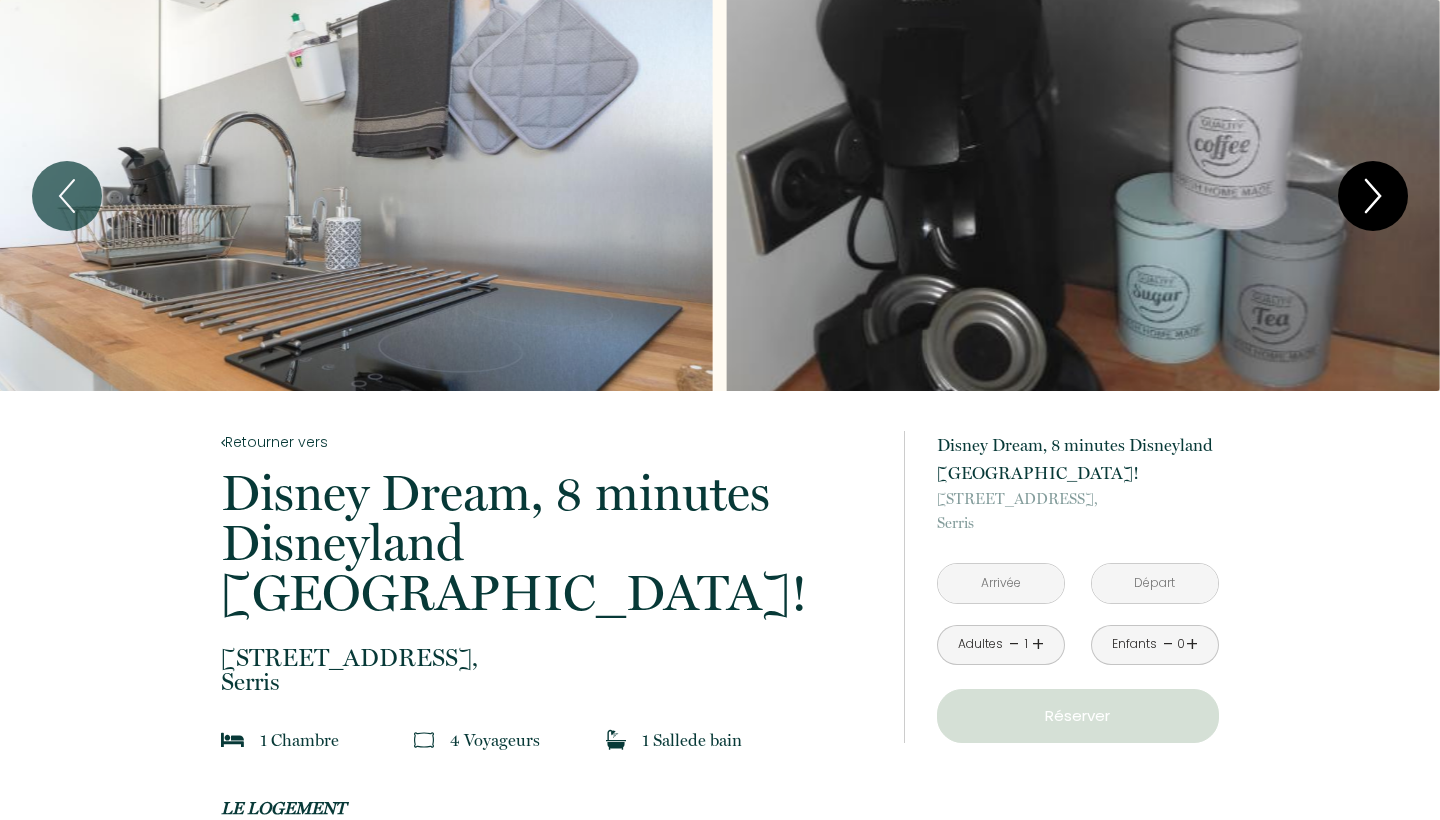 click 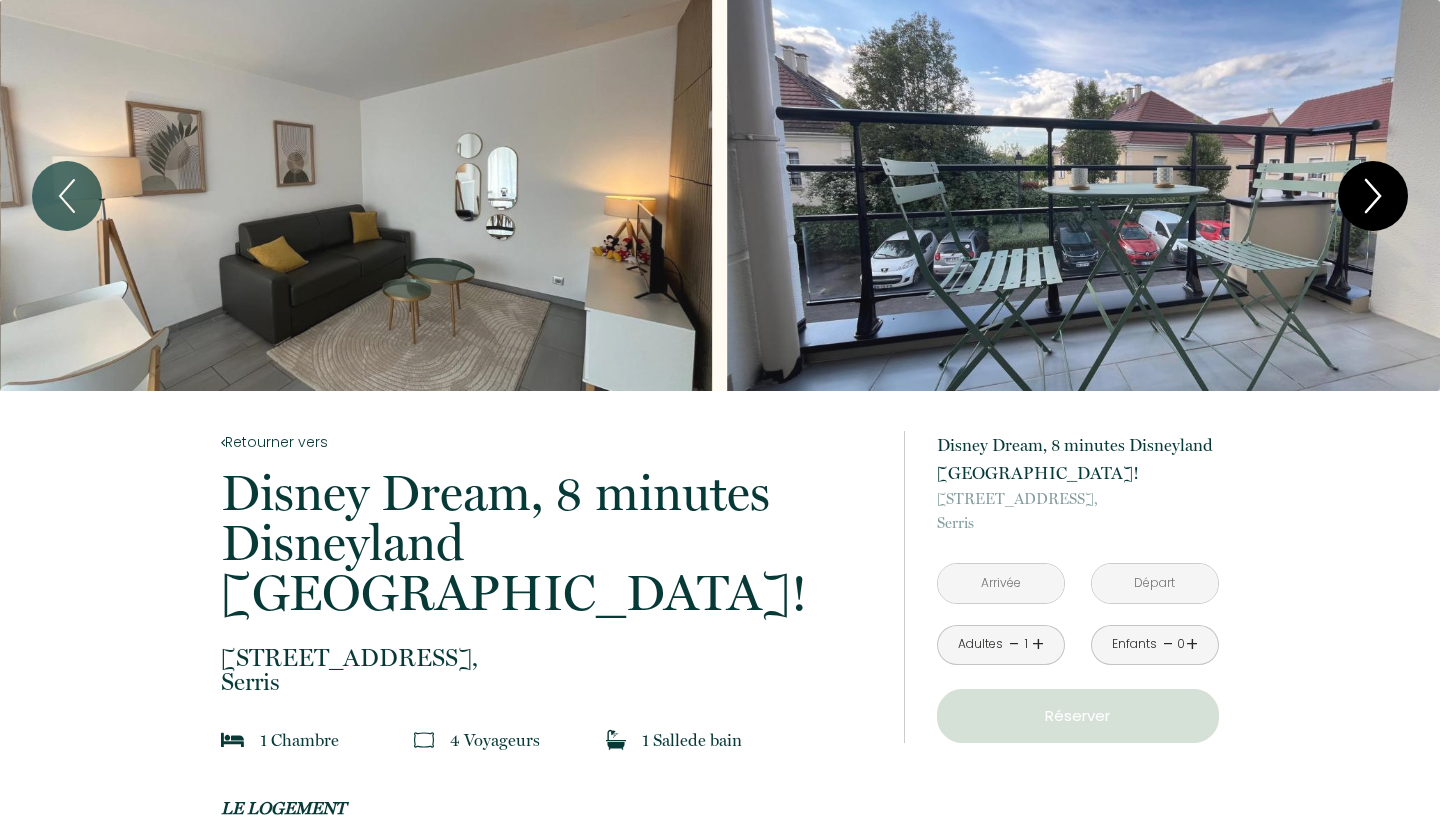 click 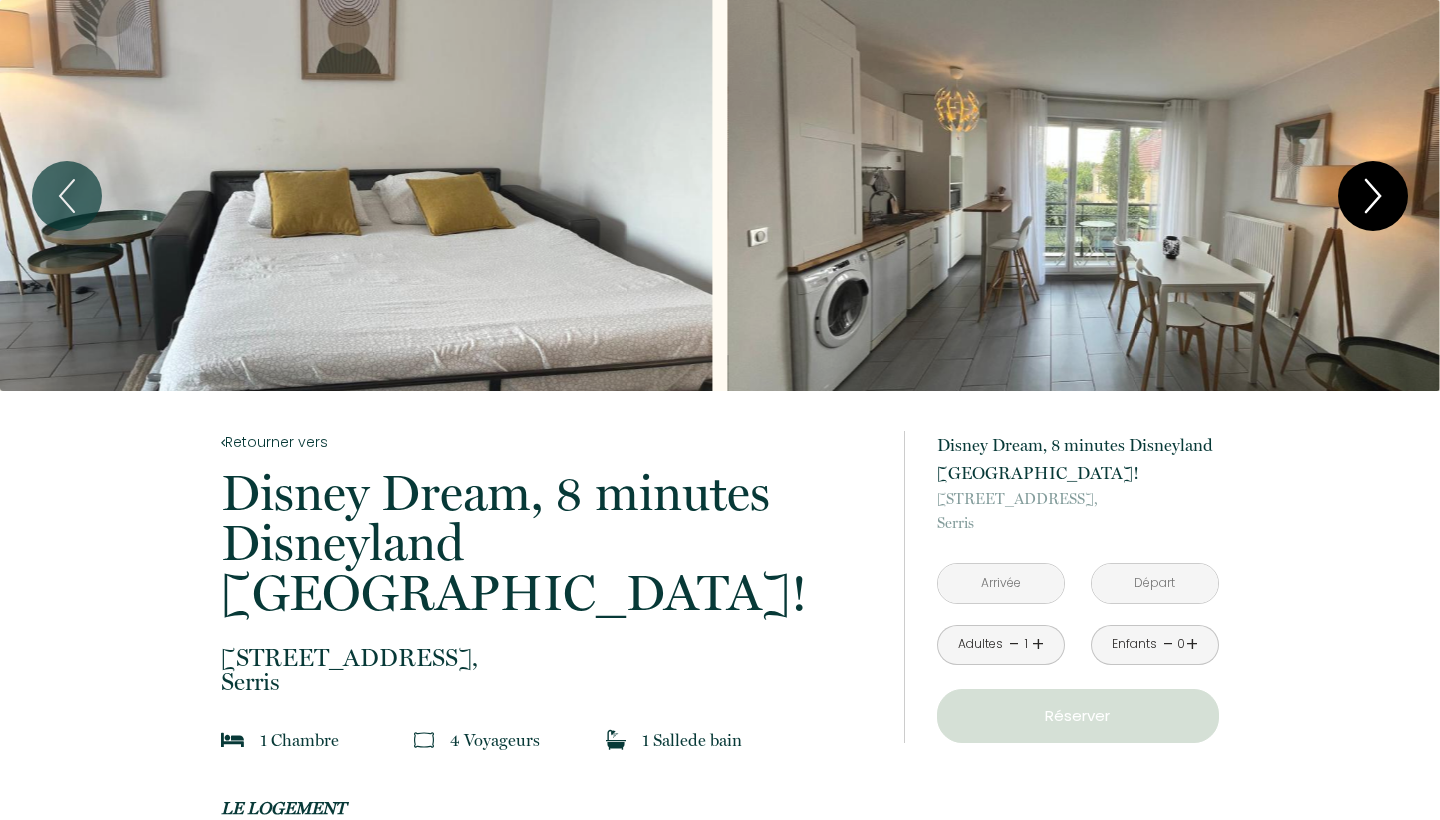 click 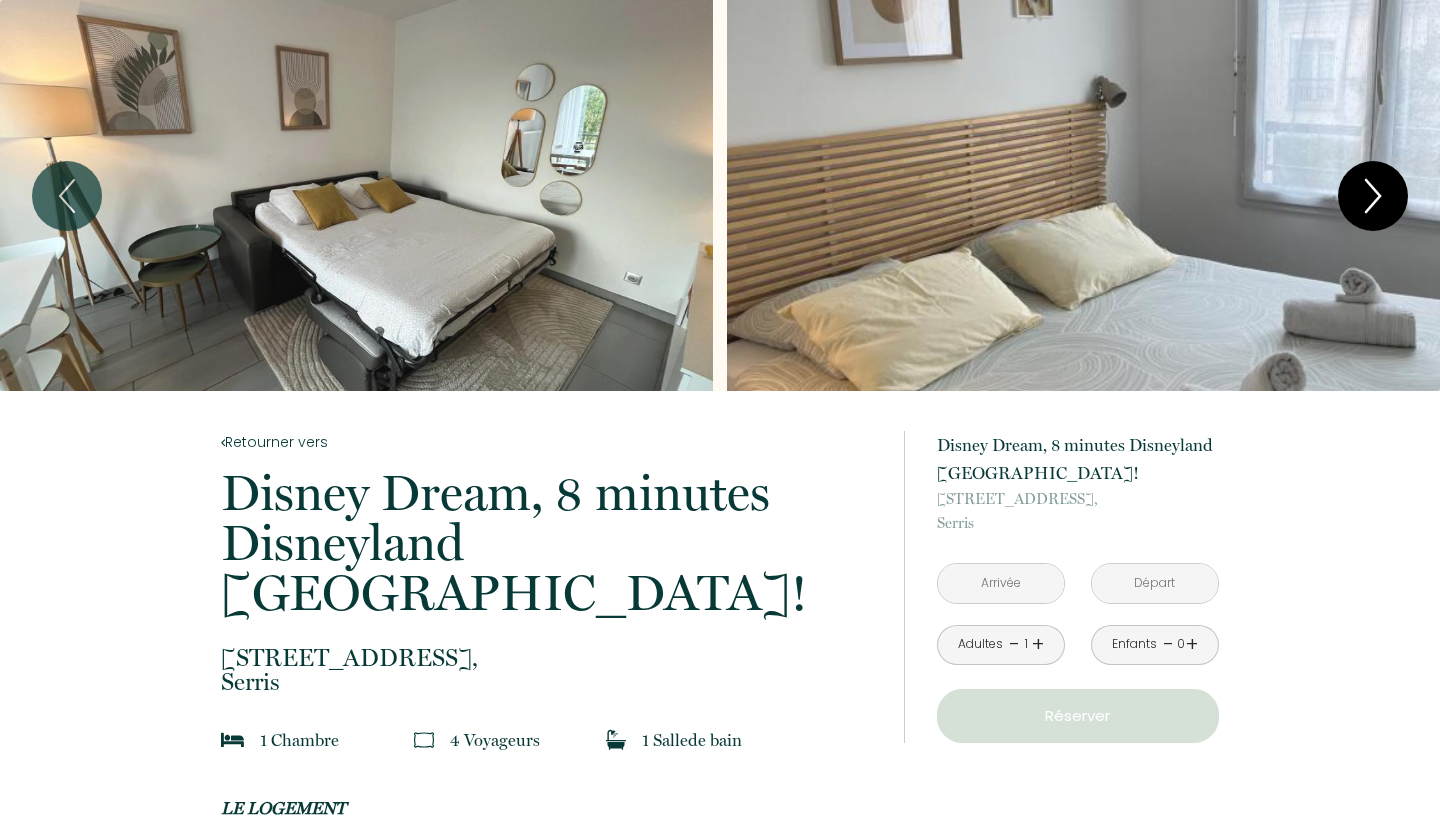click 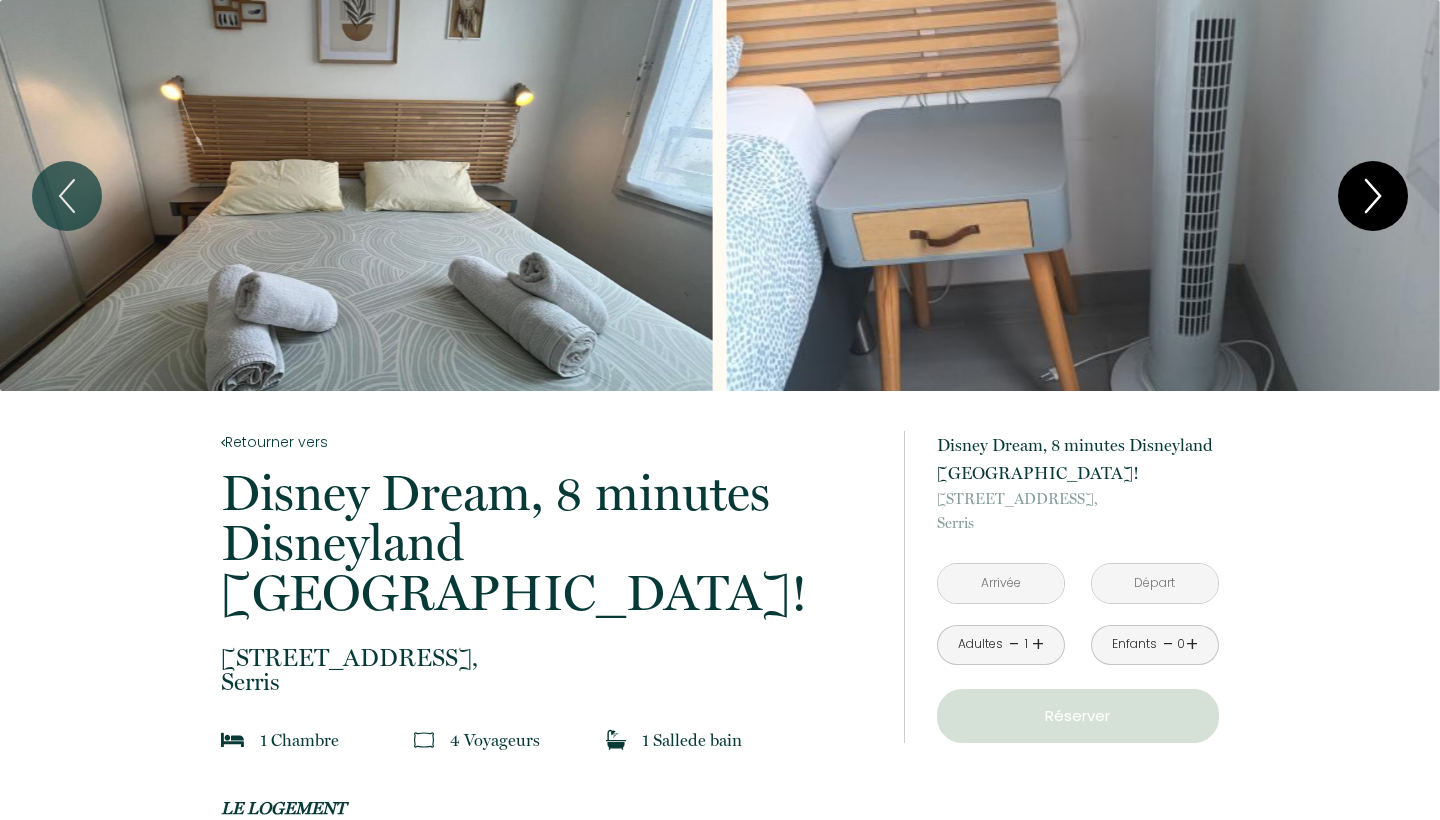 click 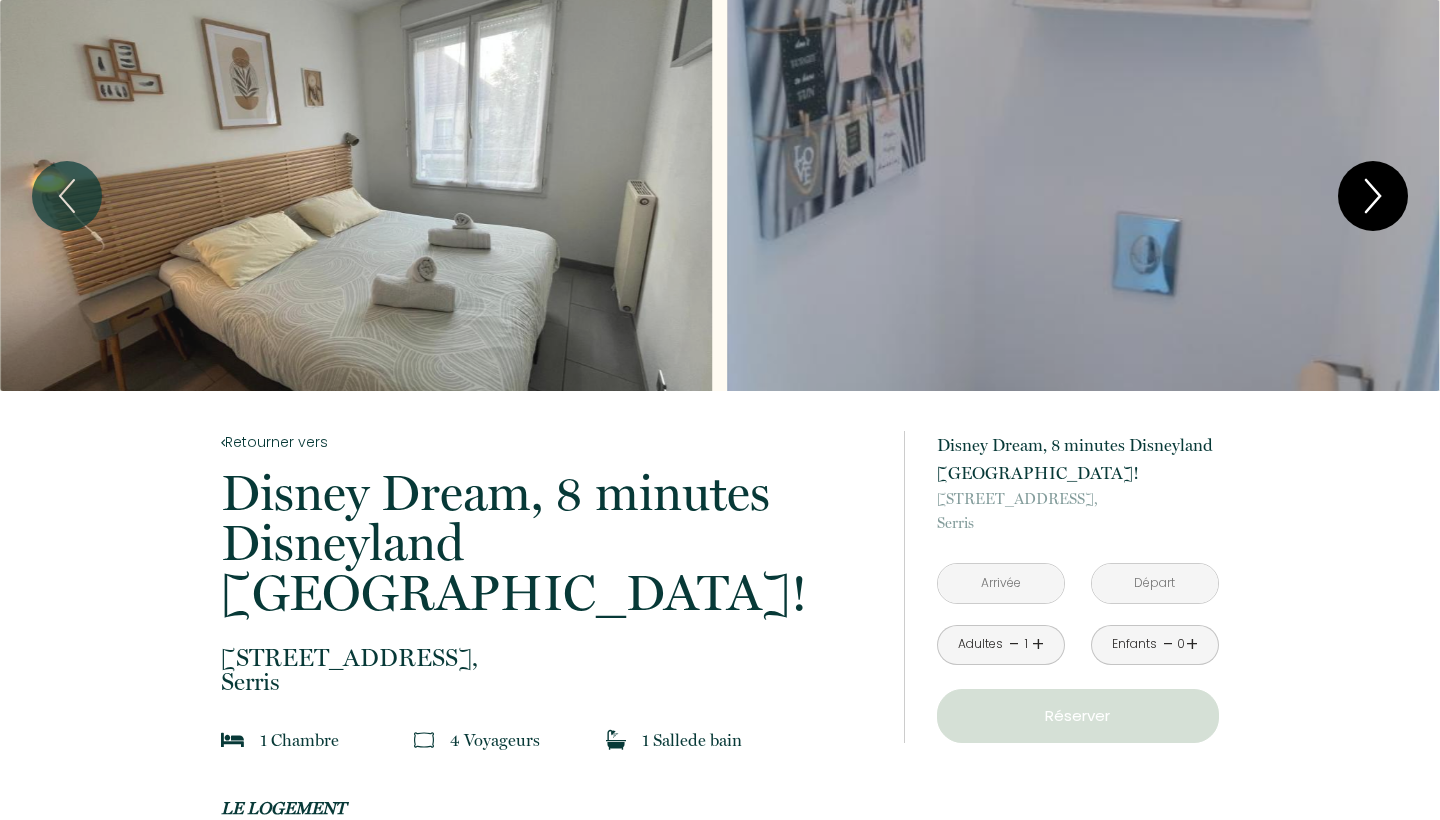 click 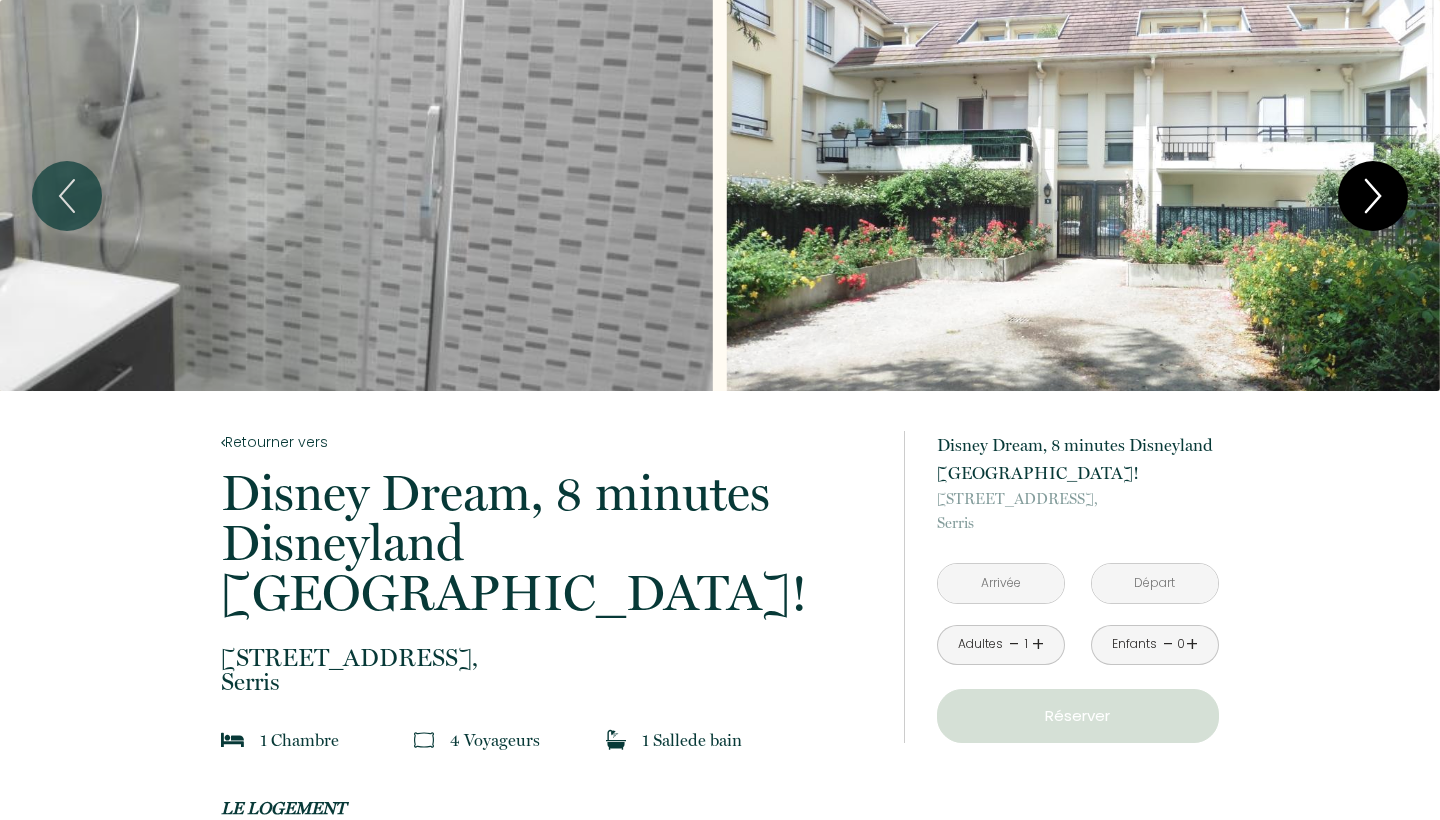 click 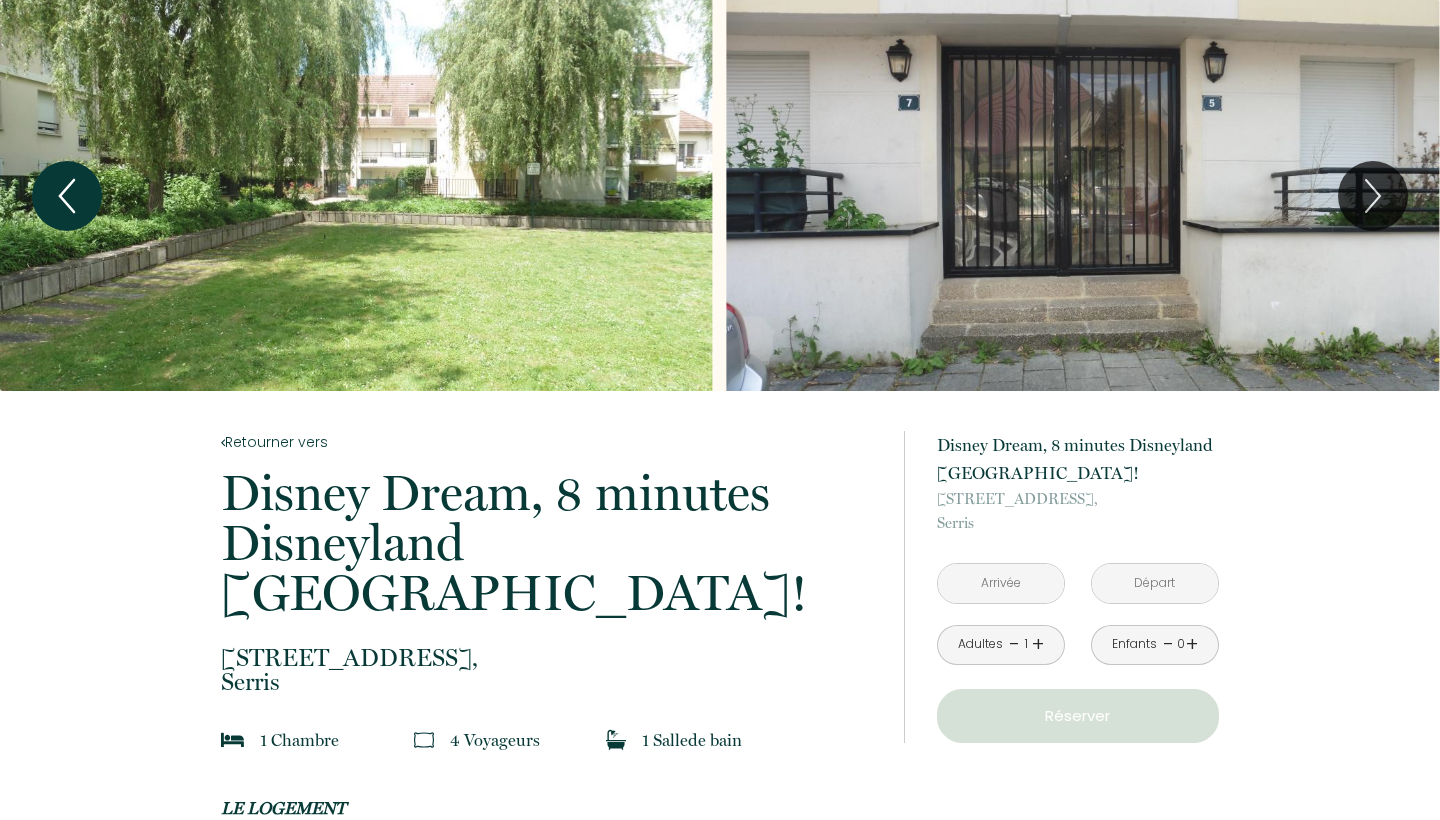 click 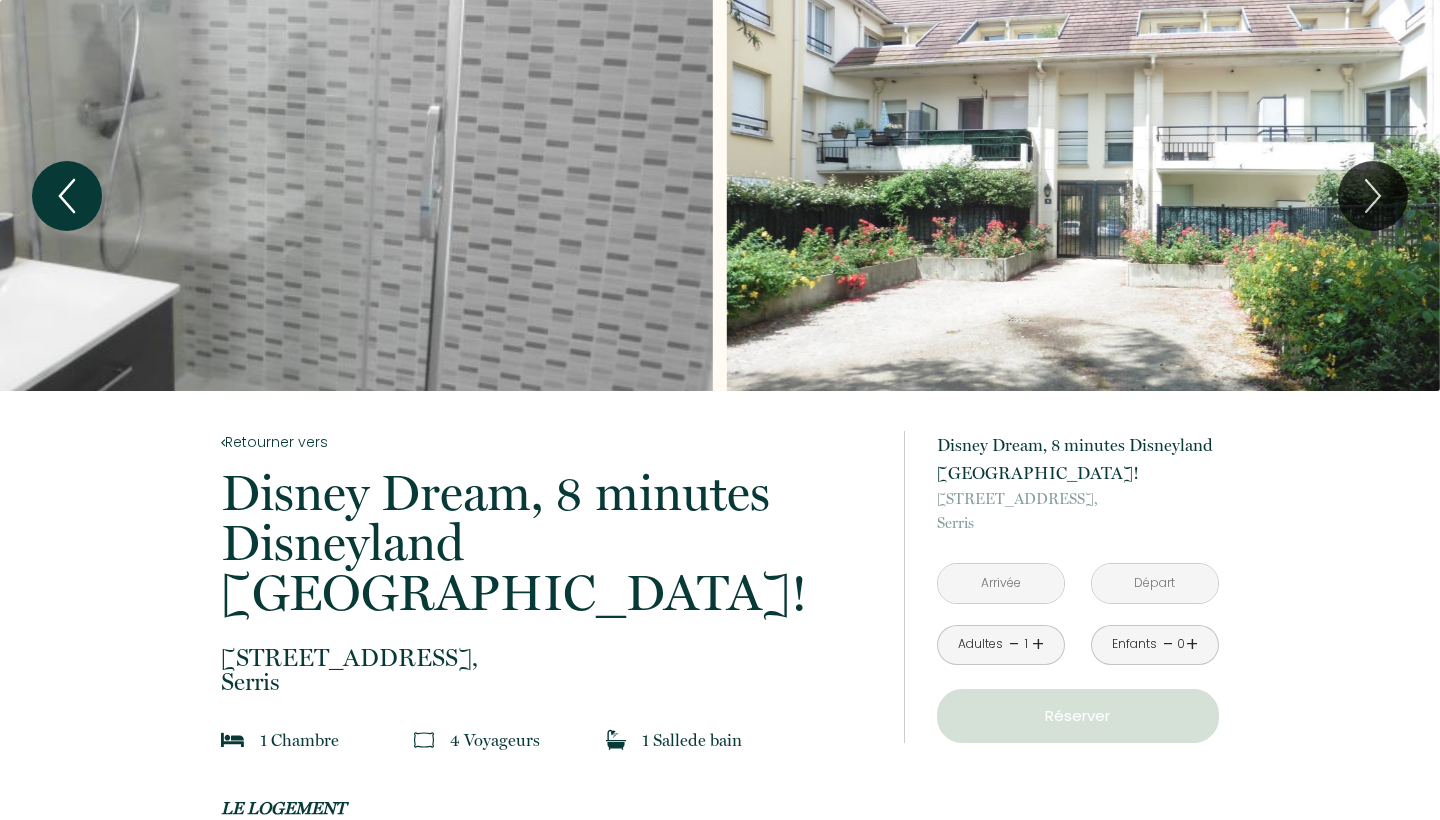 click 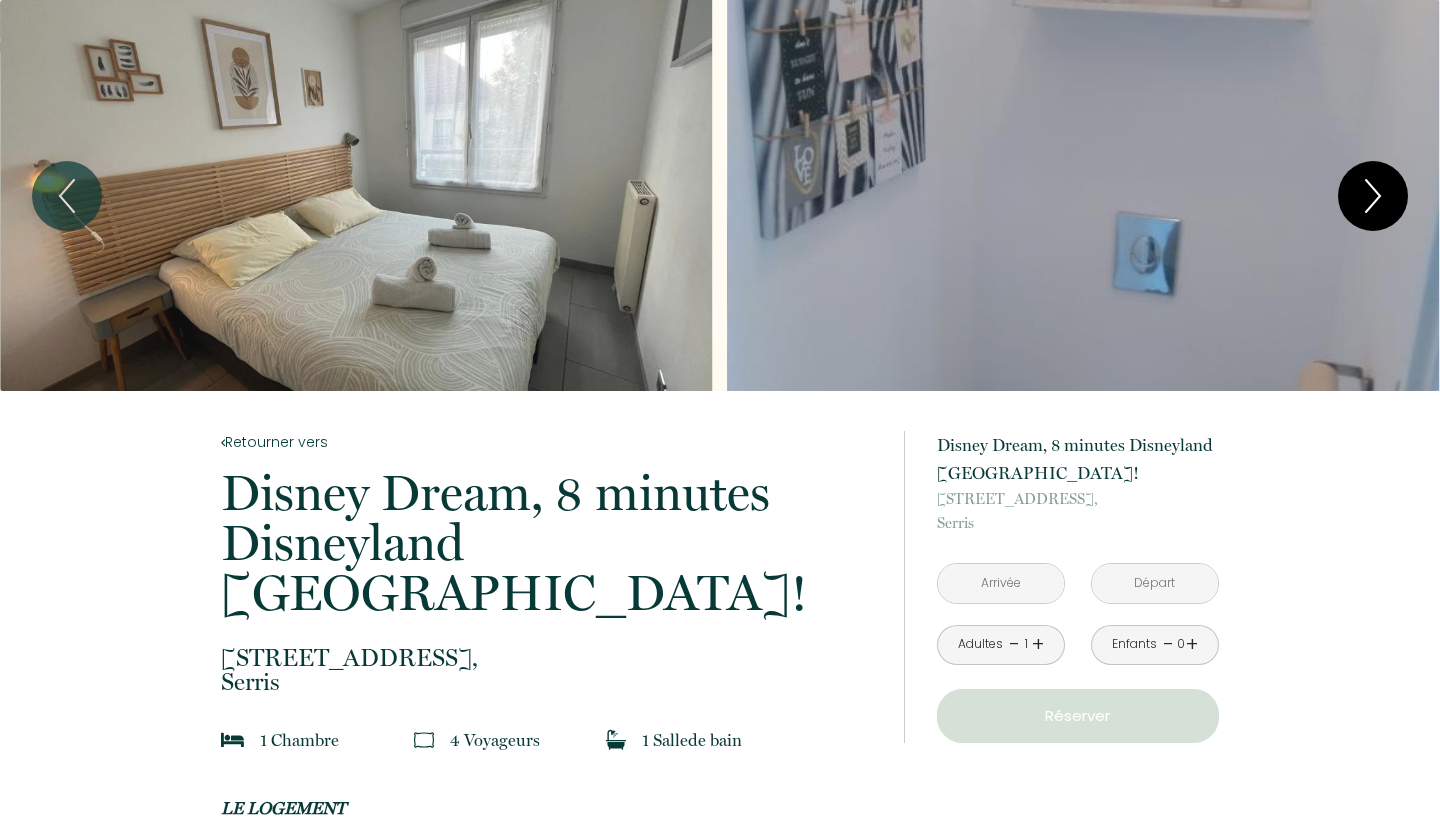 click at bounding box center [1373, 196] 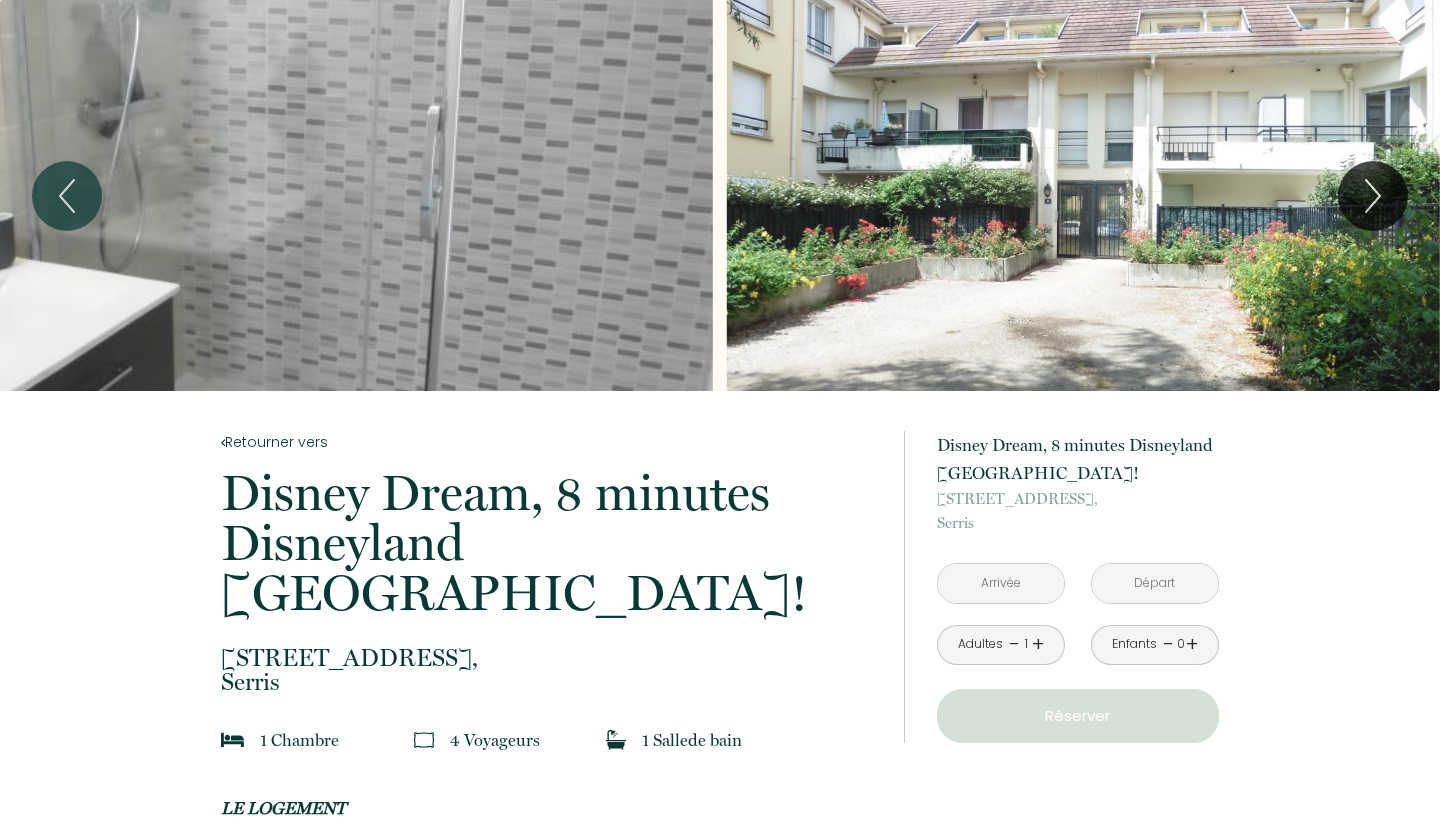click at bounding box center (356, 195) 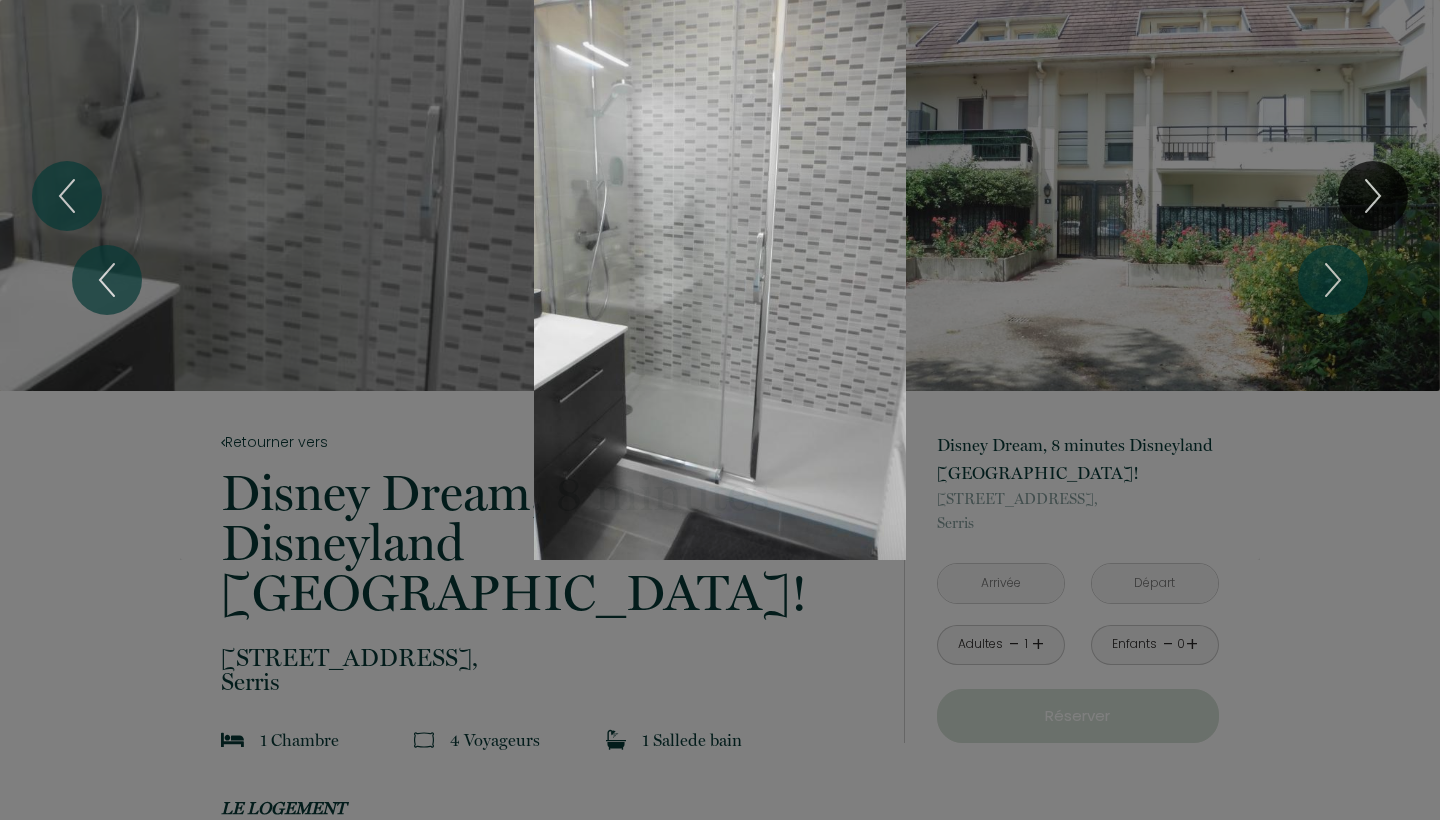 click at bounding box center (720, 280) 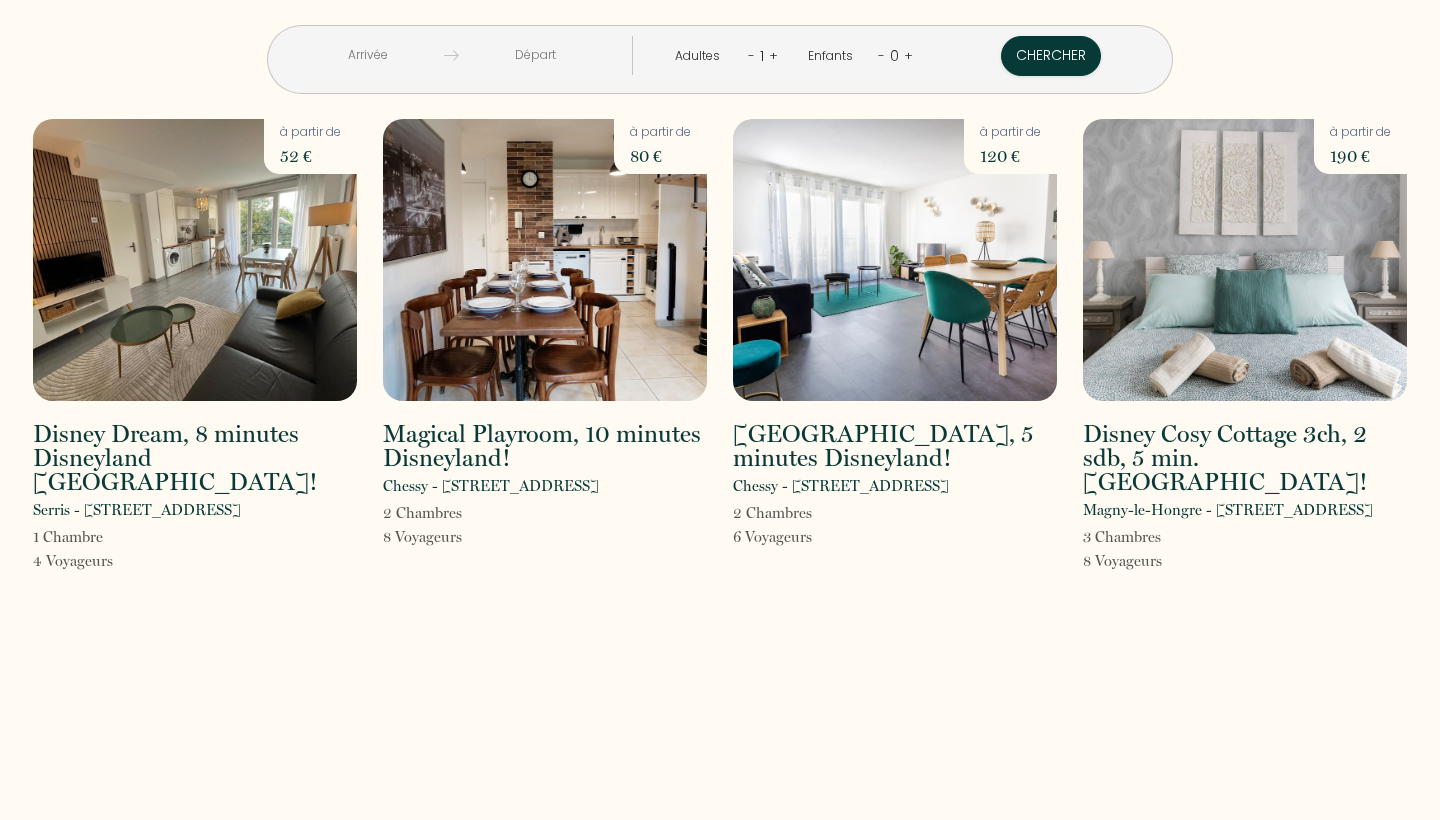 click at bounding box center (545, 260) 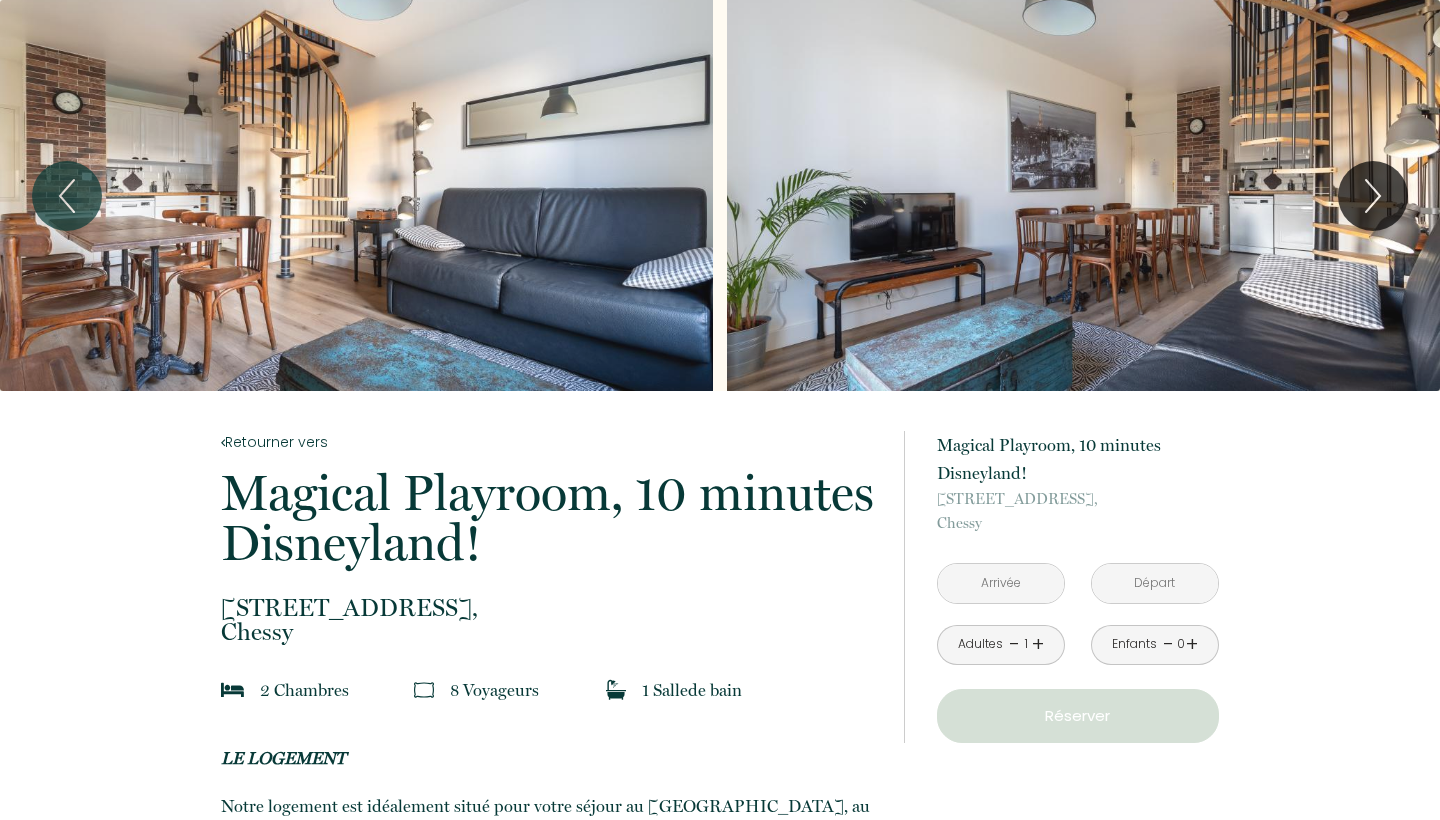 click at bounding box center [356, 195] 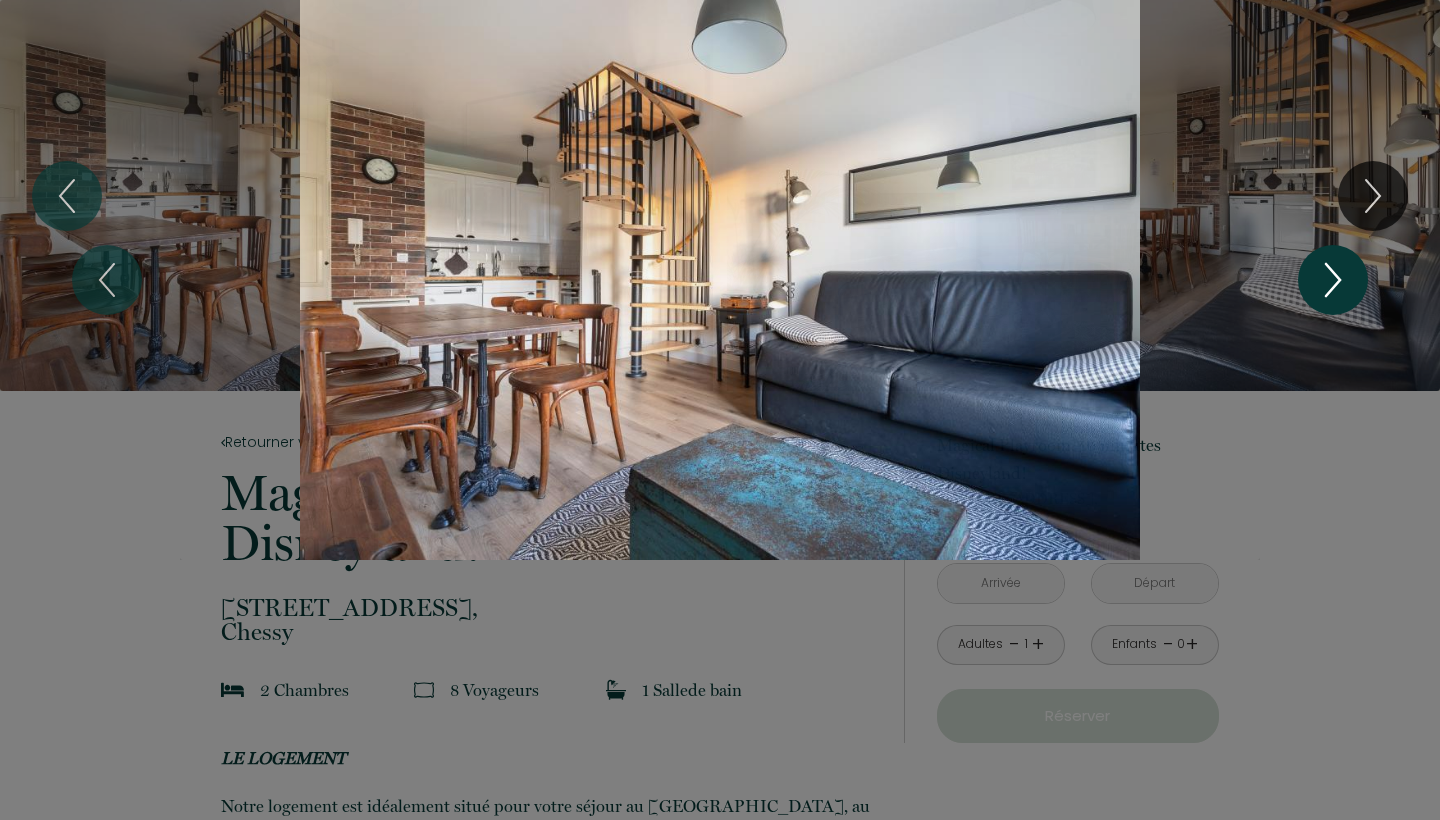 click 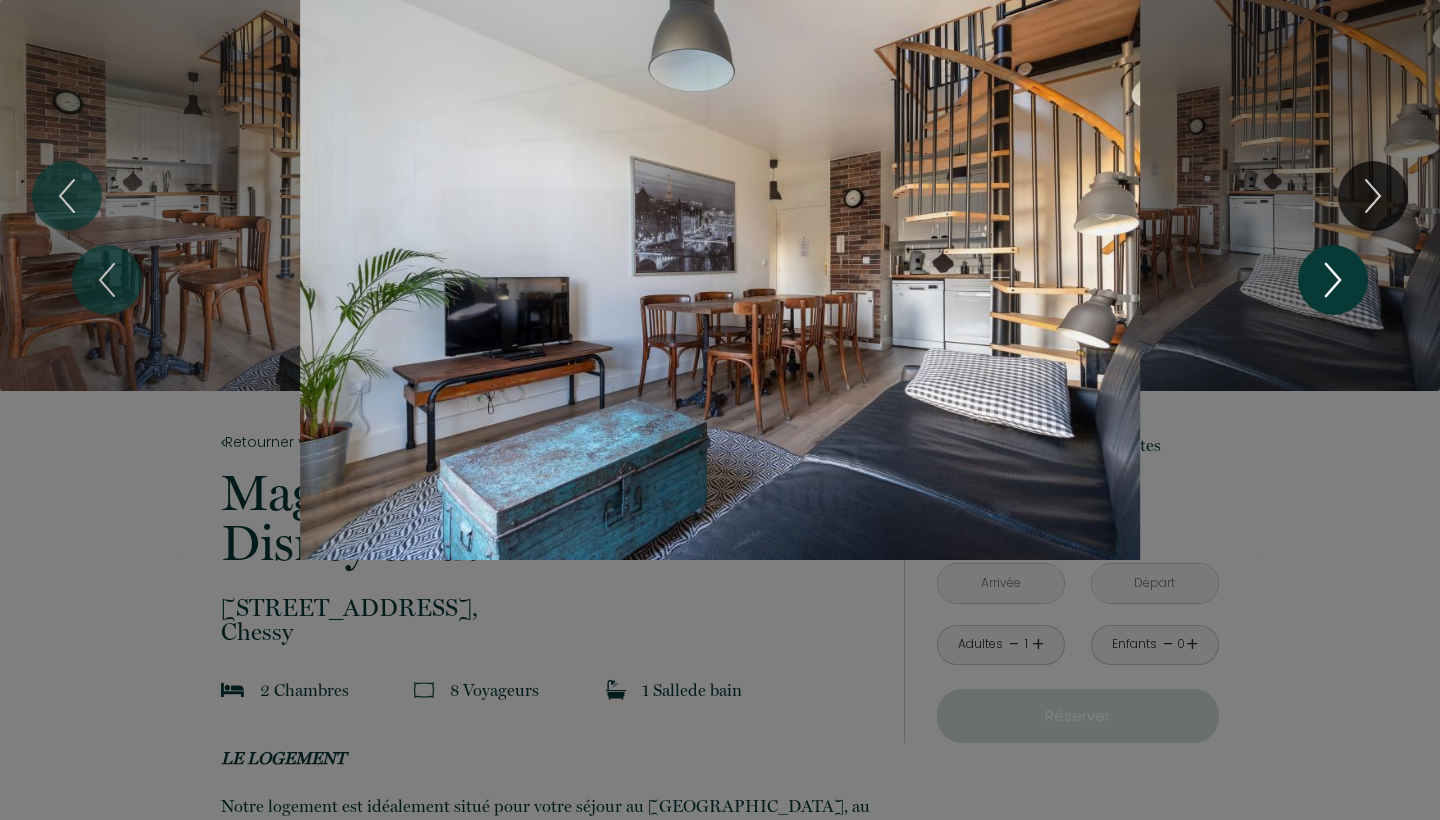 click 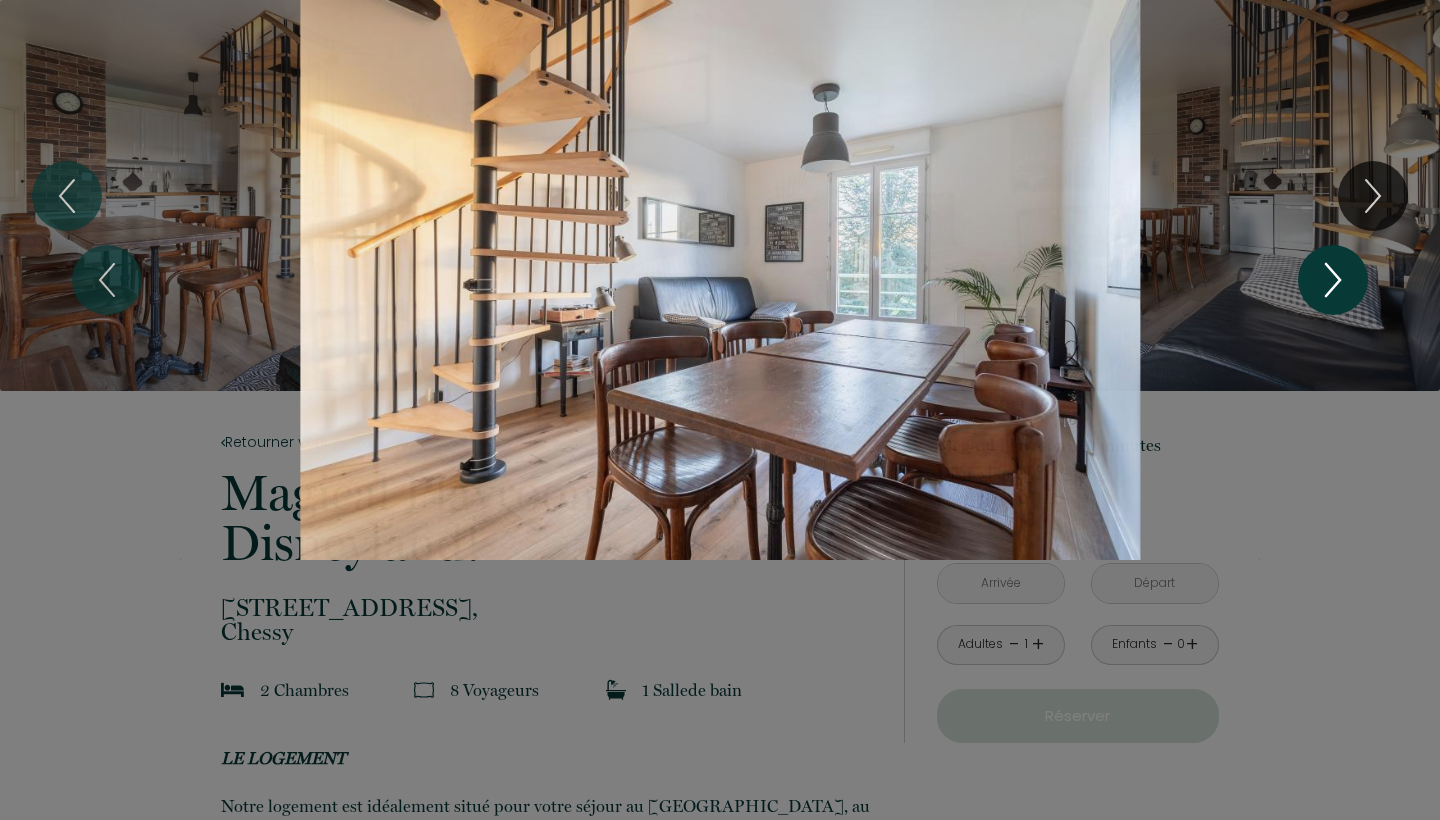 click 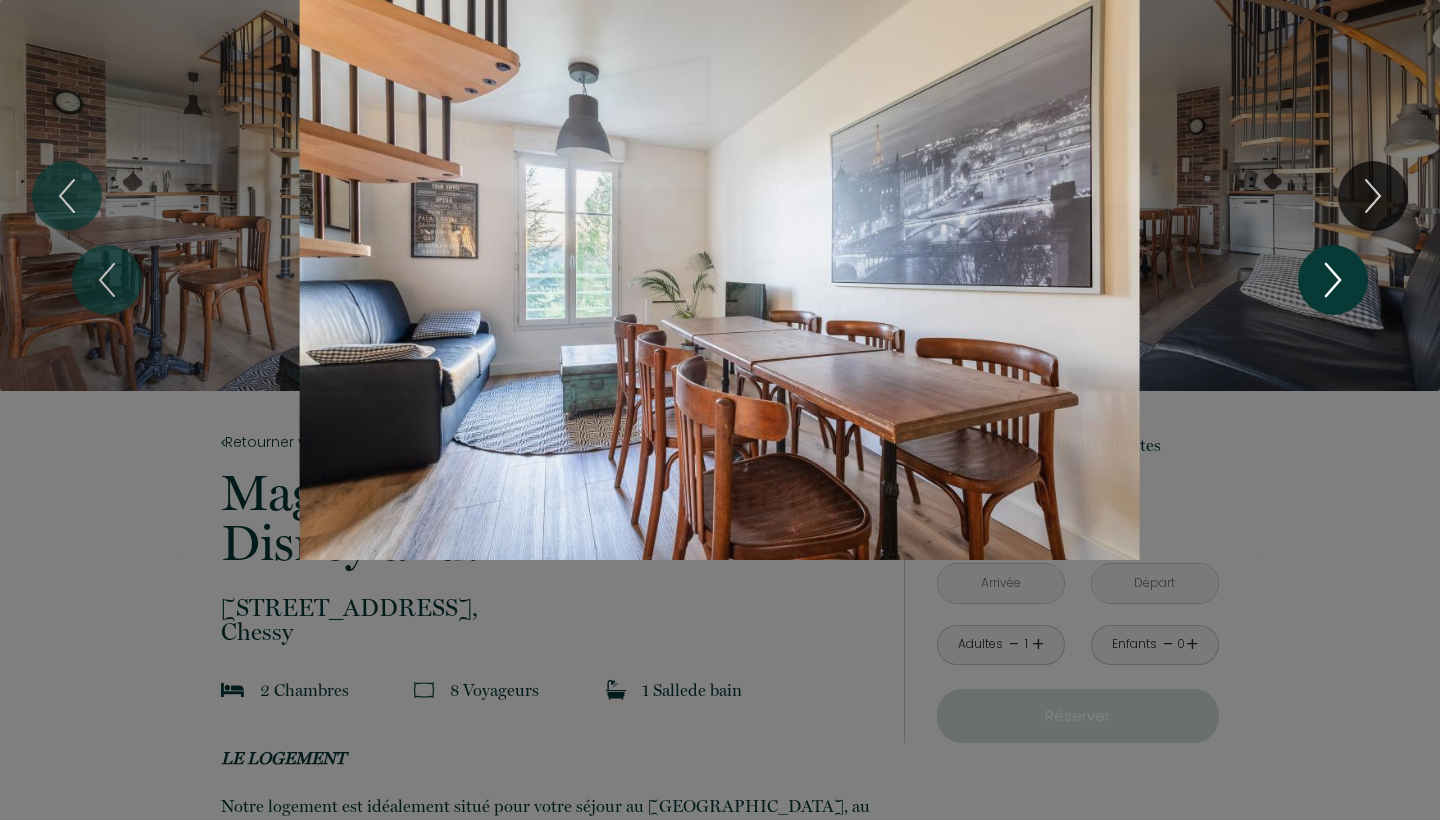 click 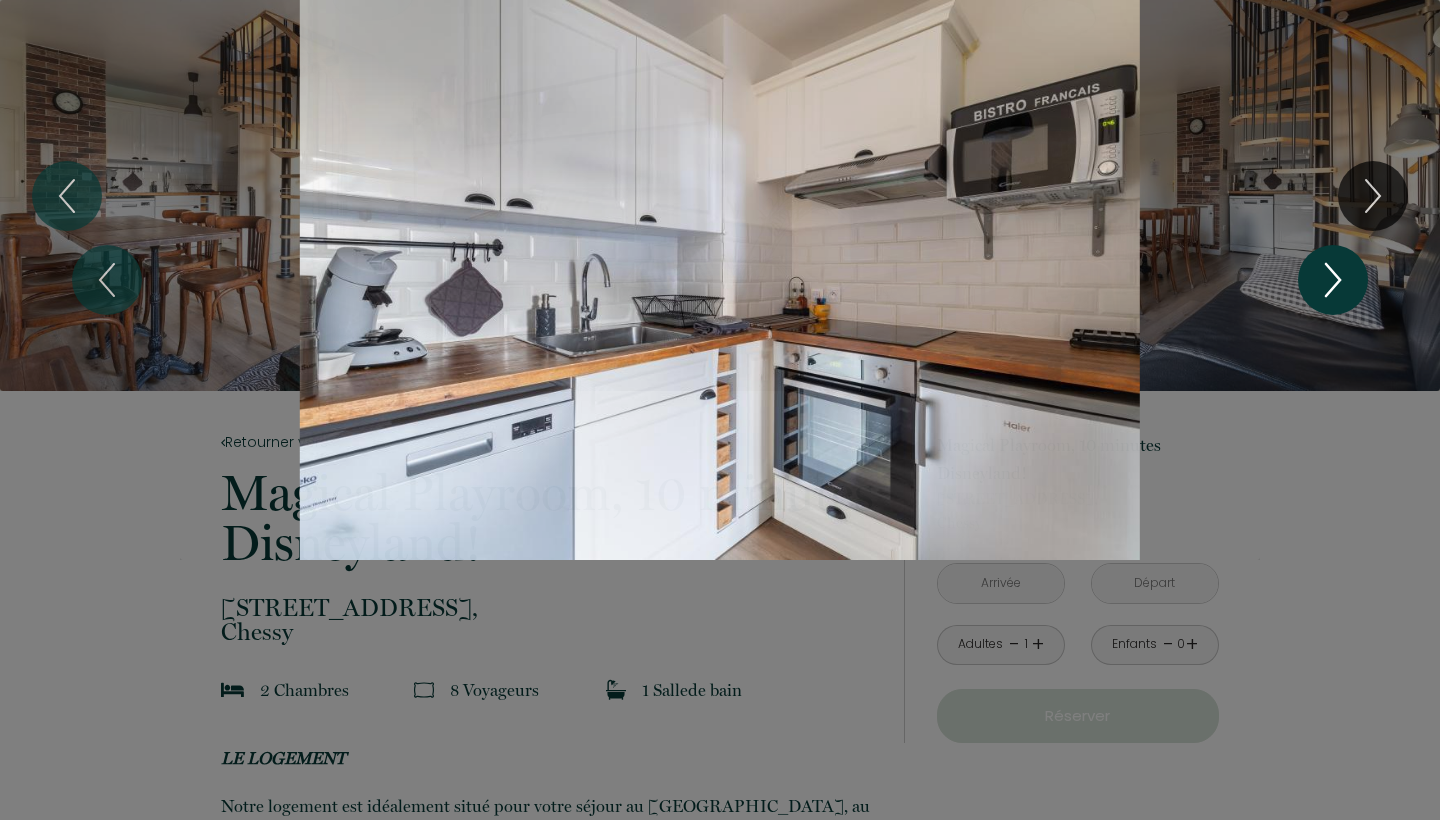 click 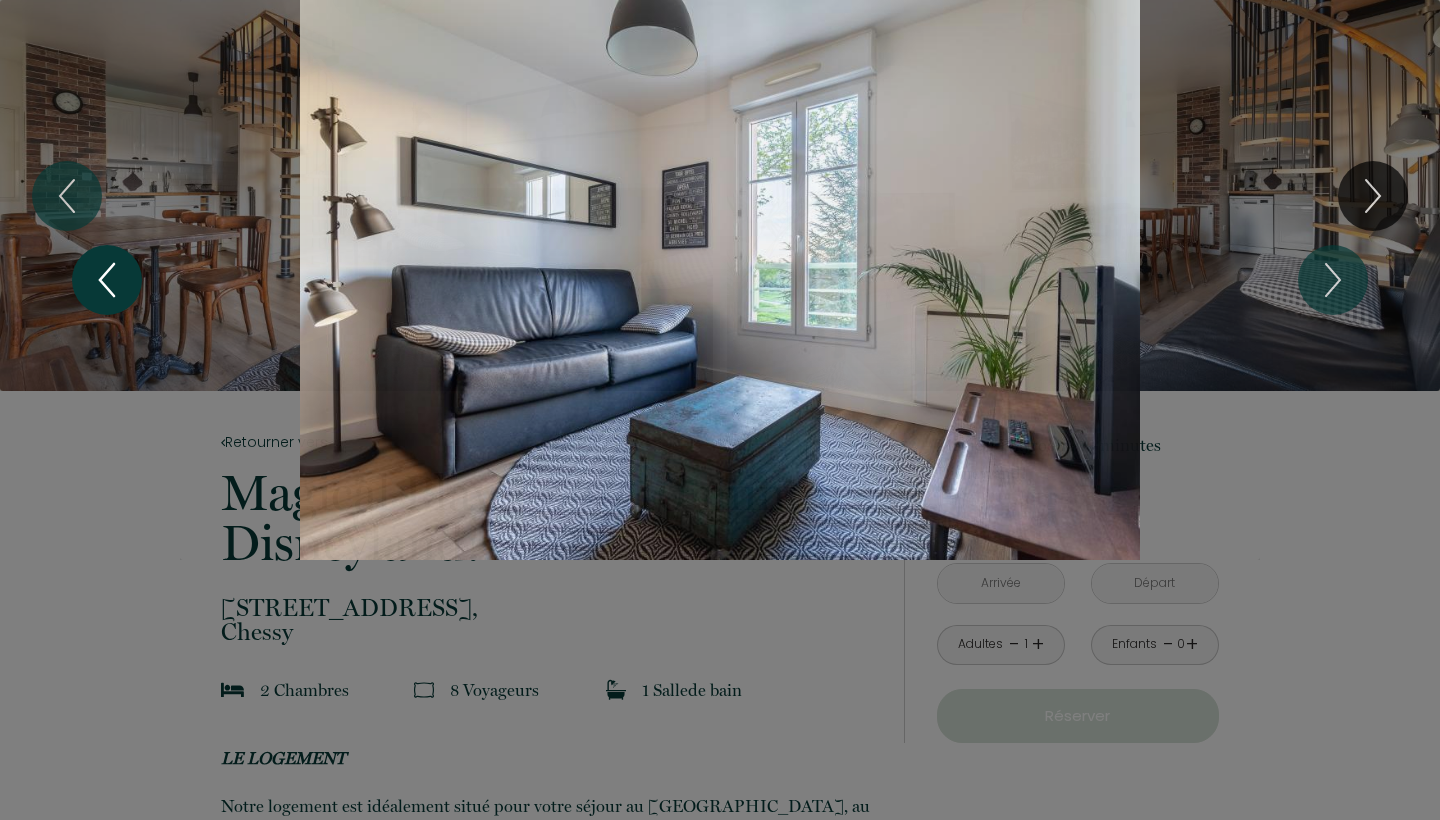 click 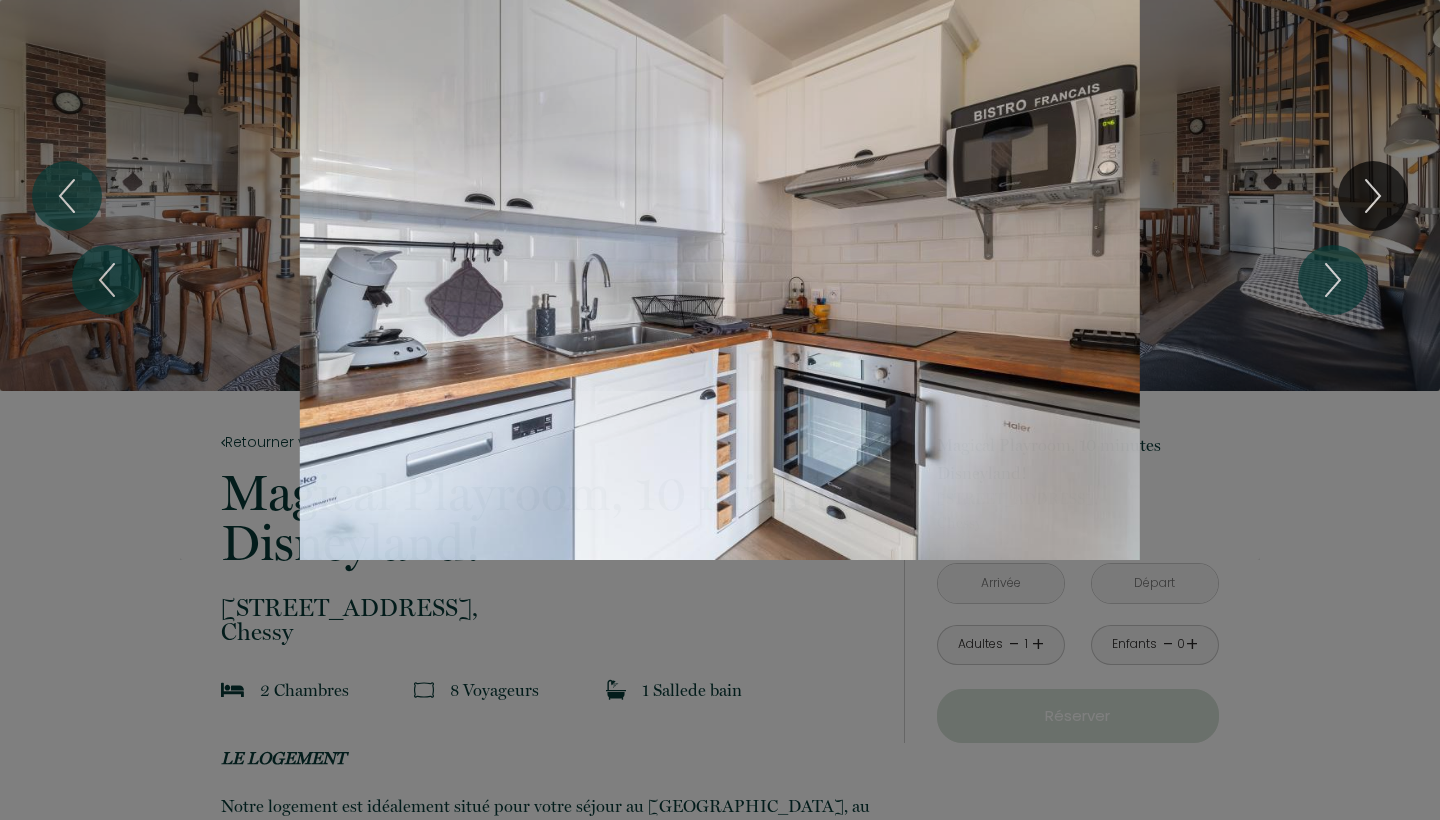 click on "1 2 3 4 5 6 7 8 9 10 11 12 13 14 15" at bounding box center [720, 280] 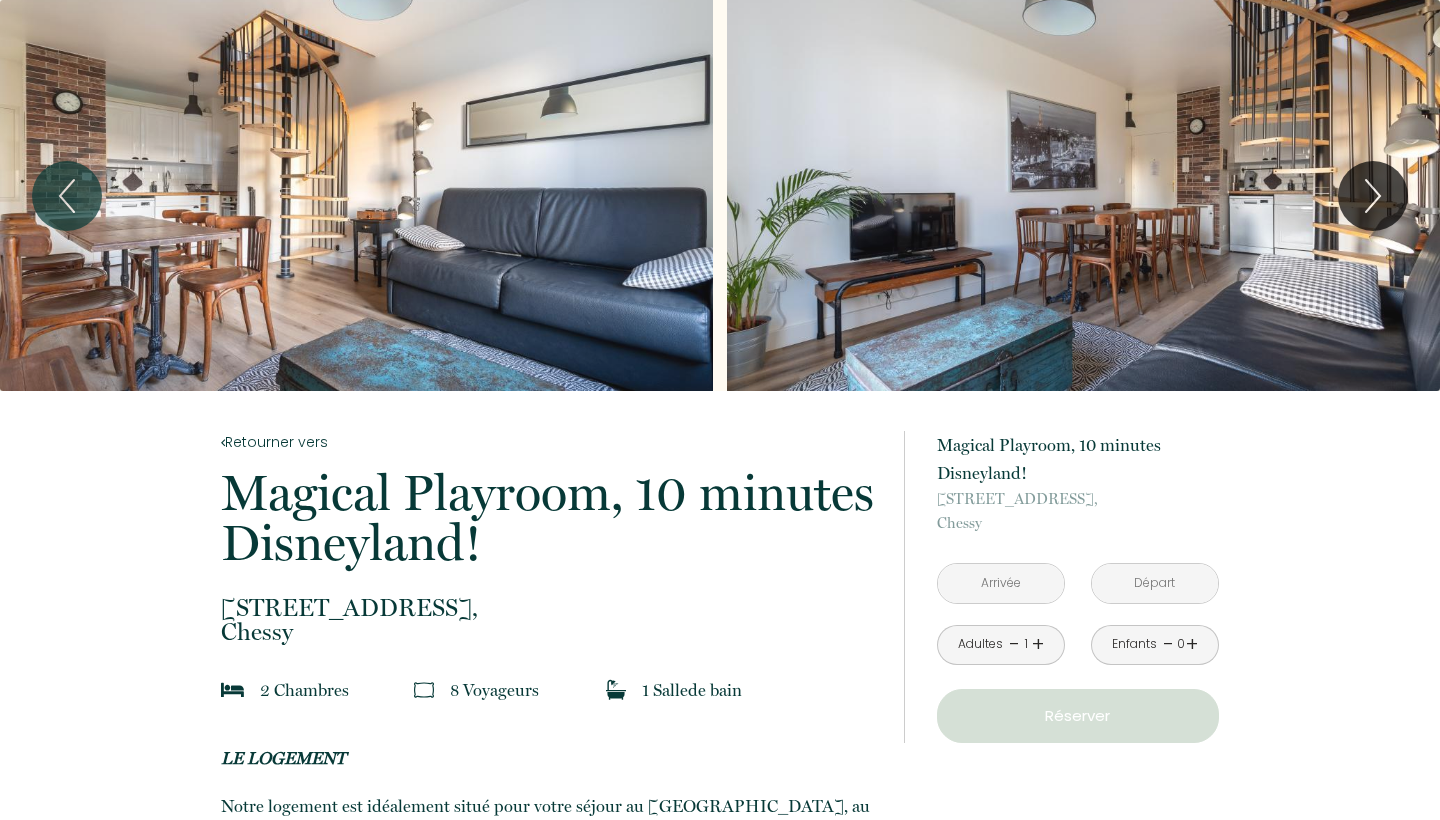 scroll, scrollTop: 0, scrollLeft: 0, axis: both 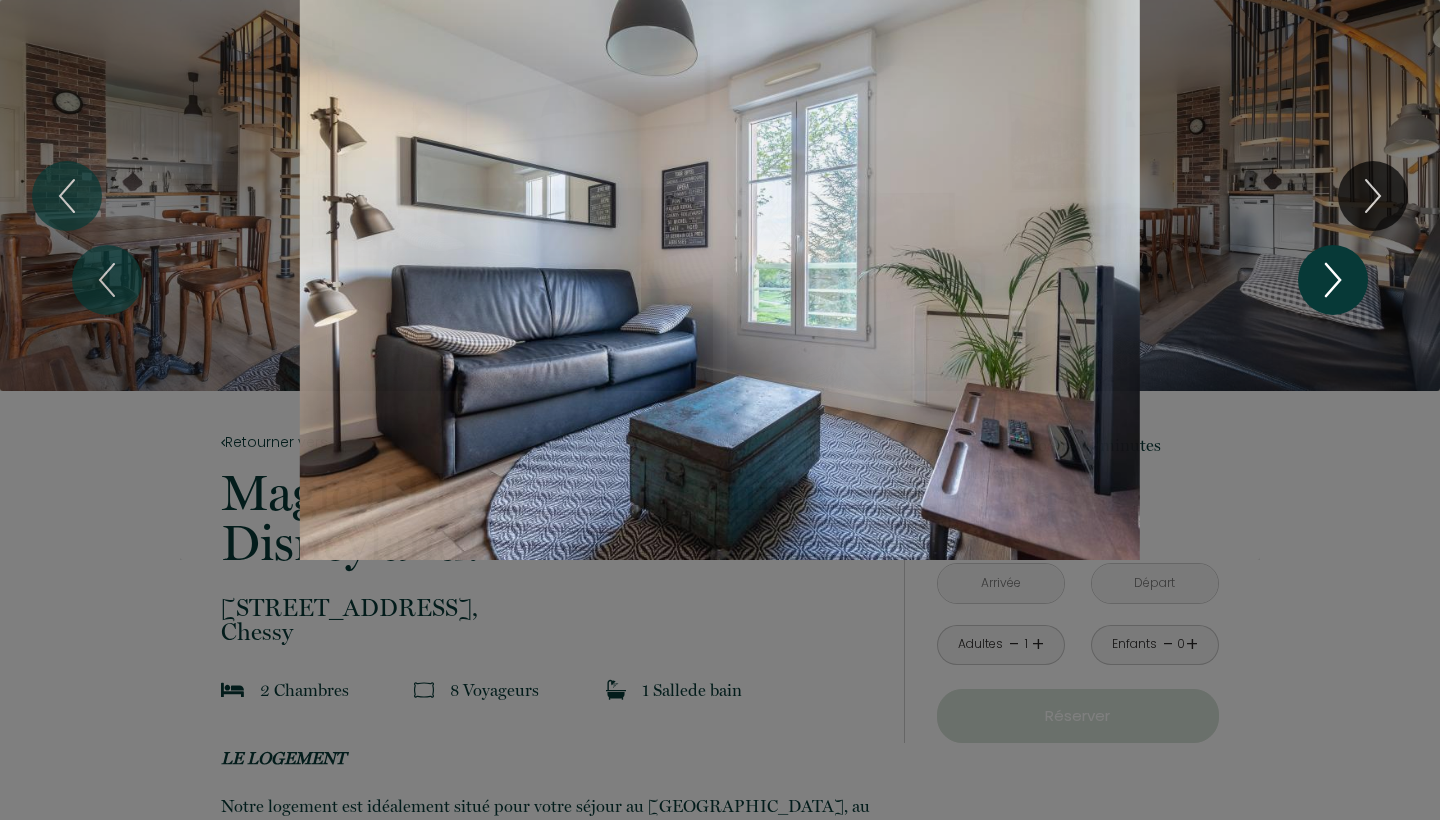 click 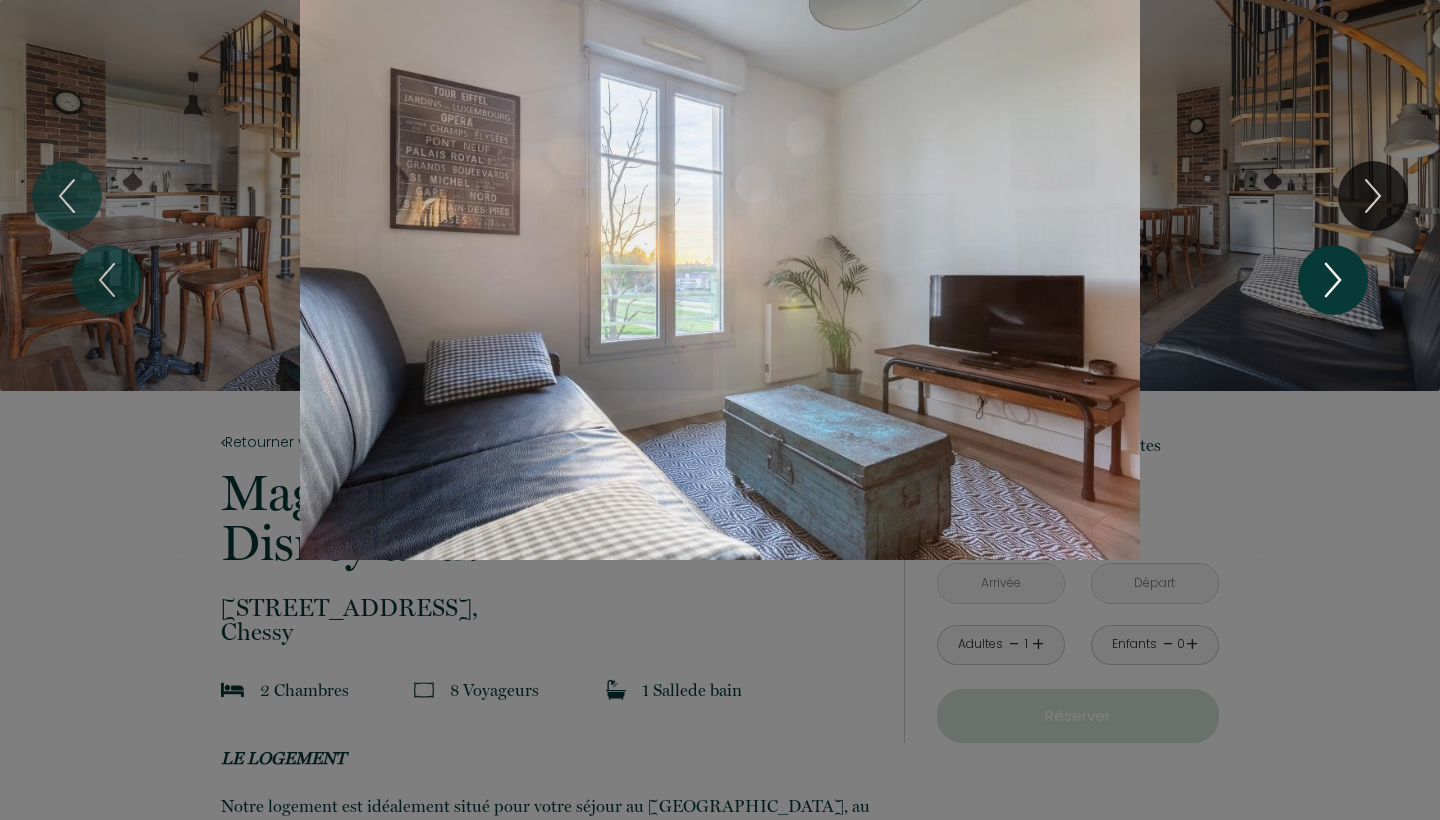 click 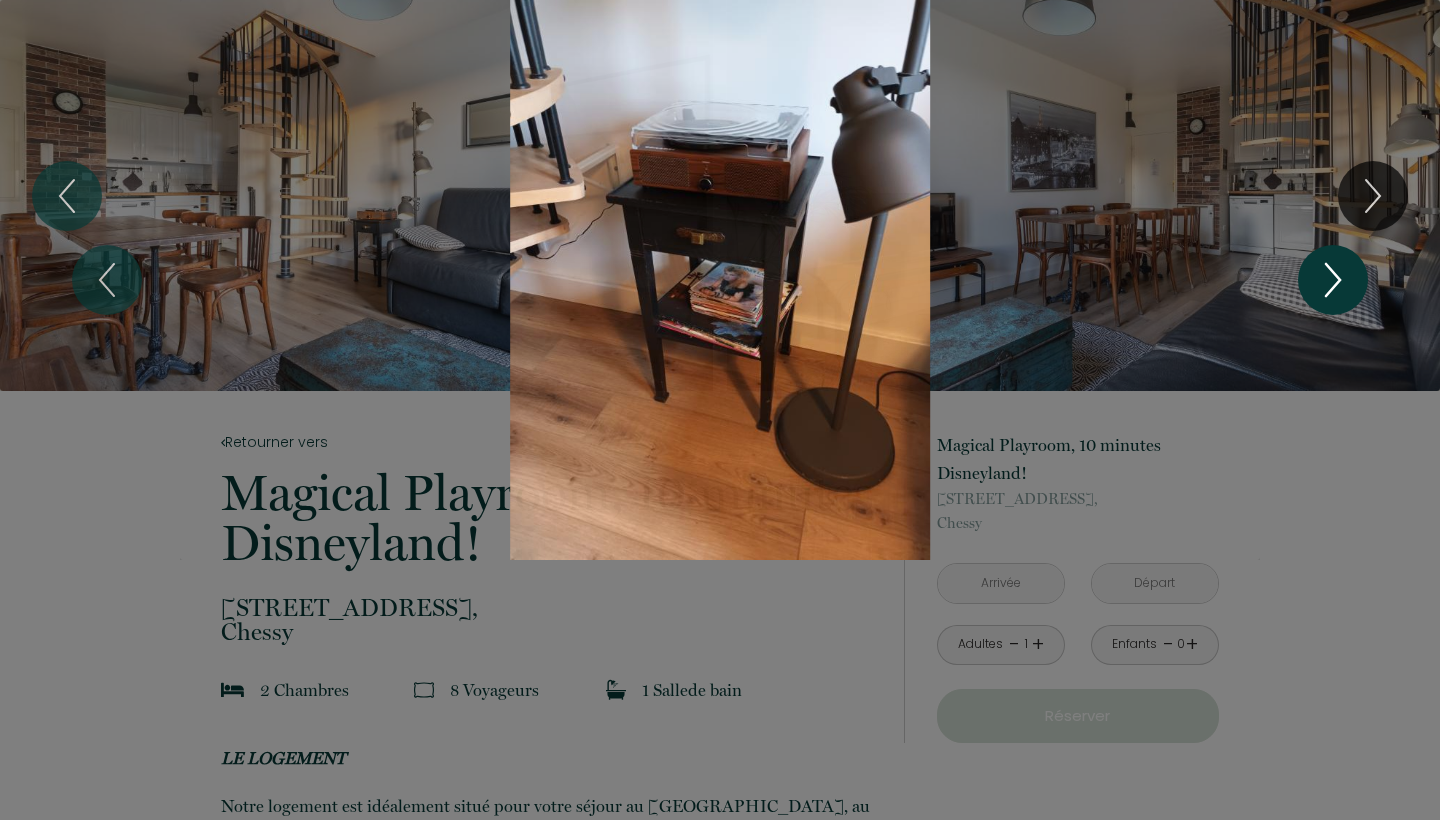 click 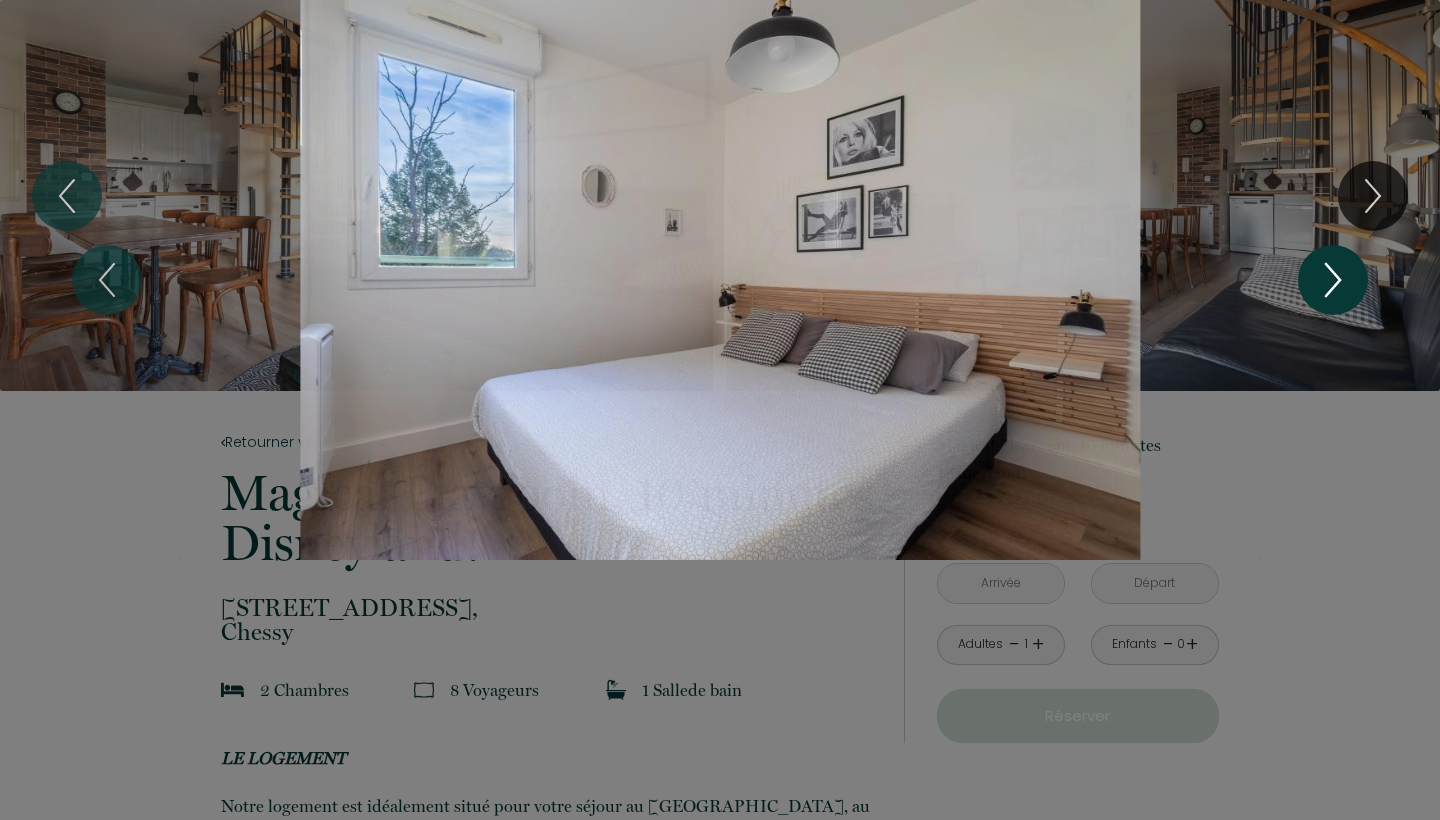 click 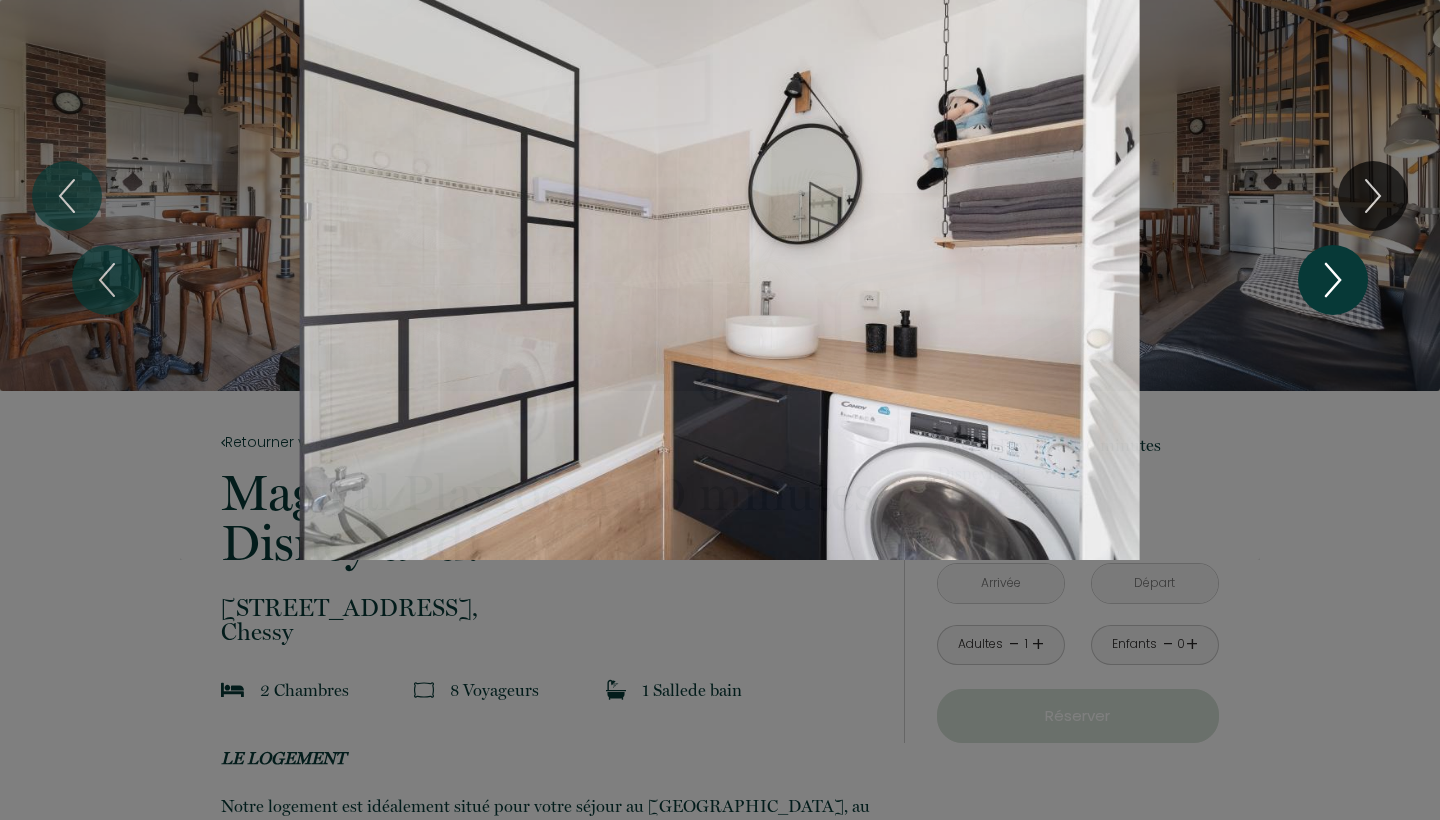click 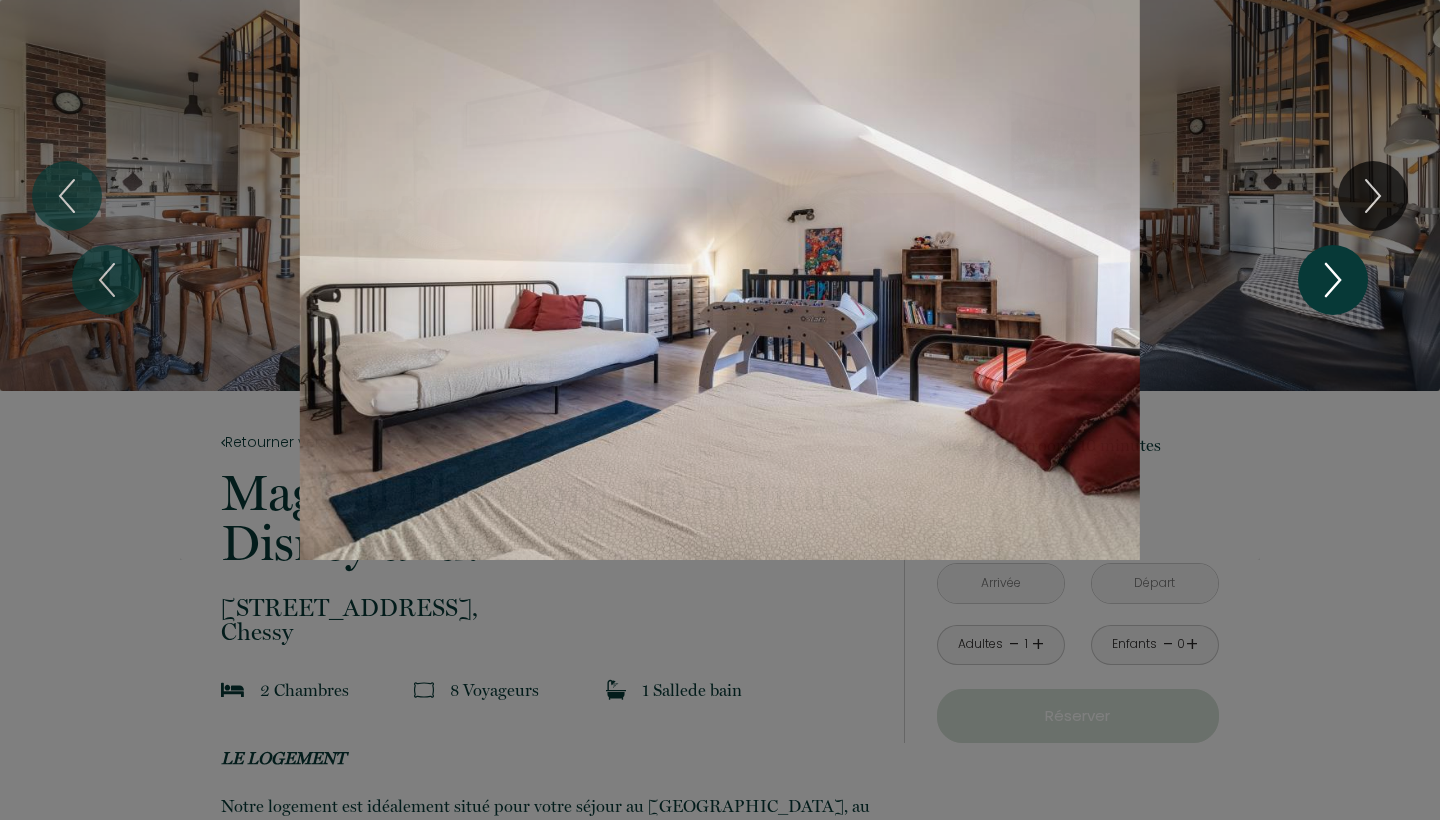 click 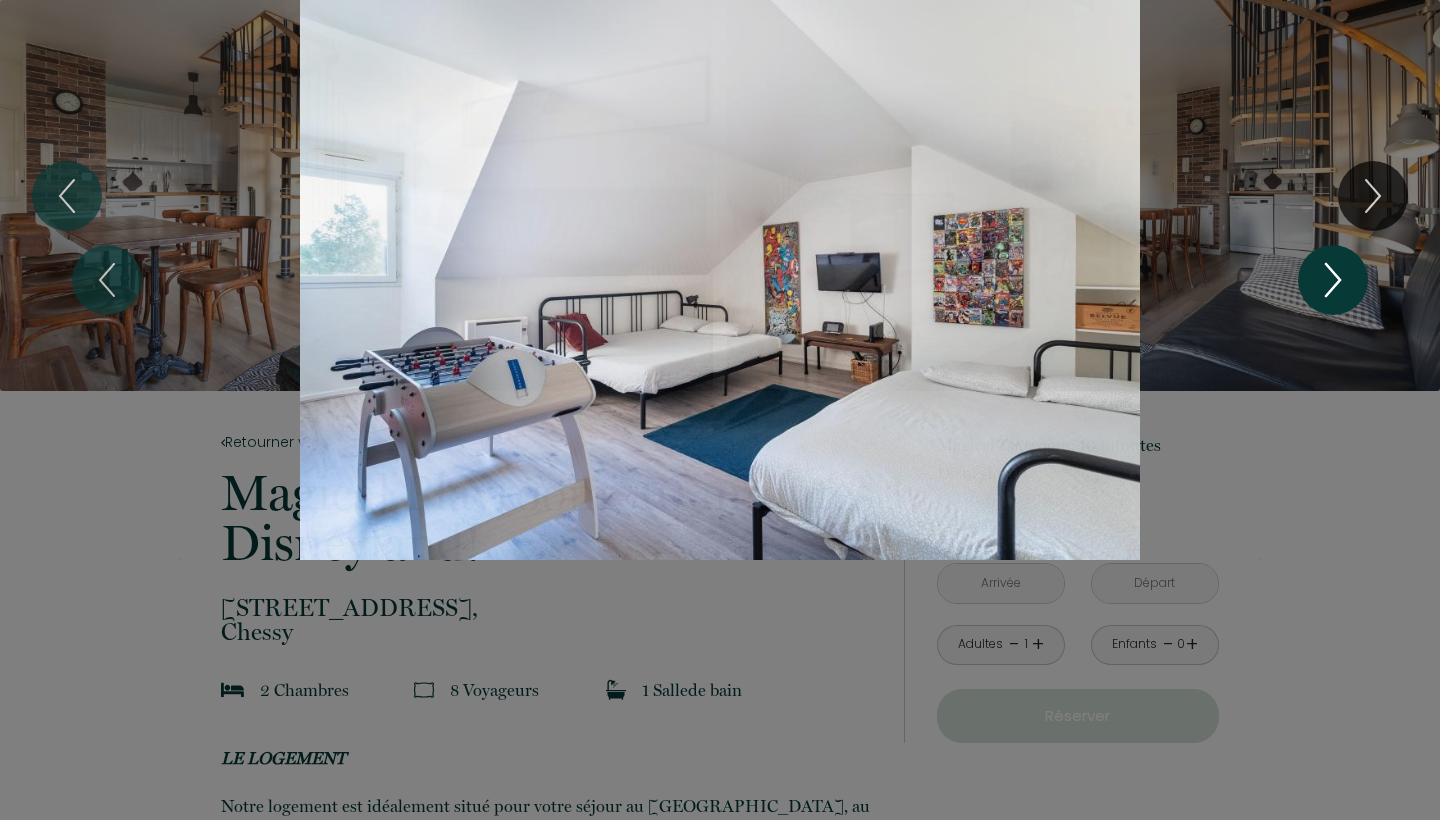 click 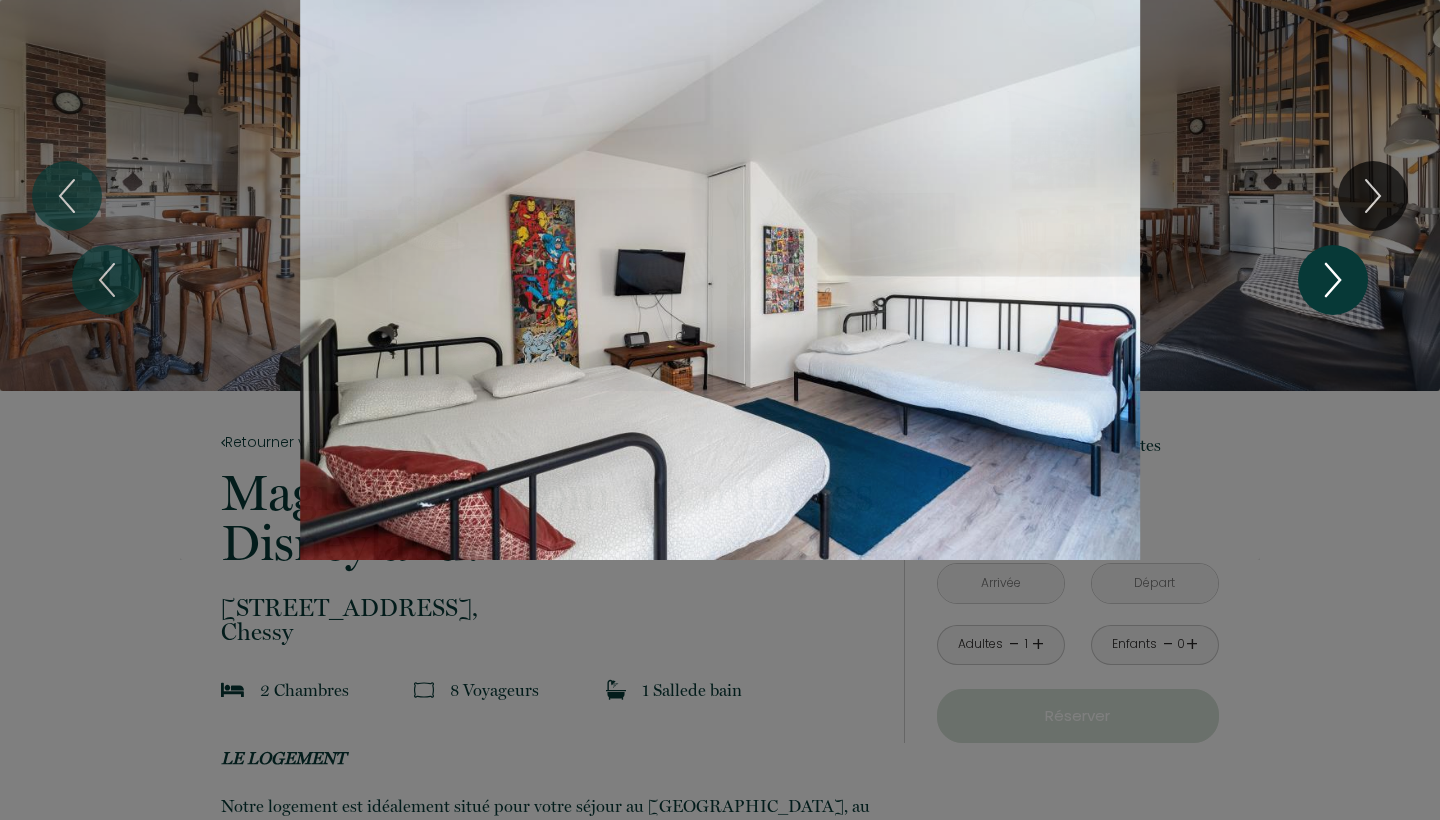 click 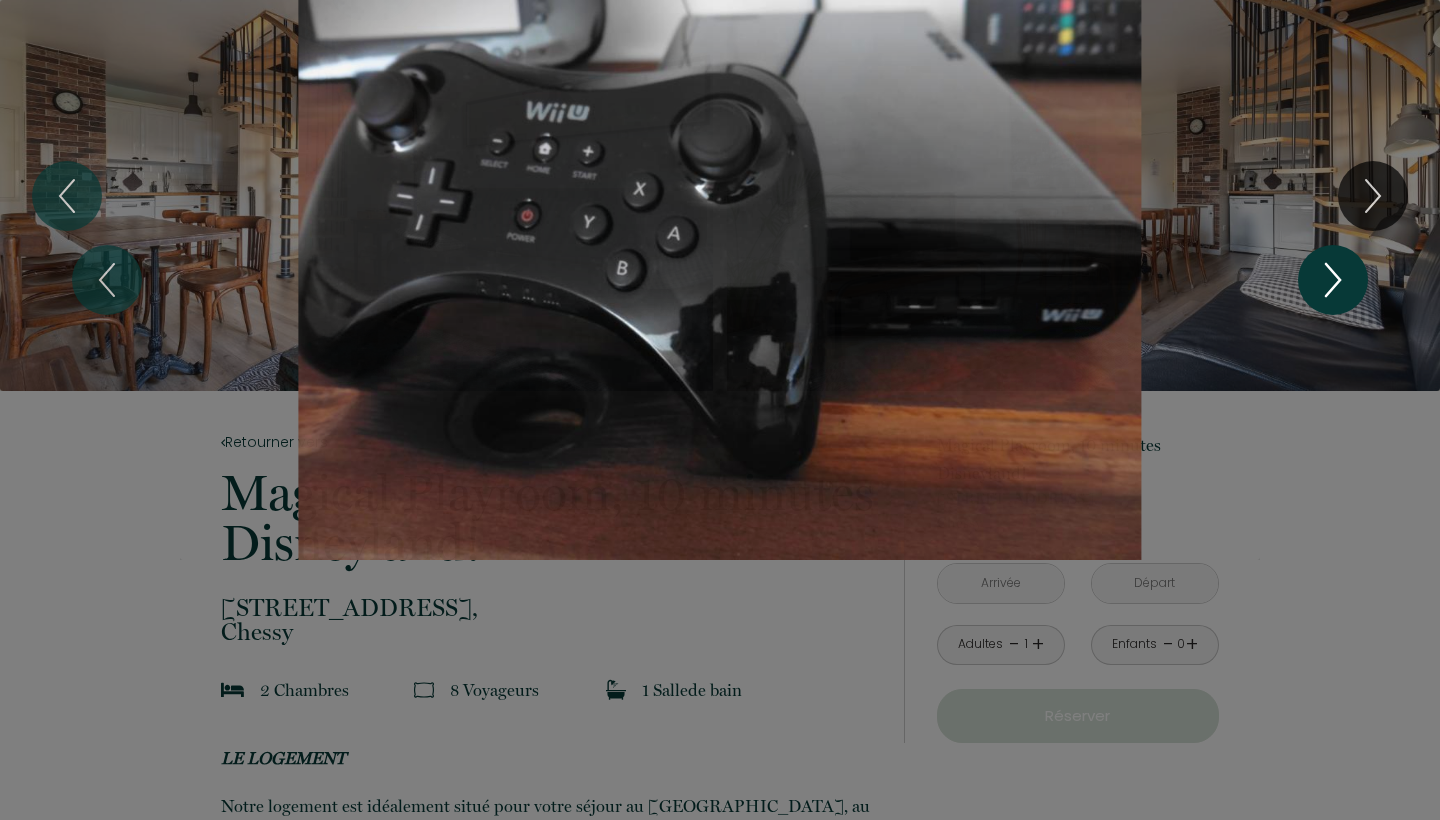 click 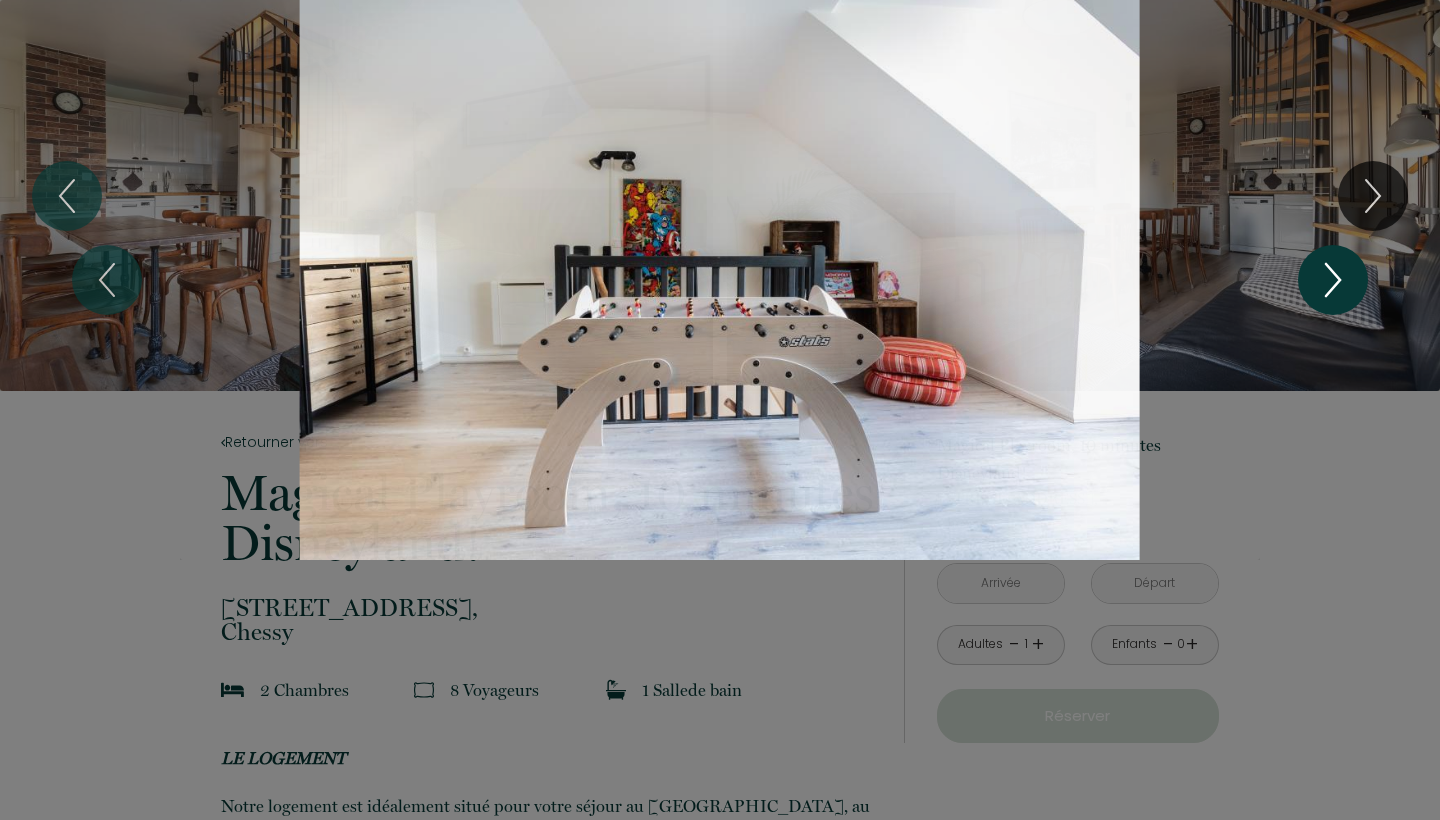 click 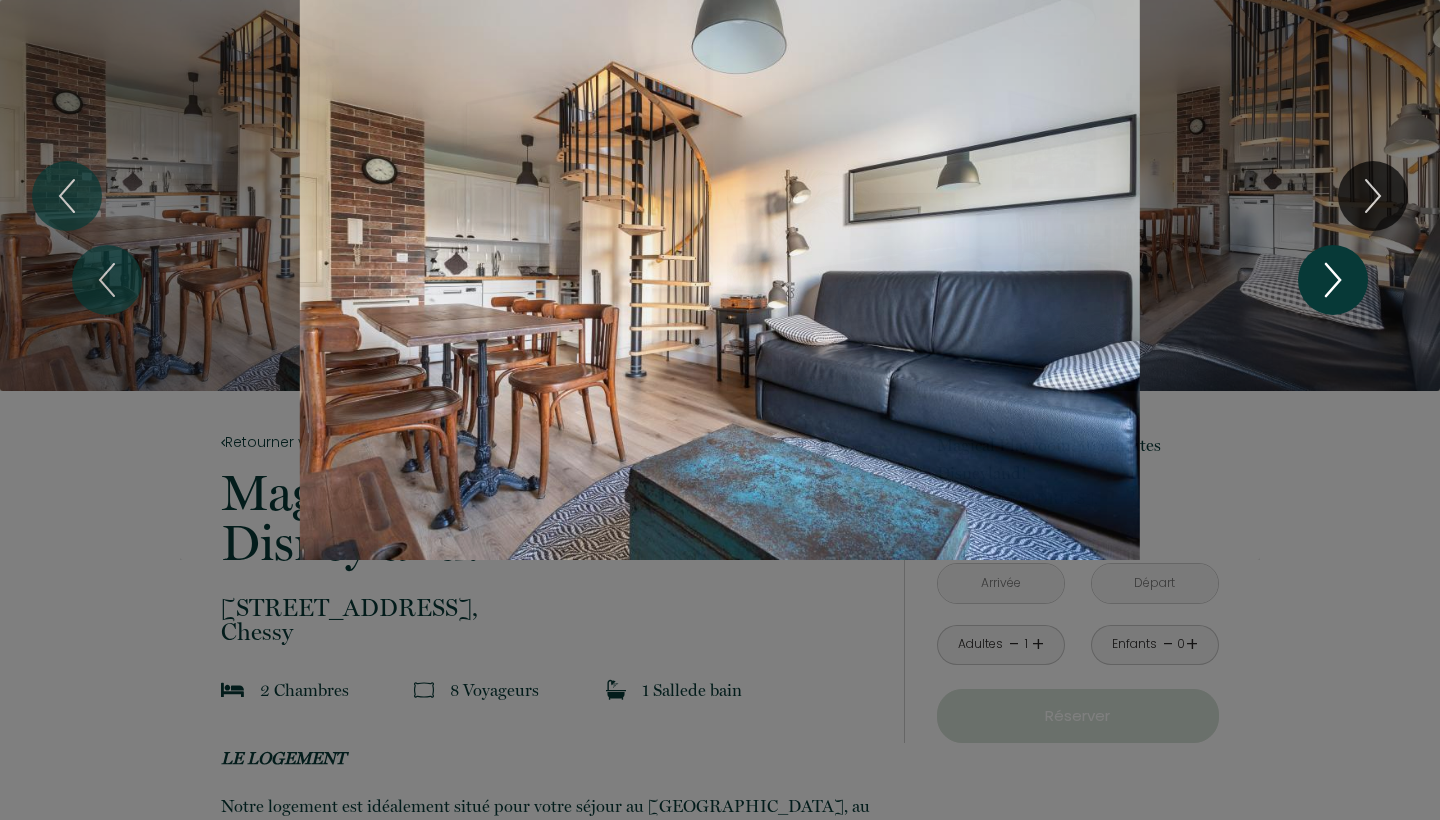 click 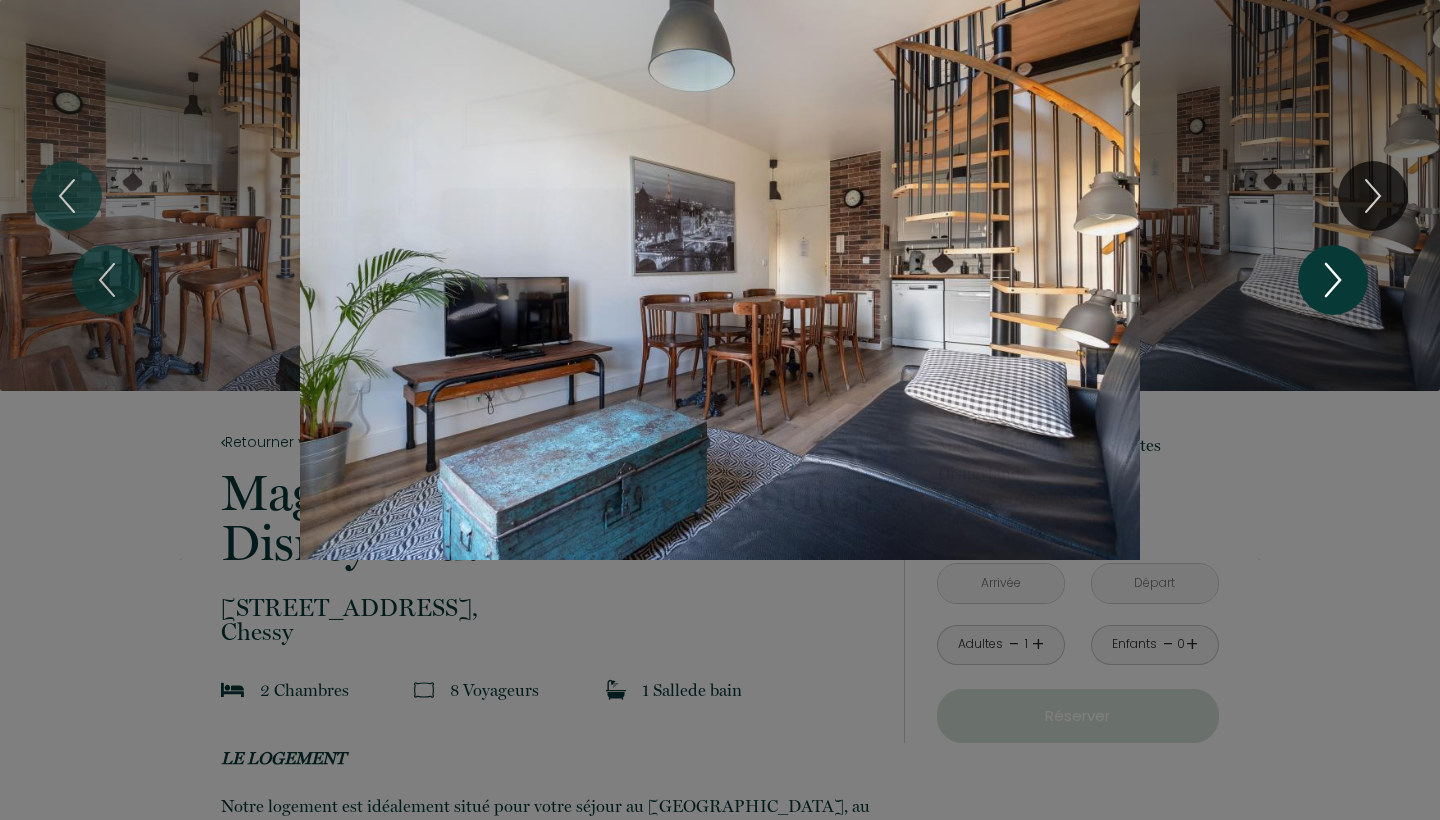 click 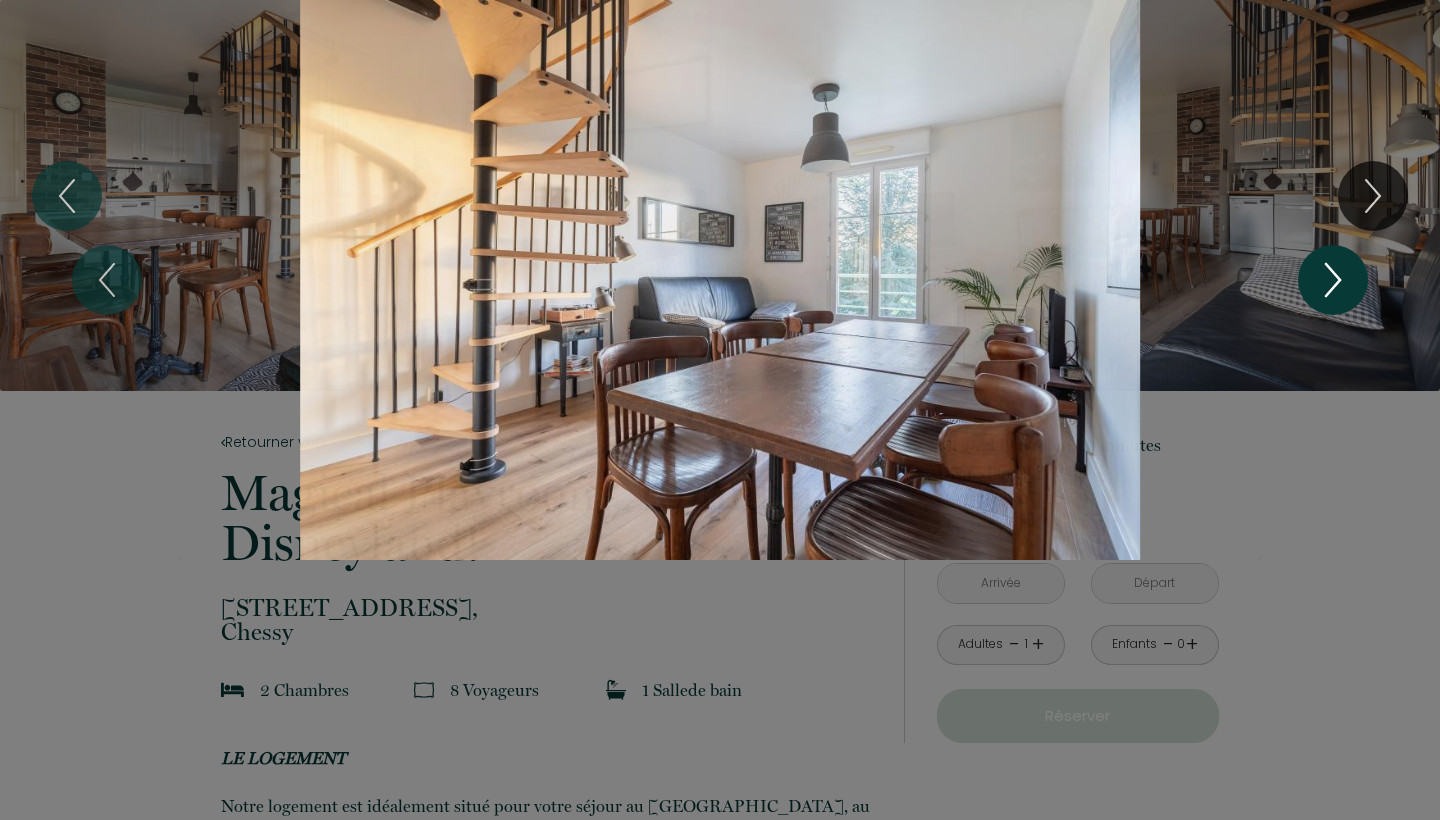 click 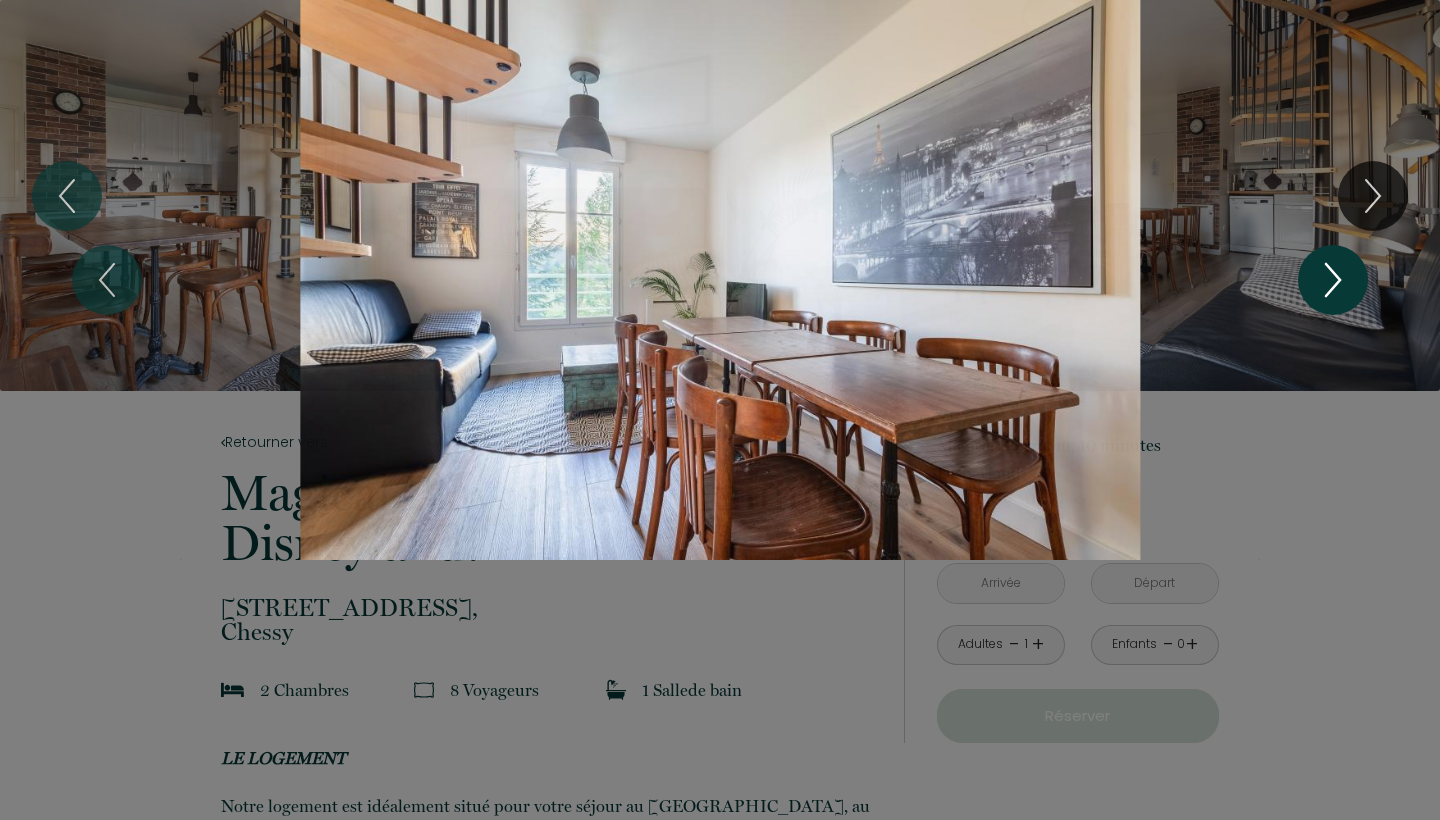 click 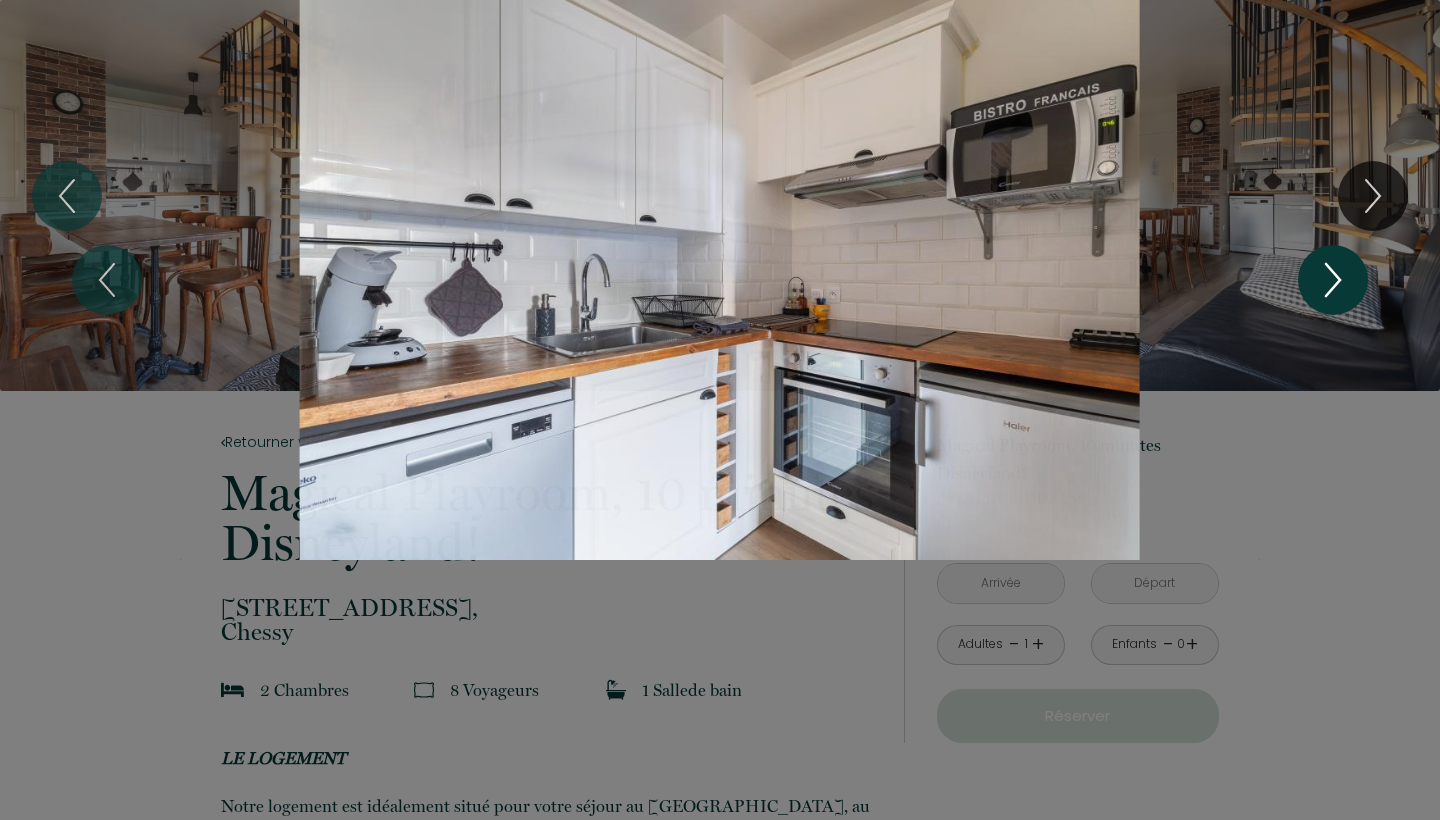 click 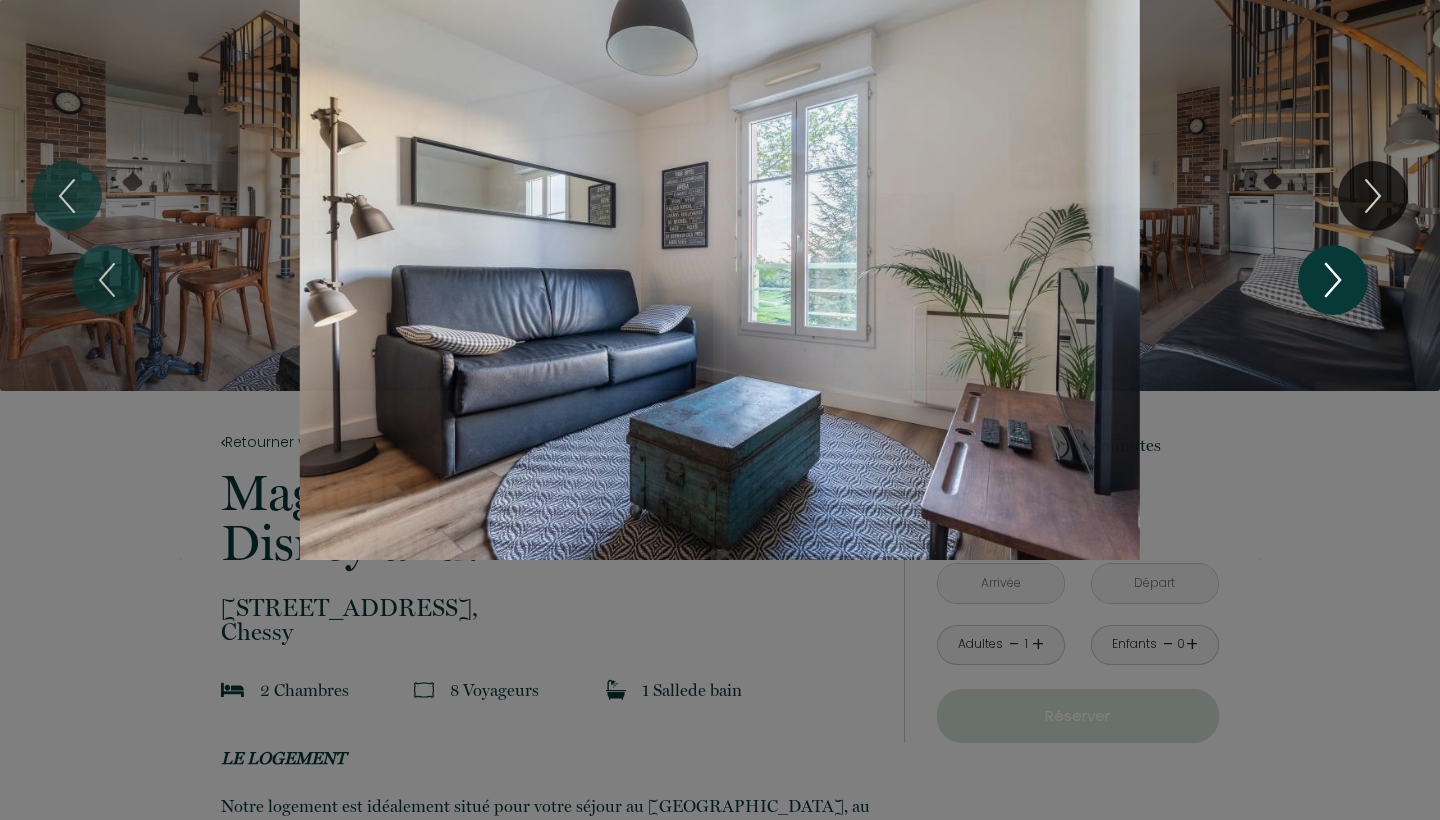 click 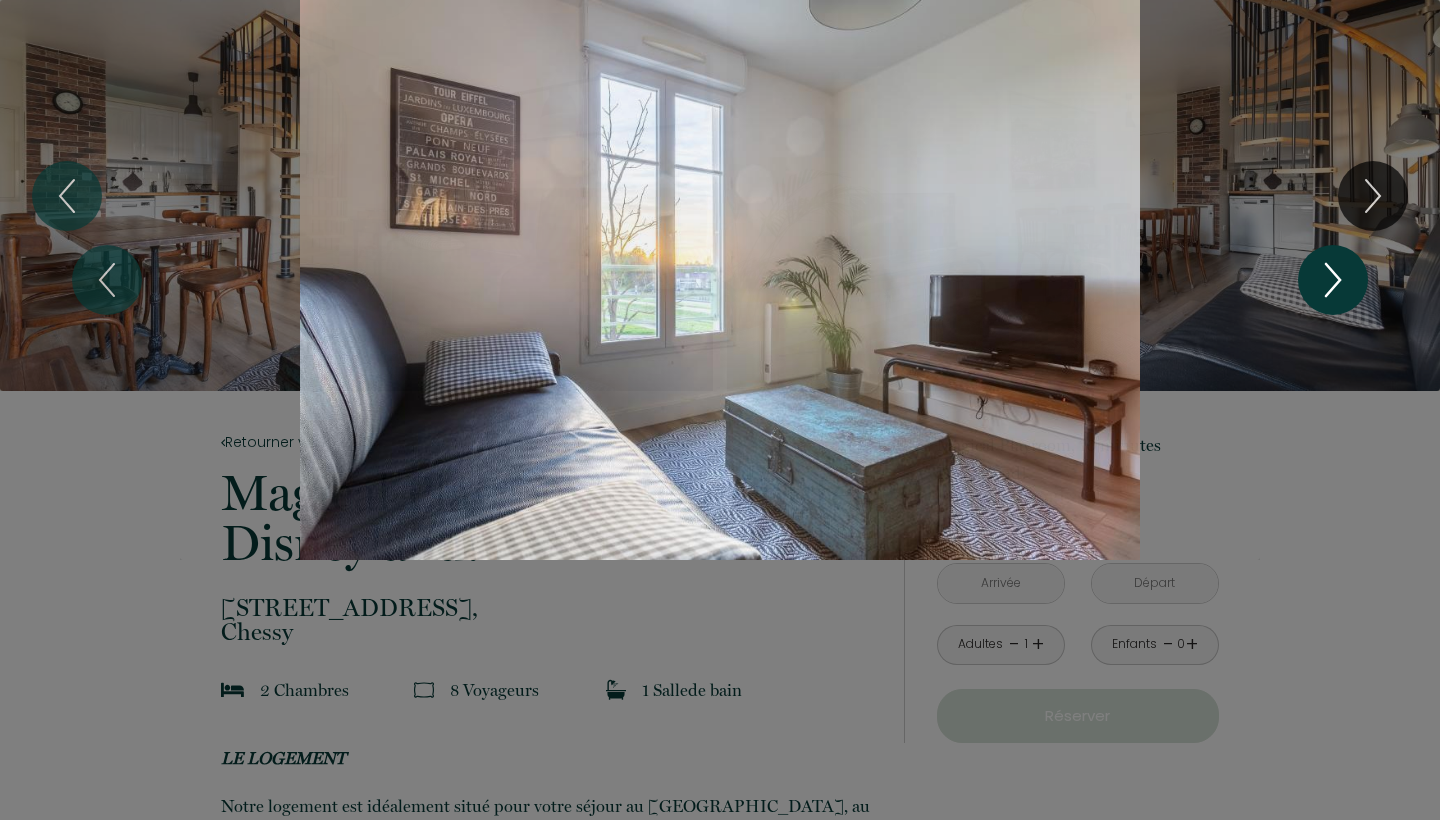 click 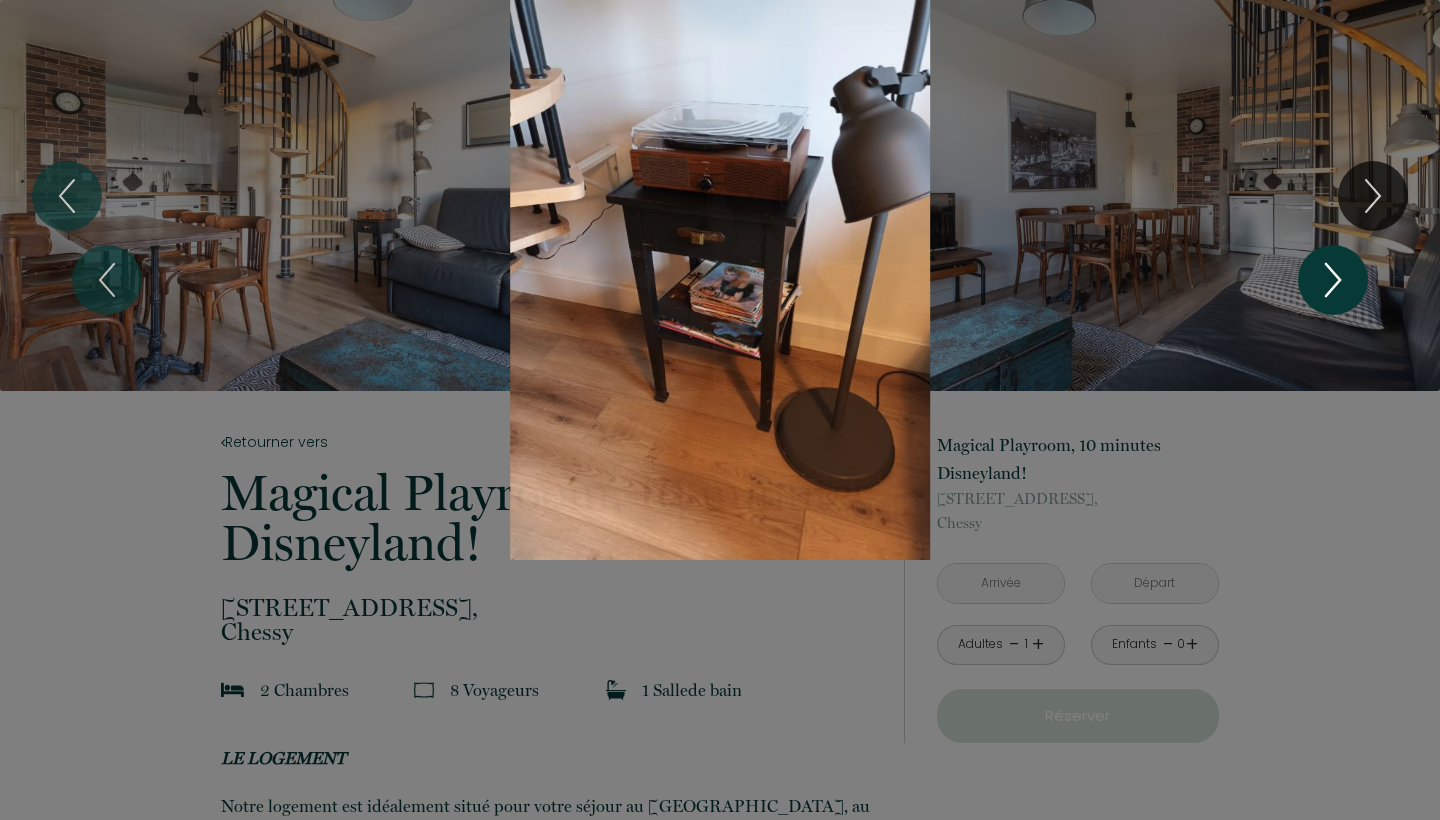 click 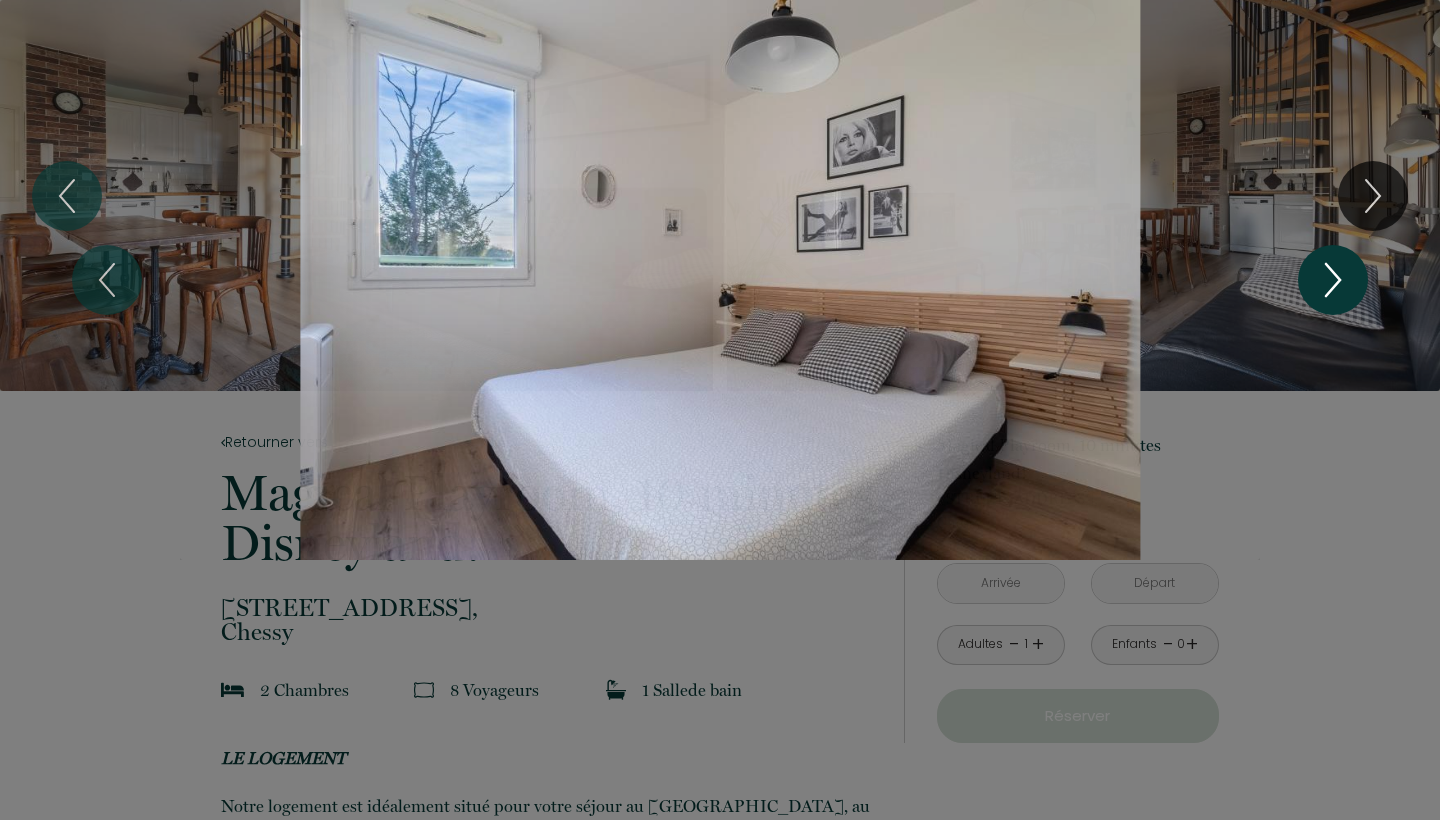 click 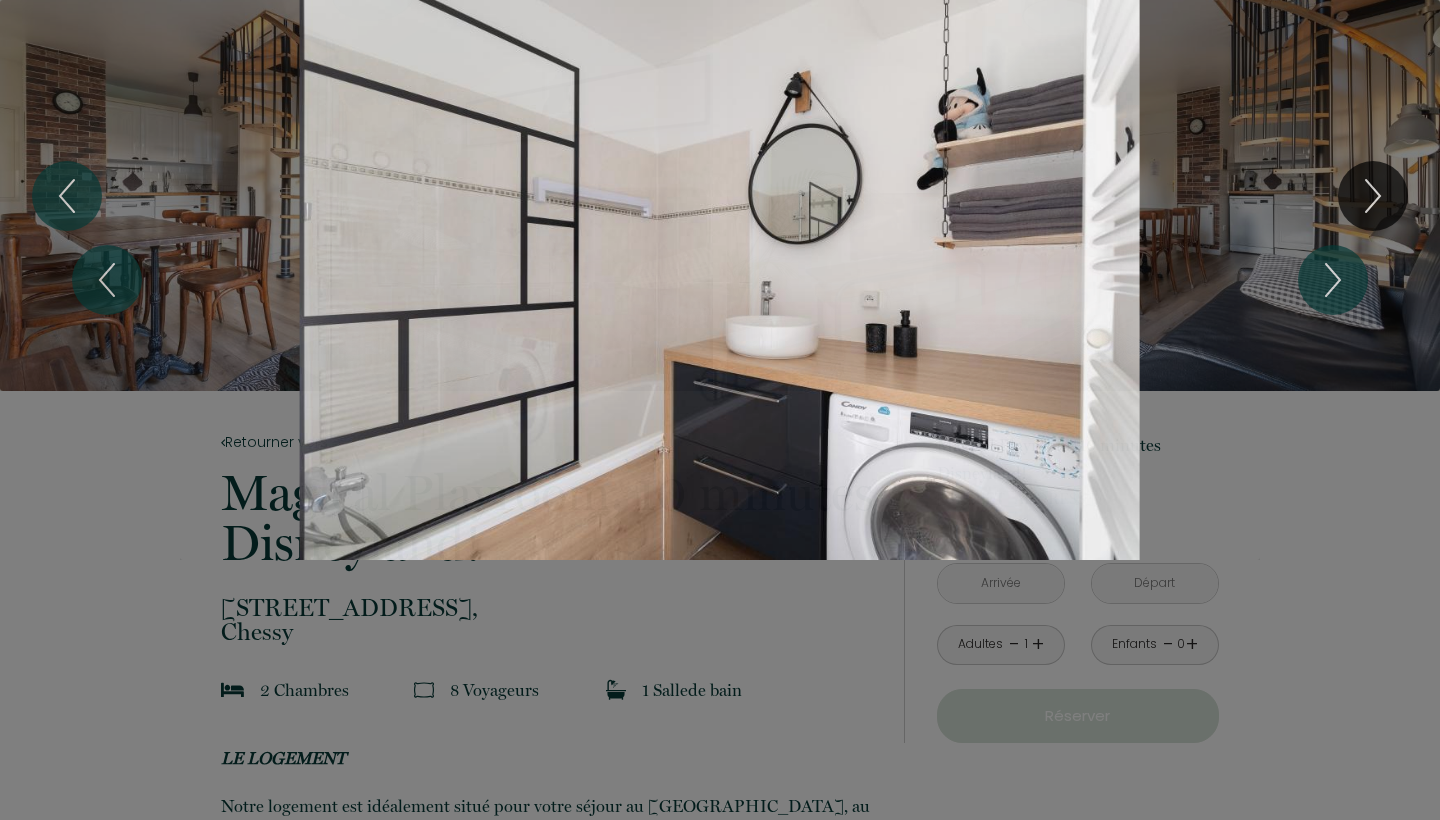 click at bounding box center [720, 280] 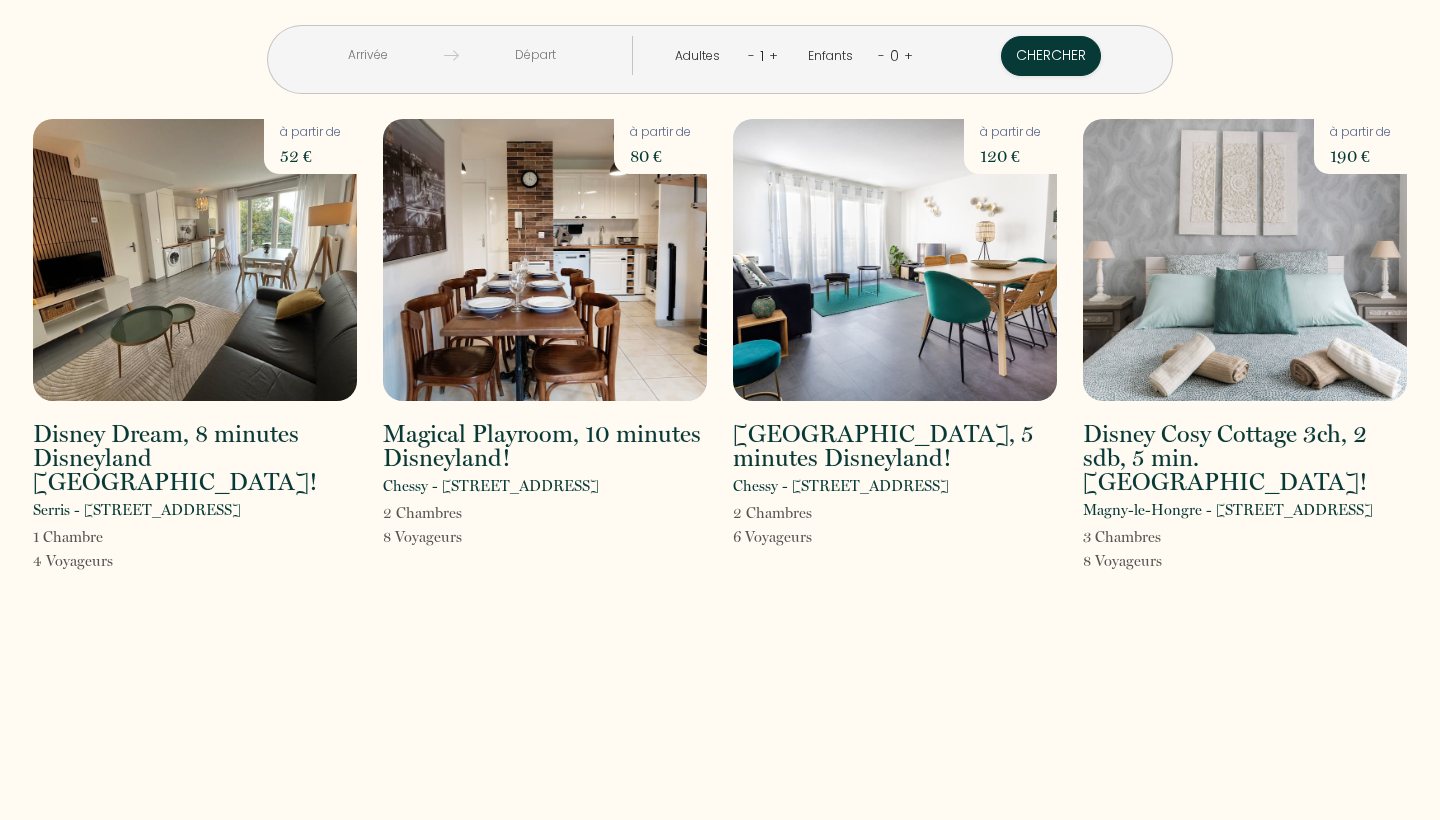 click at bounding box center (895, 260) 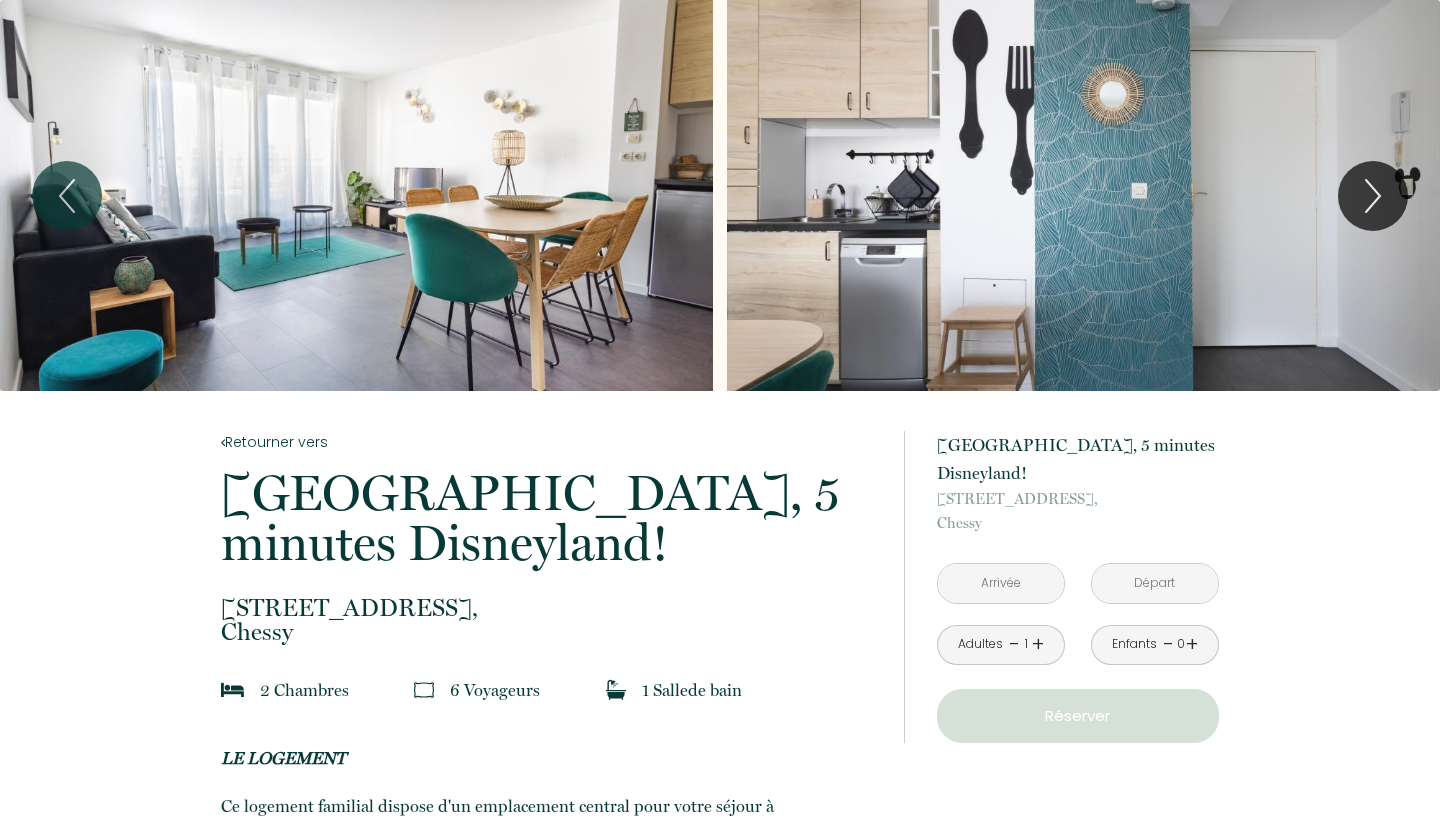 click at bounding box center [356, 195] 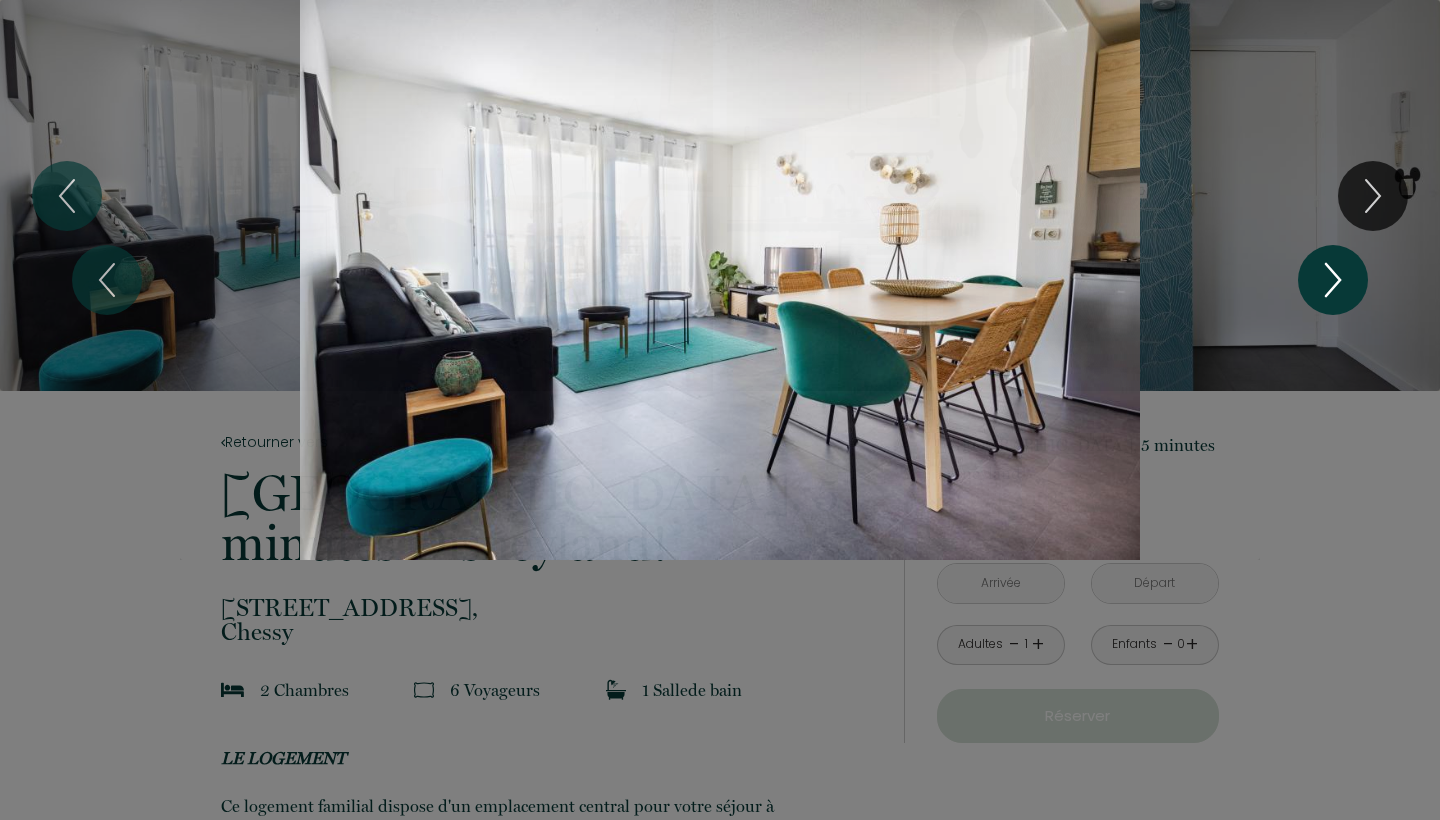 click 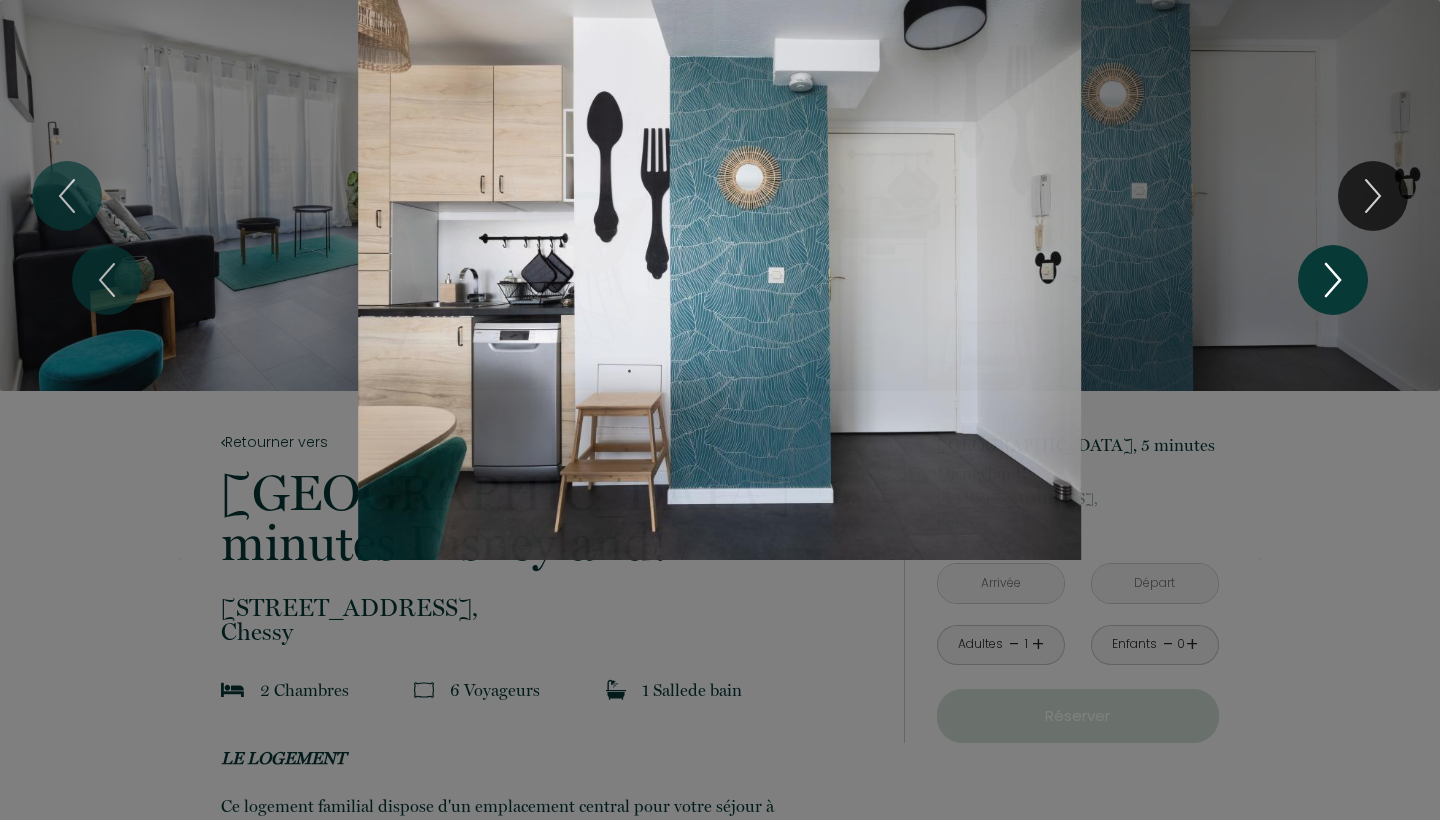 click 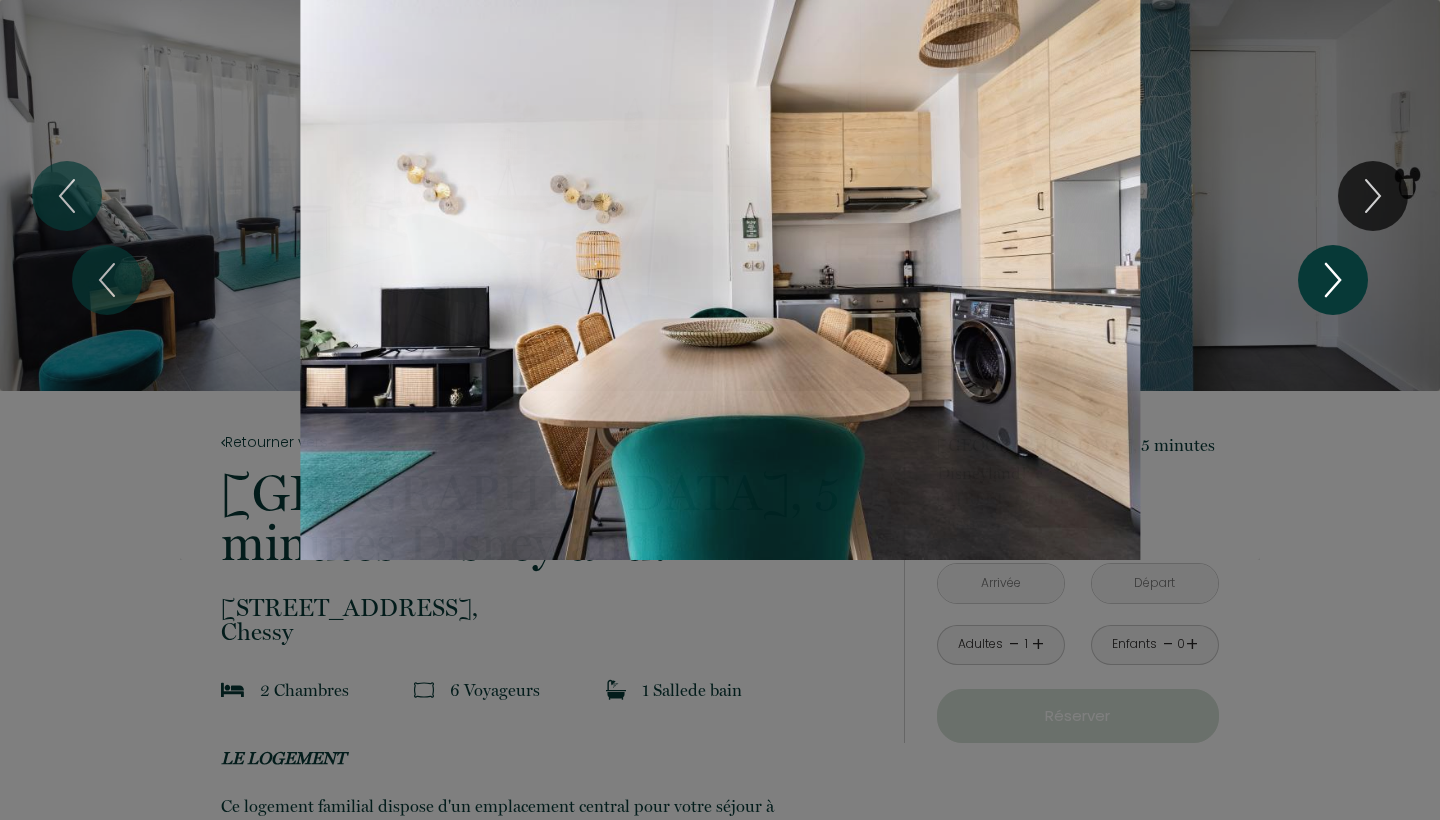 click 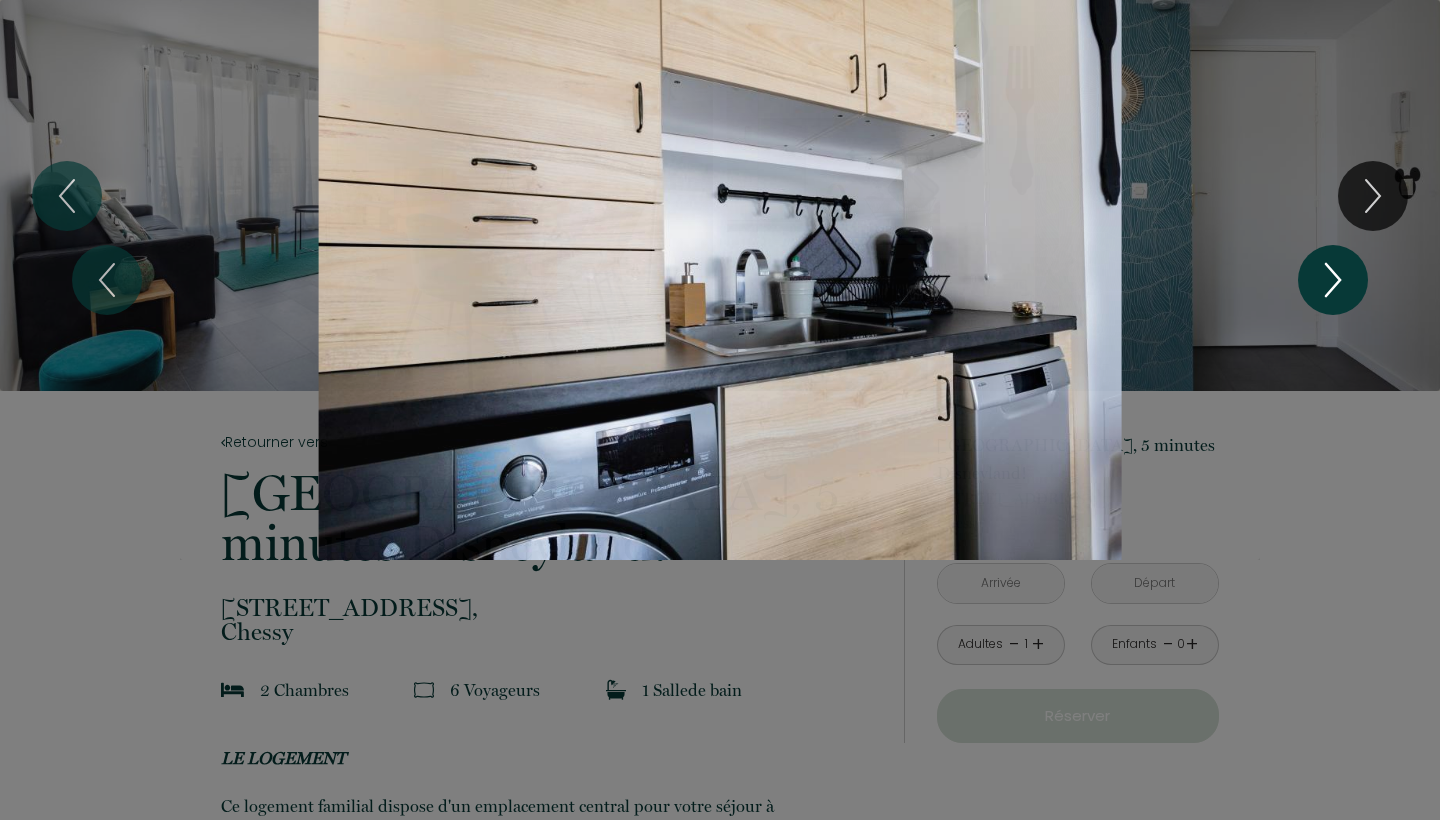 click 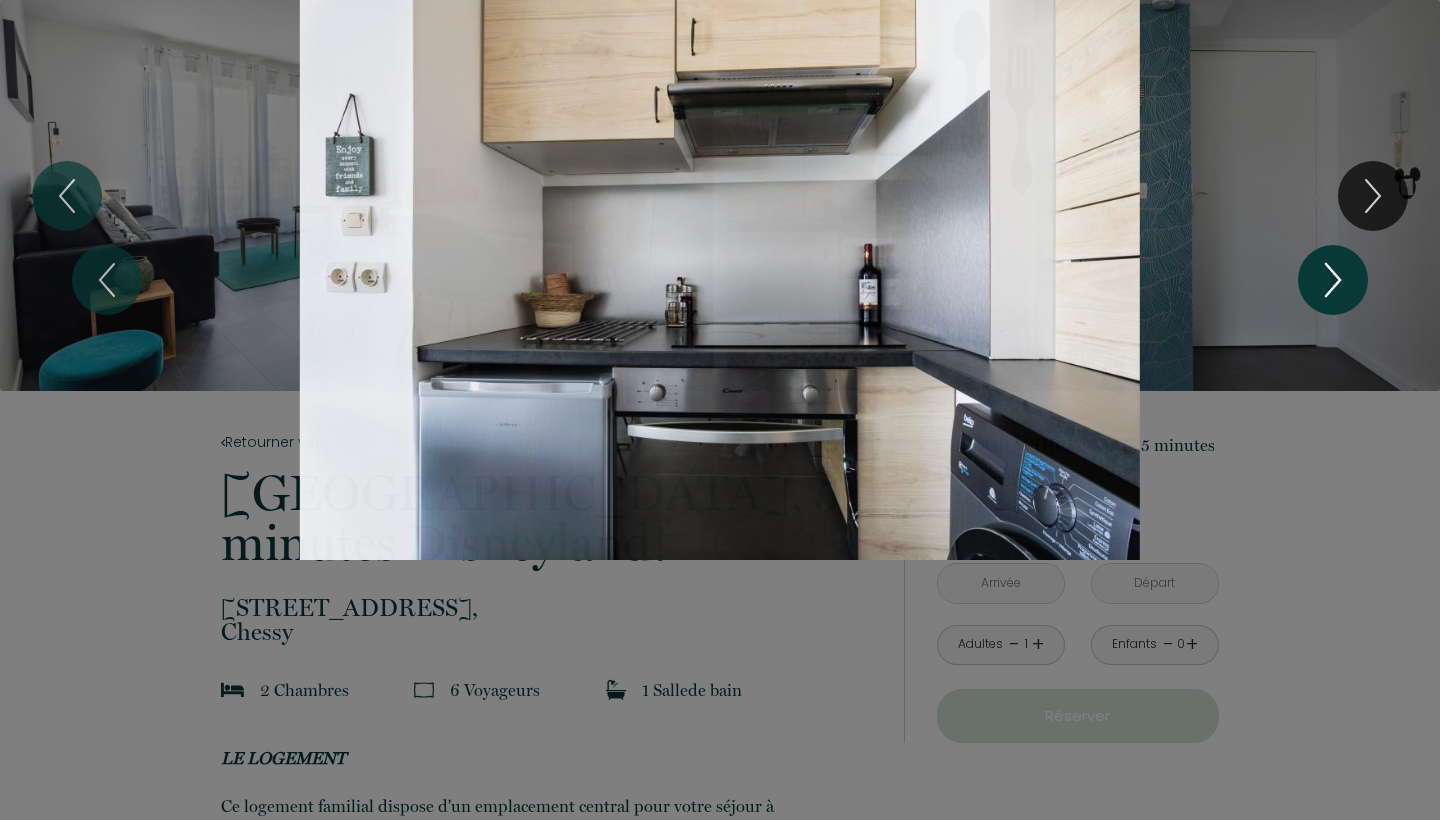 click 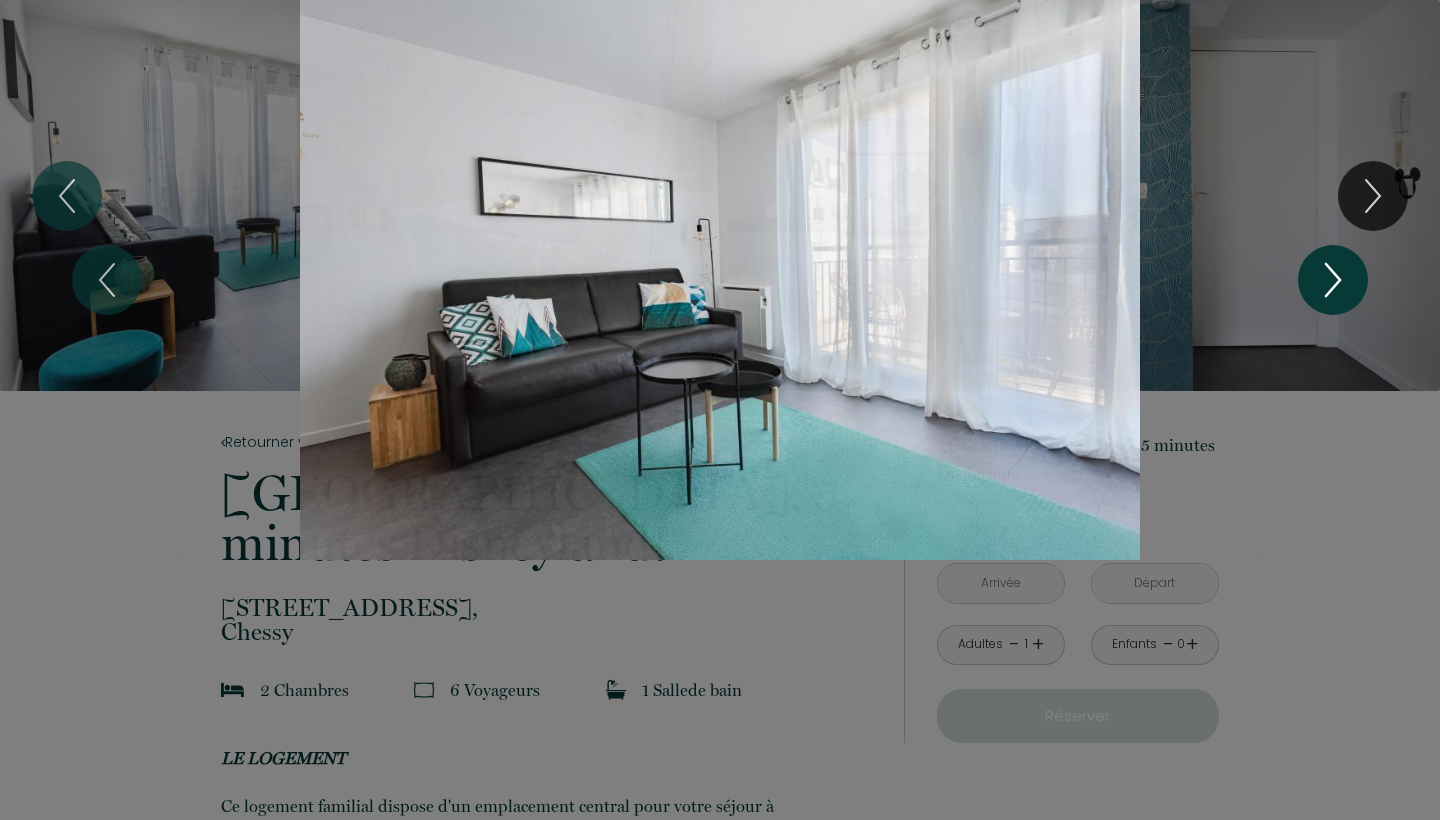 click 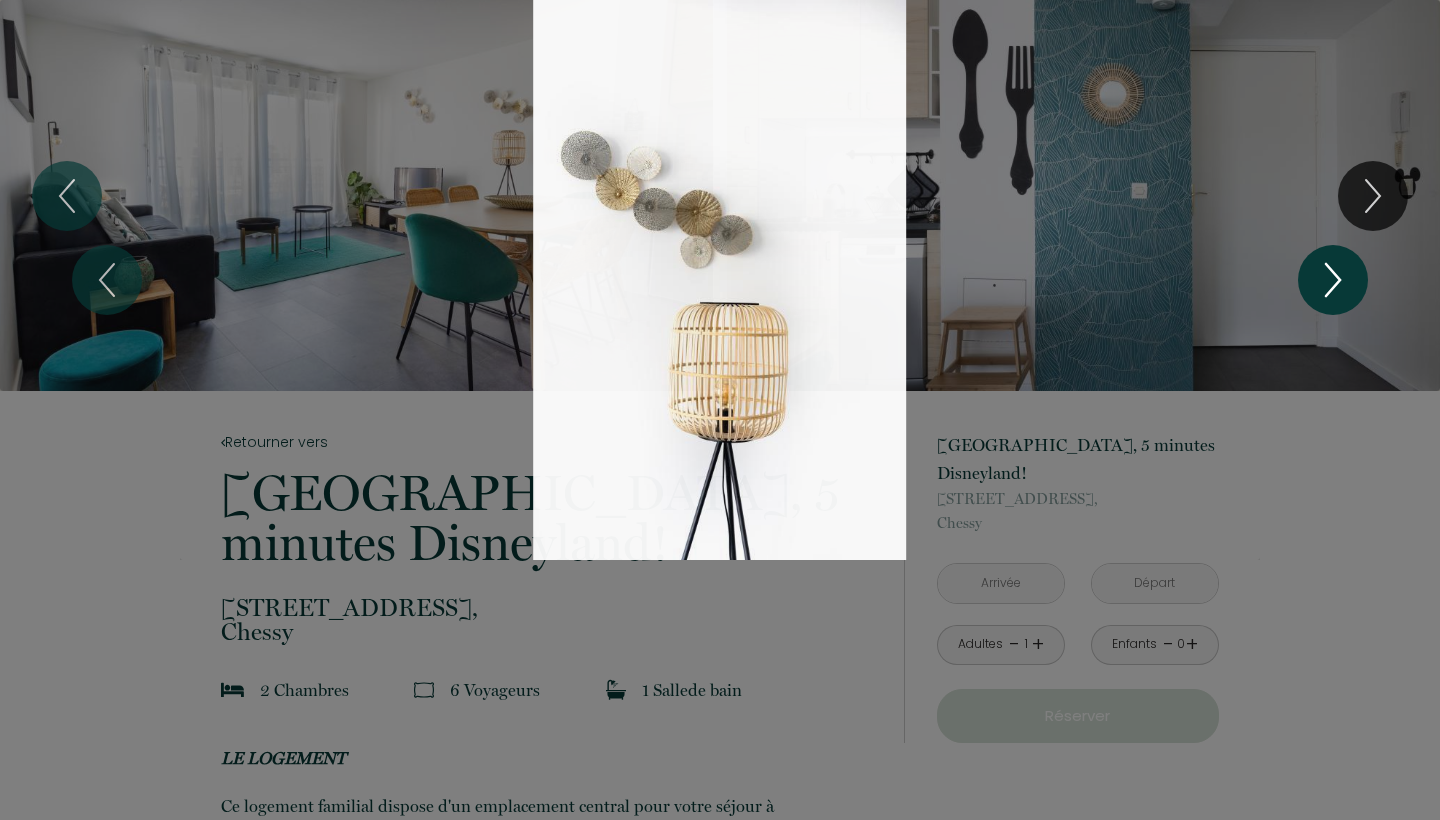 click 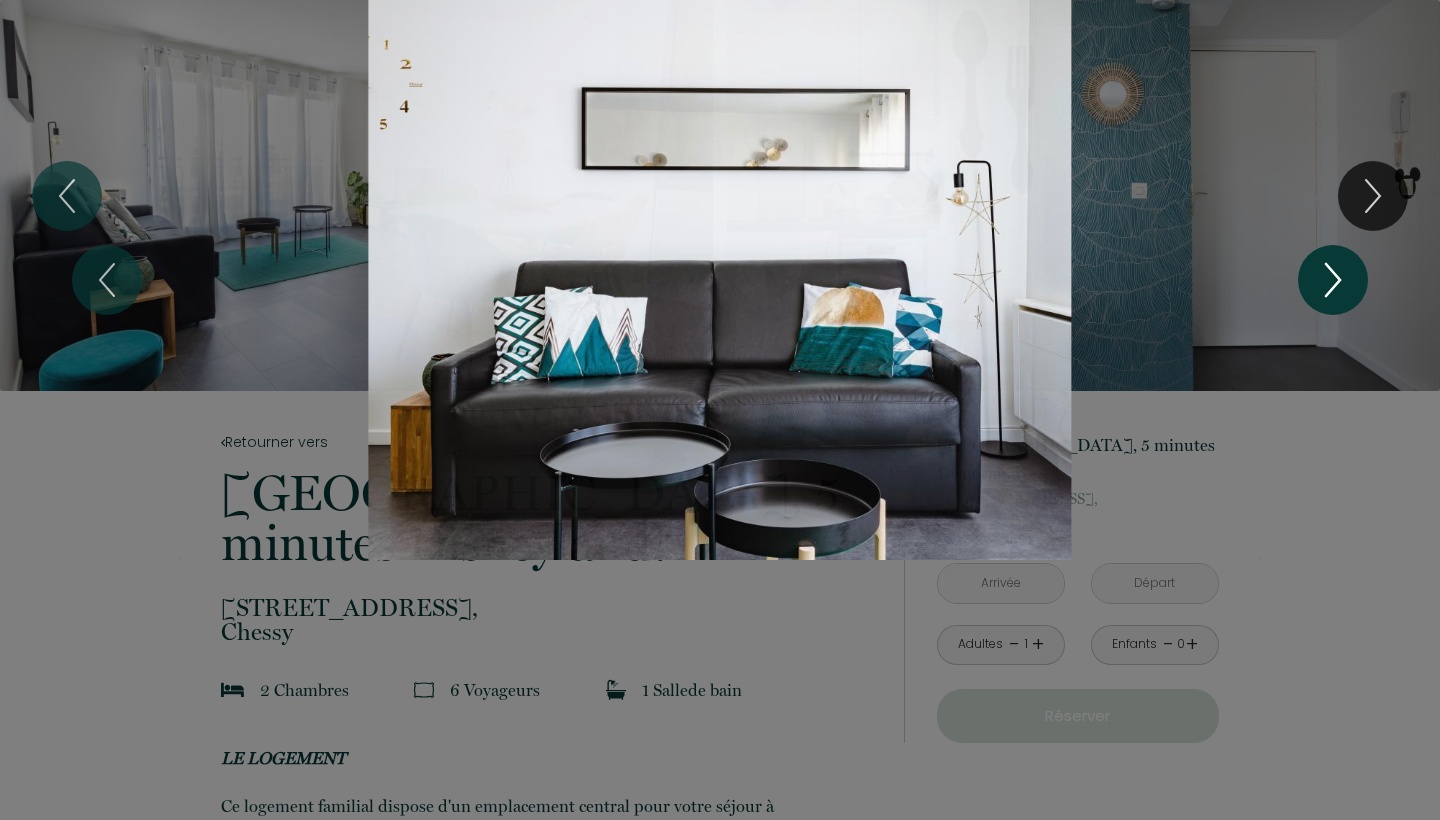 click 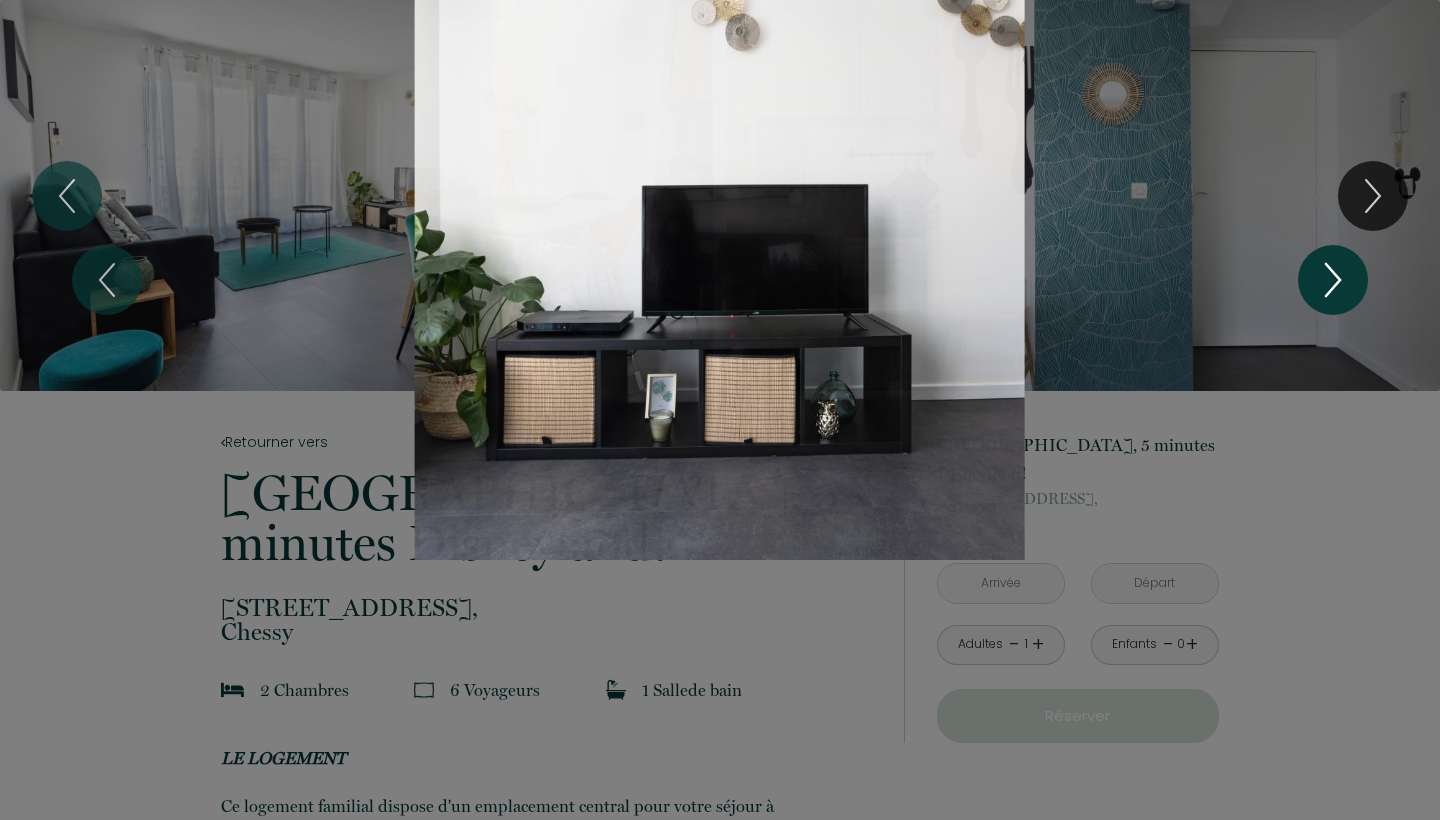 click 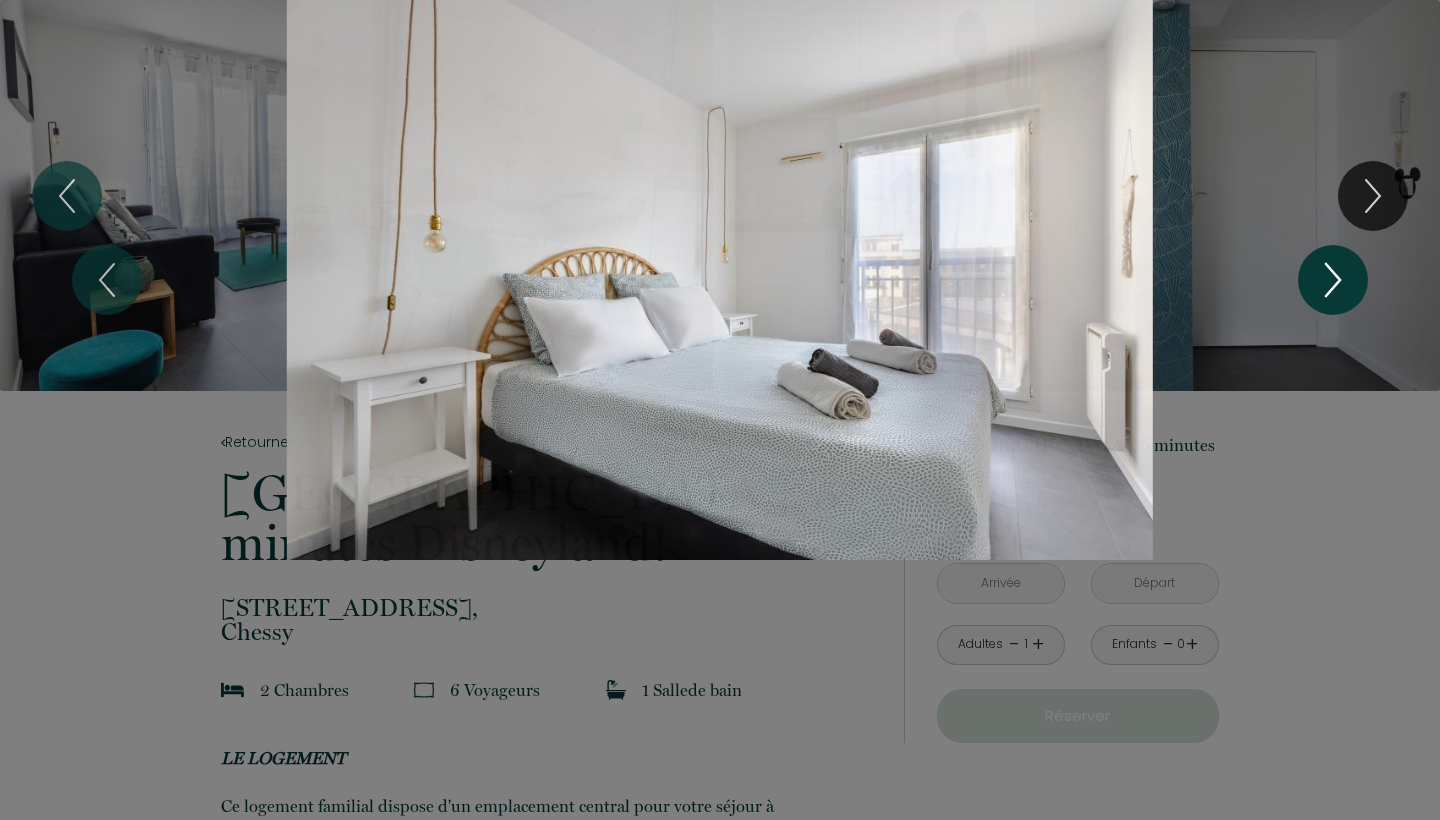 click 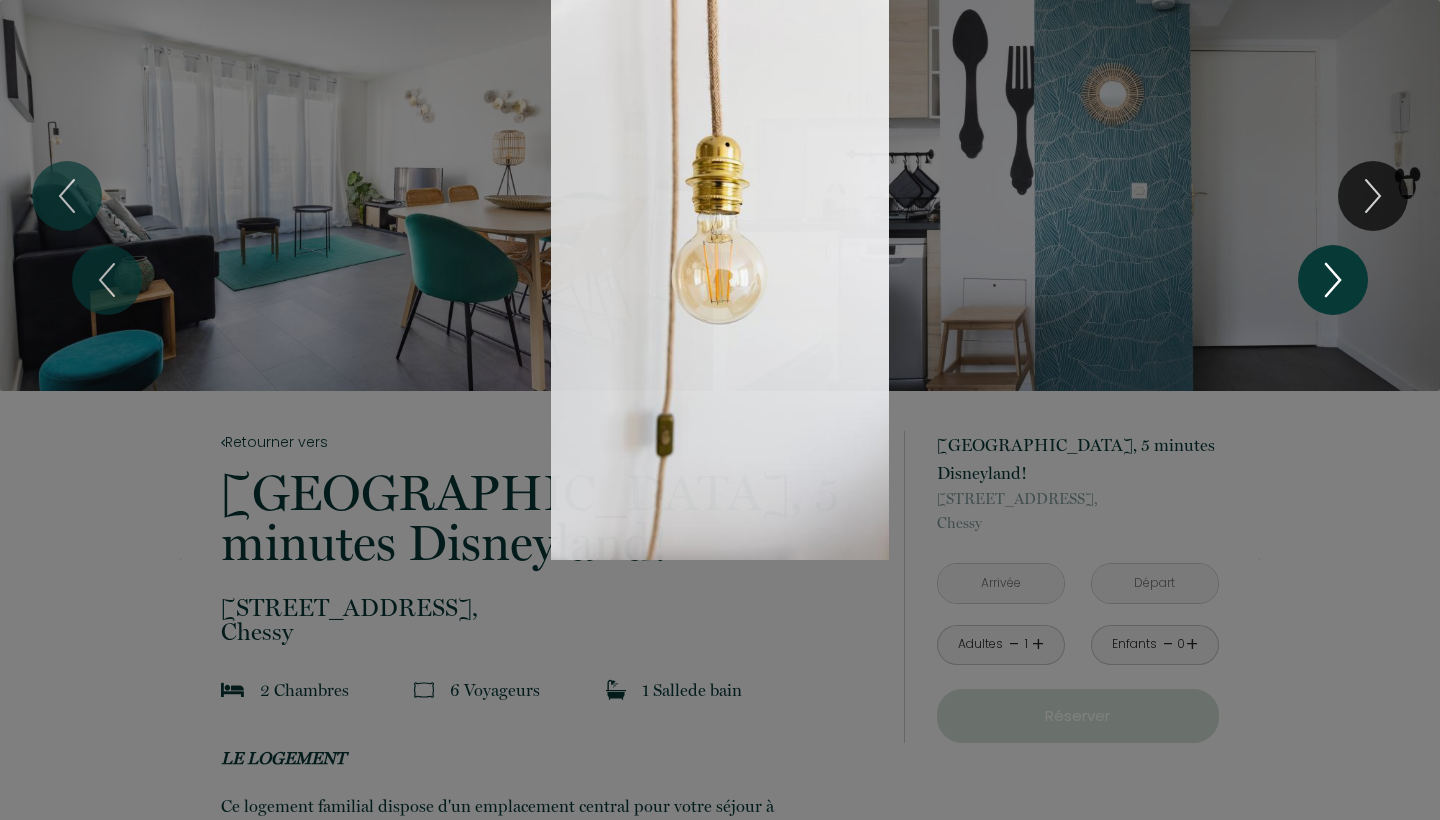 click 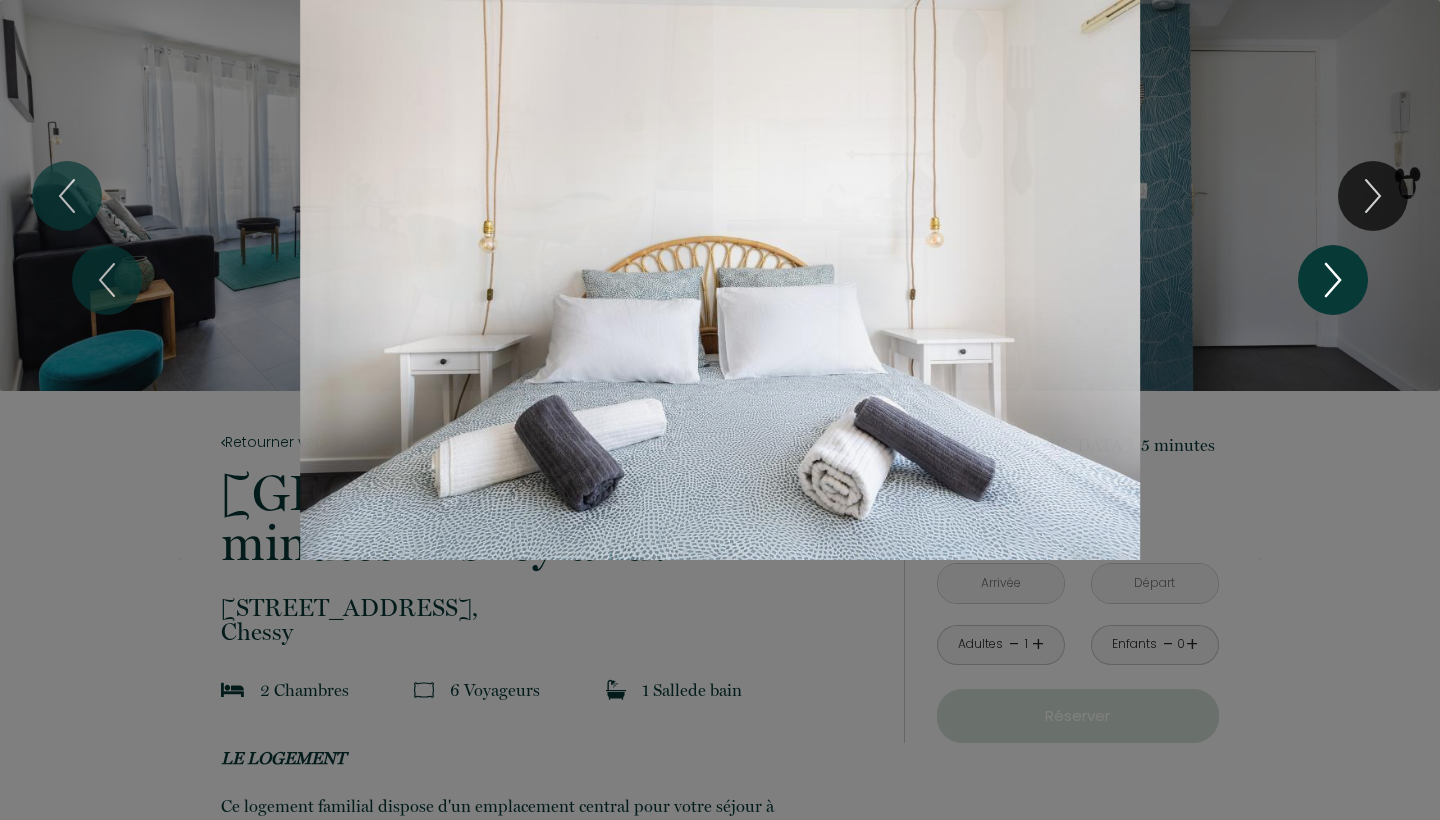 click 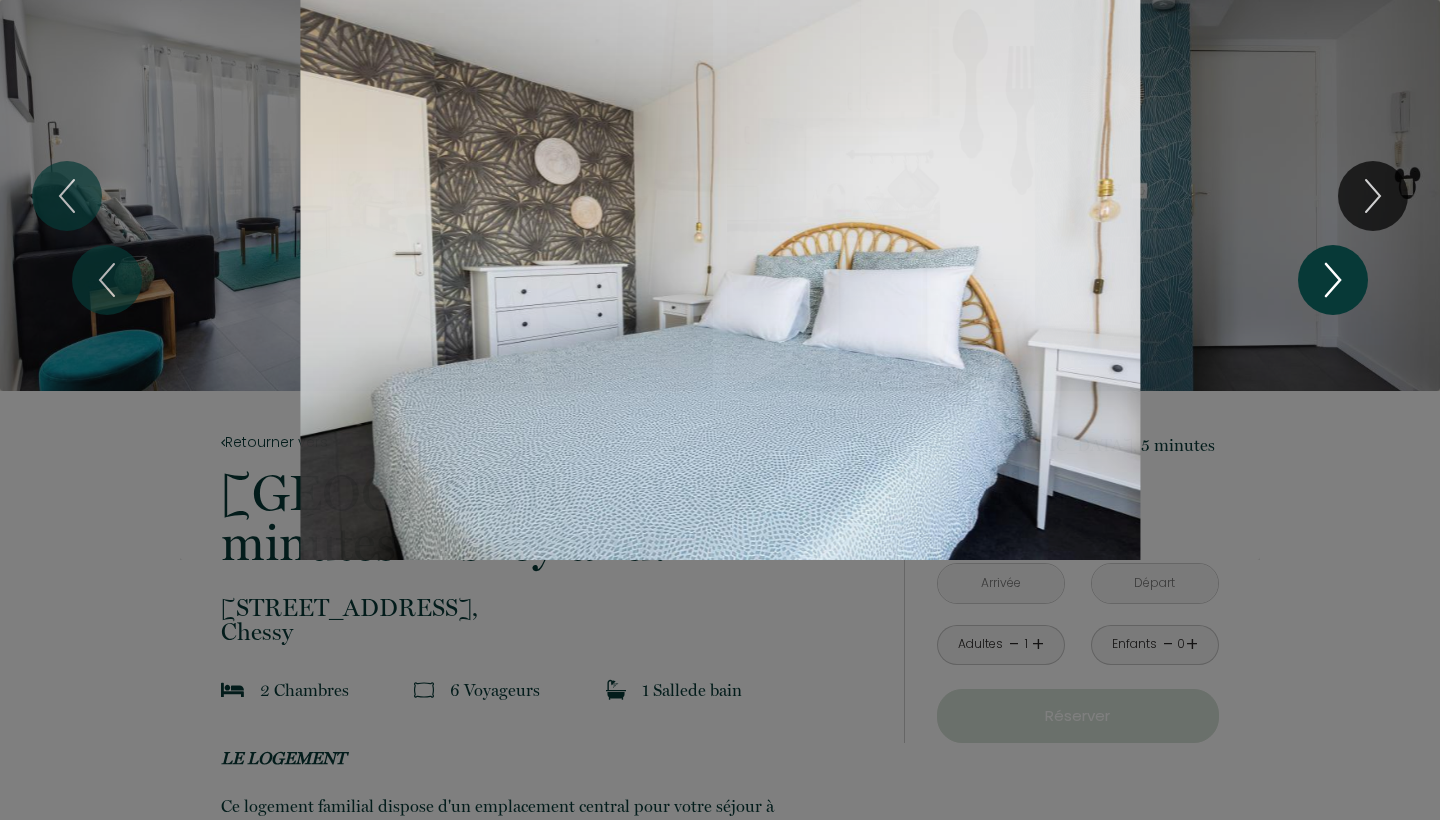 click 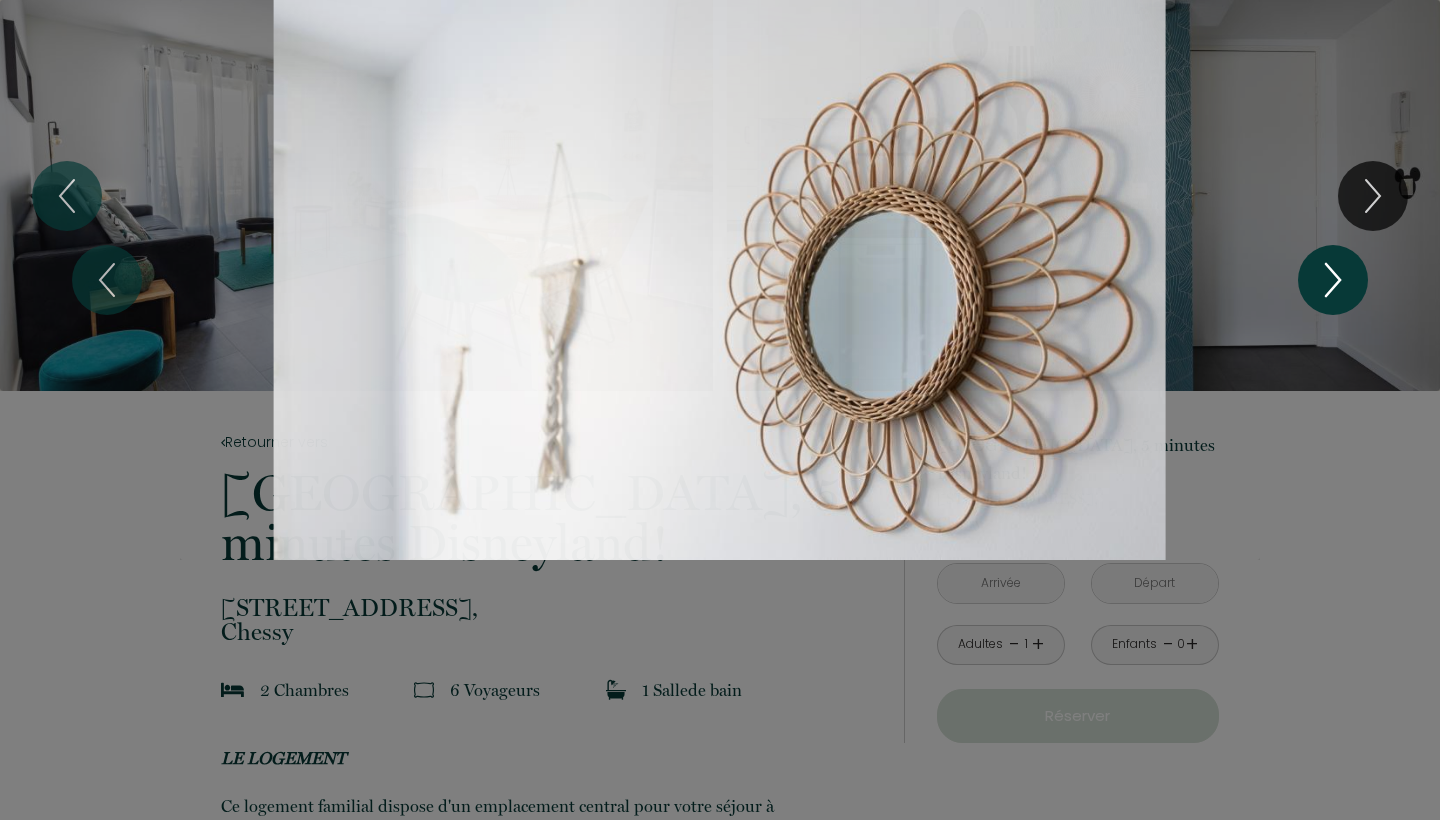 click 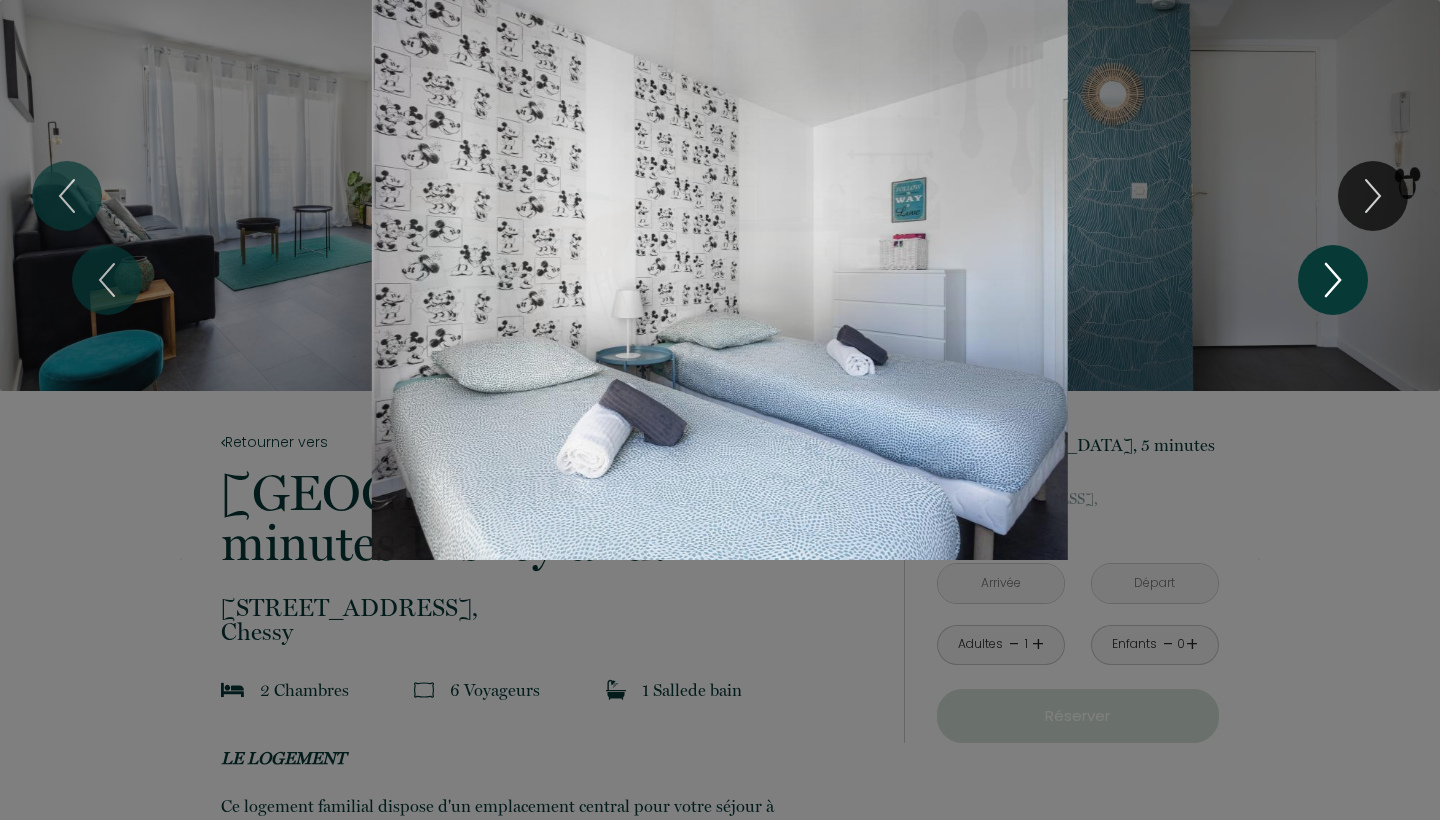 click 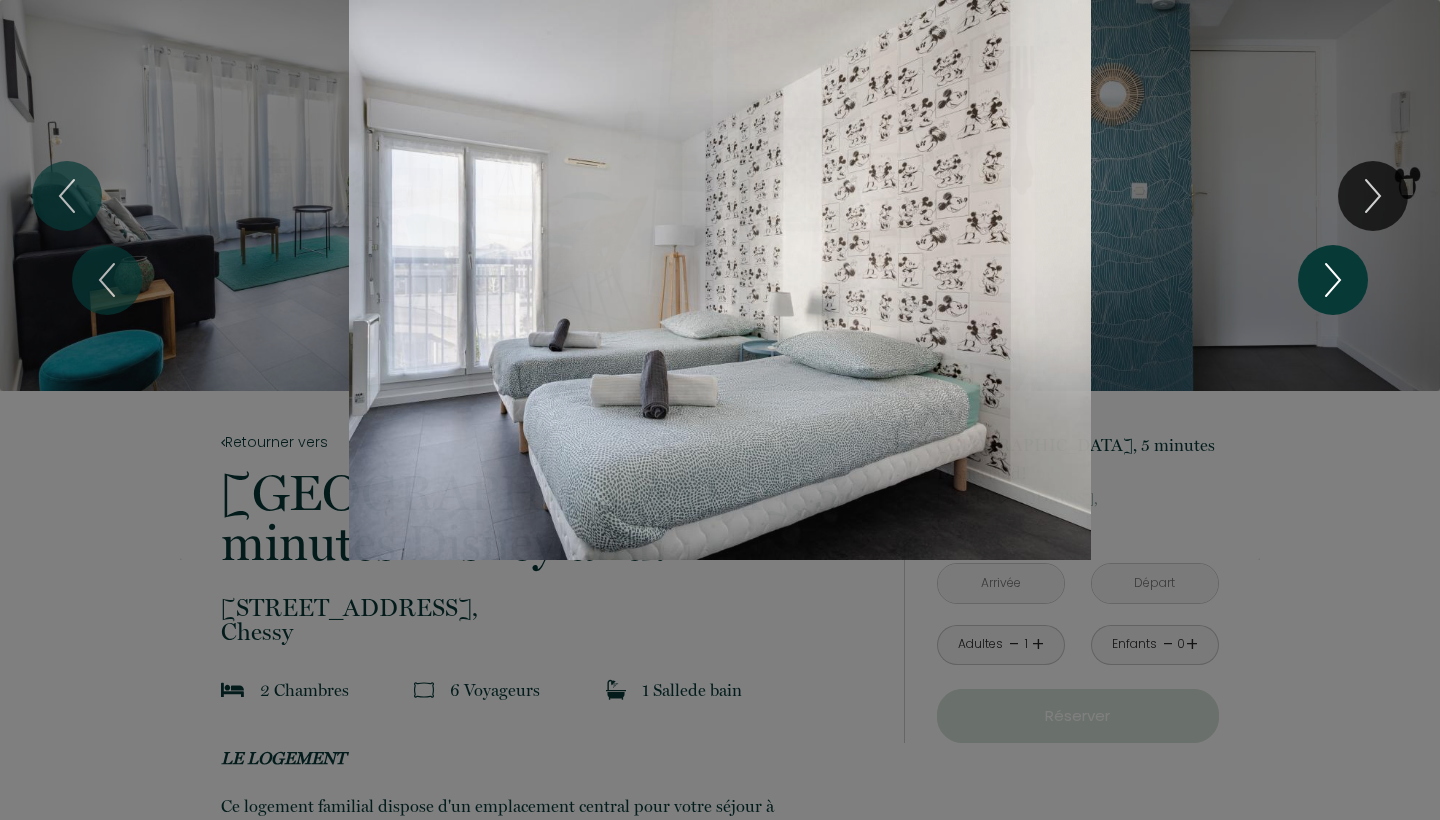 click at bounding box center (1333, 280) 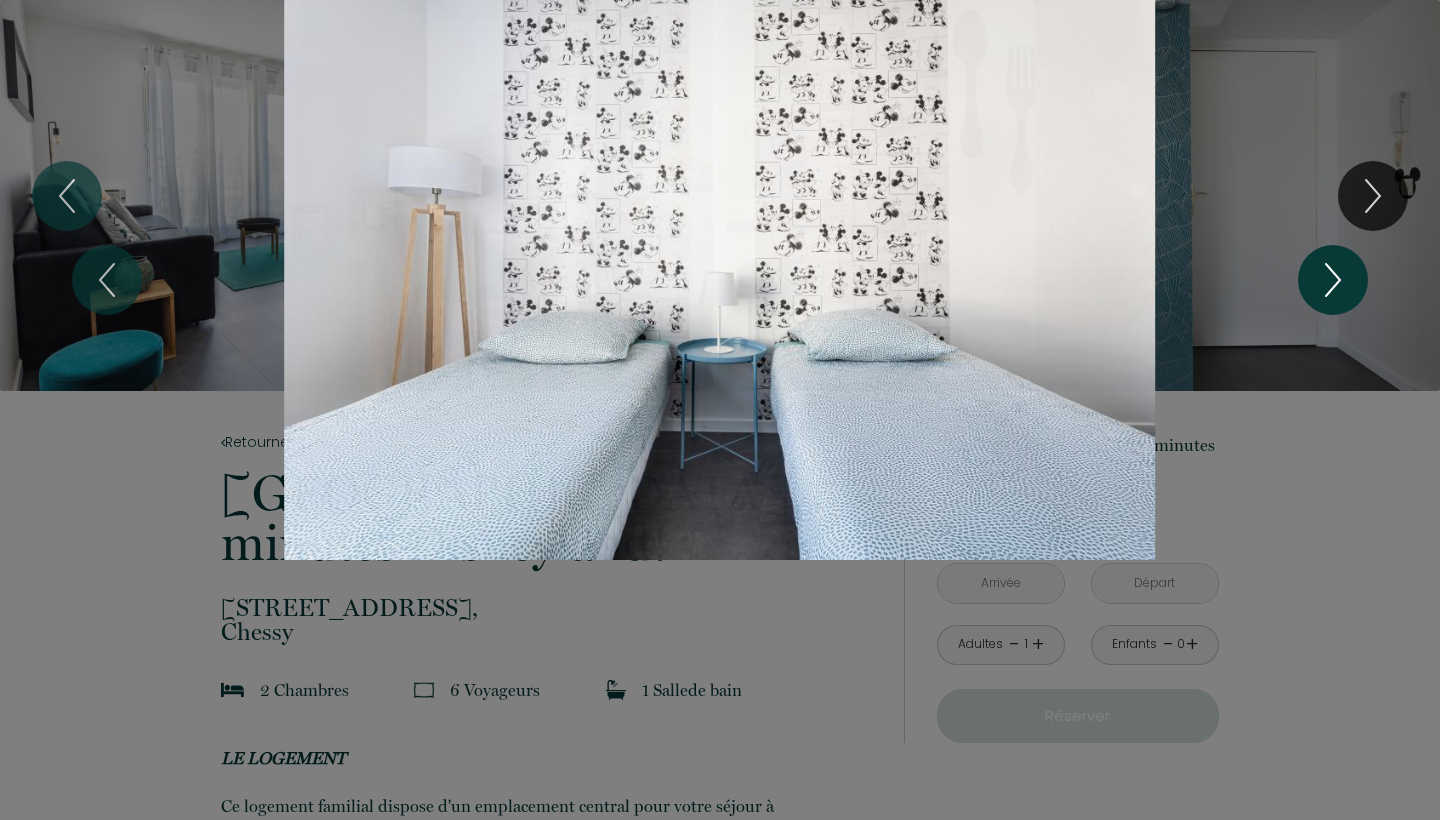 click at bounding box center (1333, 280) 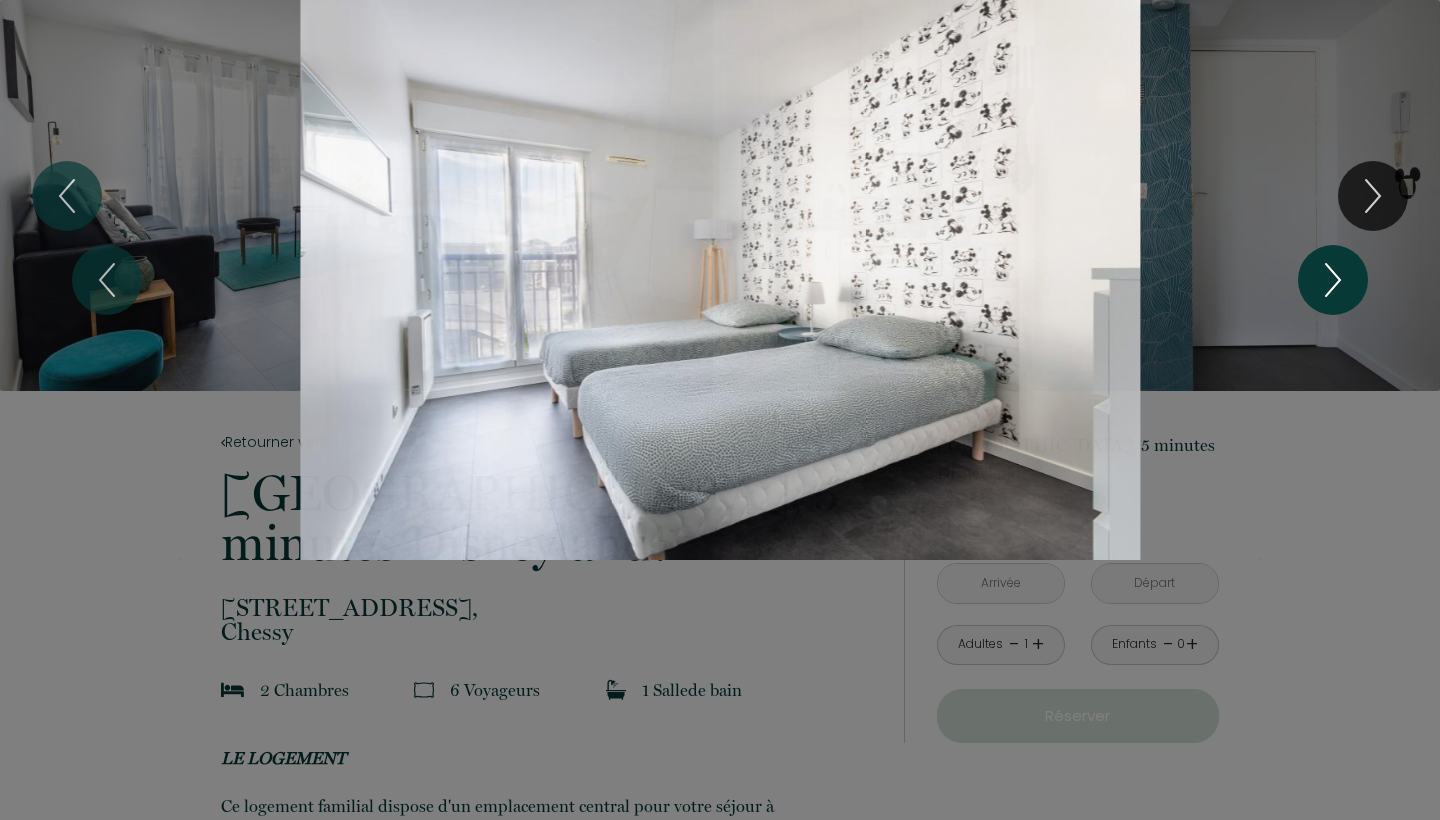 click at bounding box center (1333, 280) 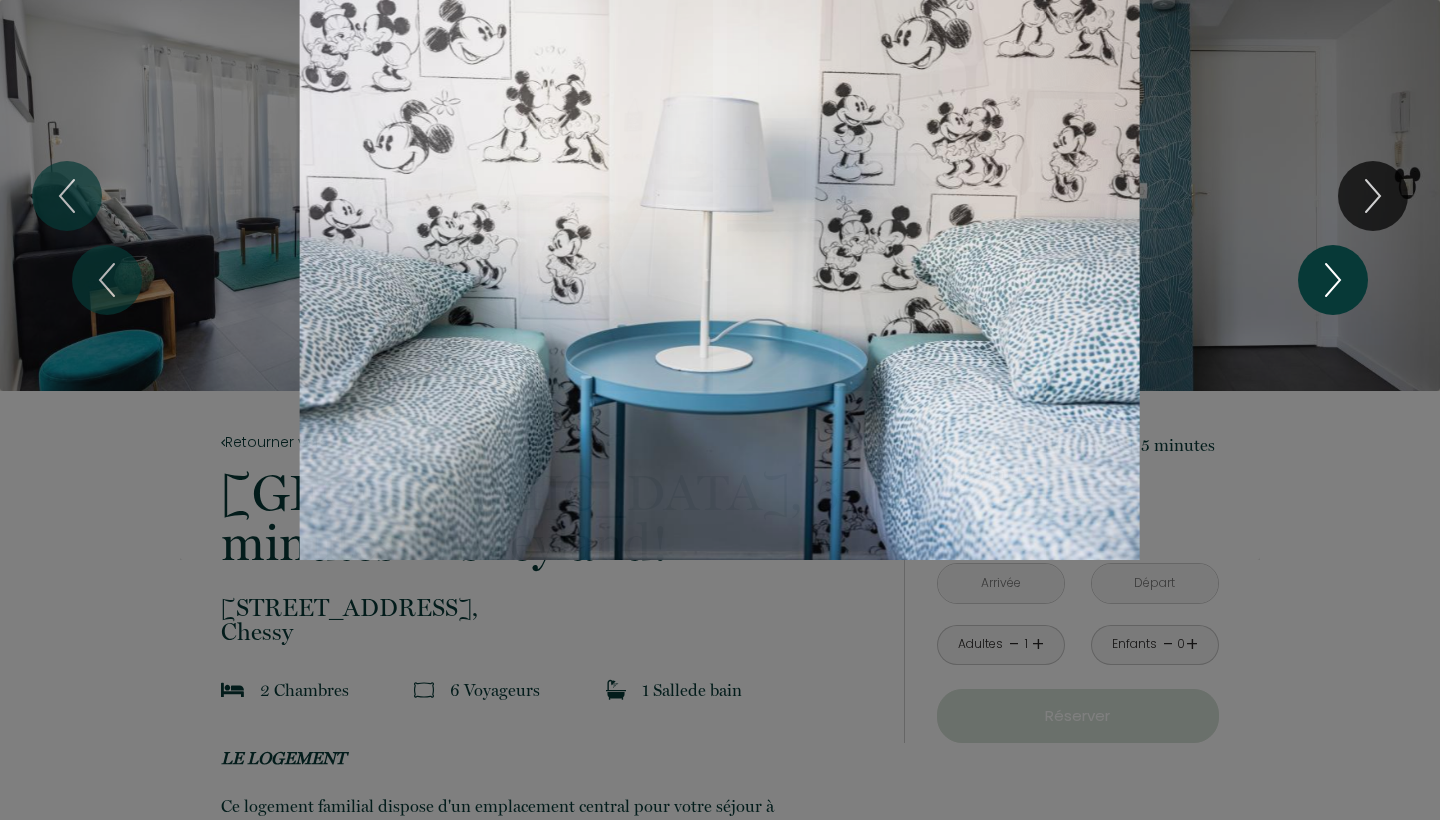 click at bounding box center [1333, 280] 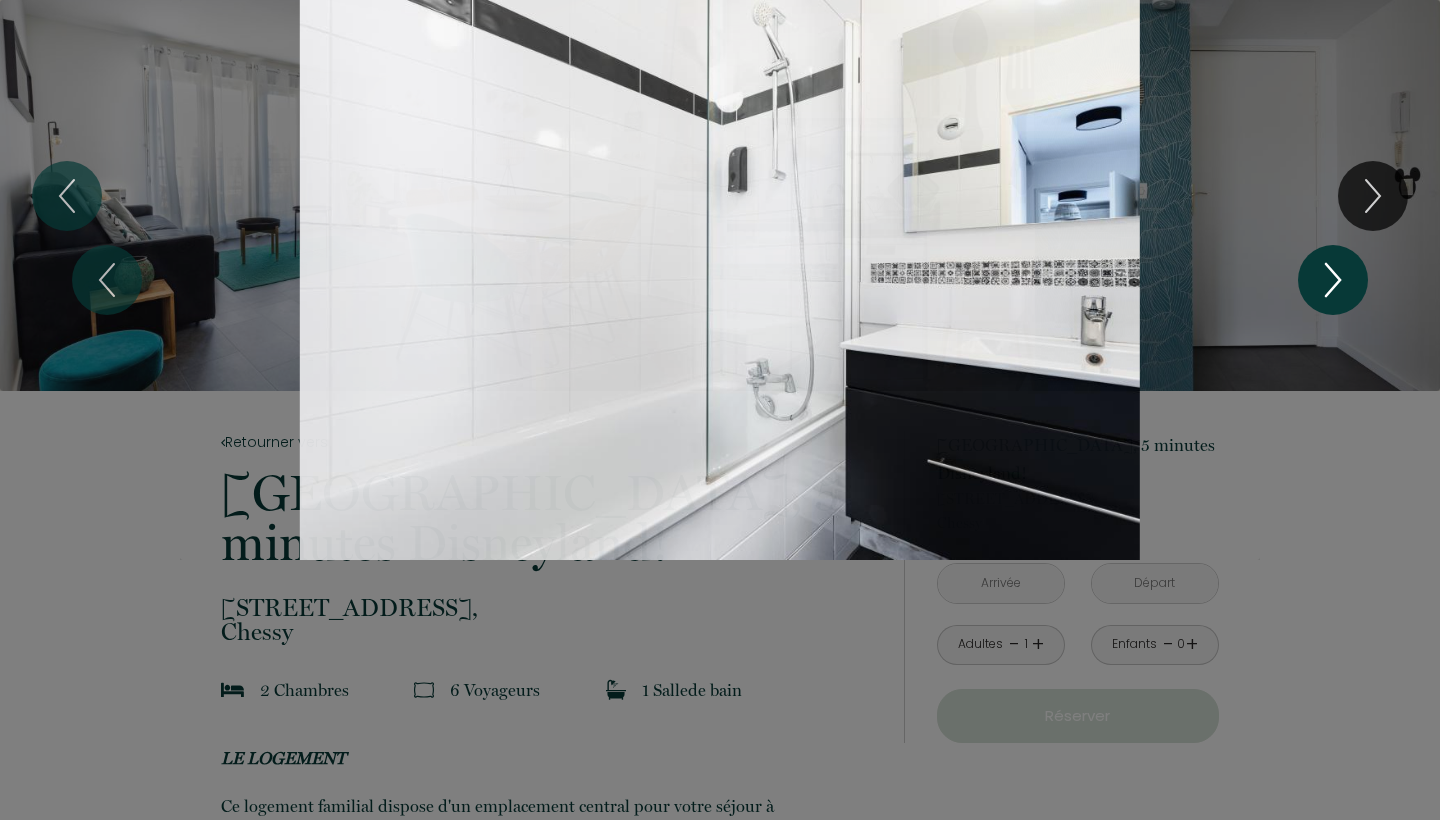 click 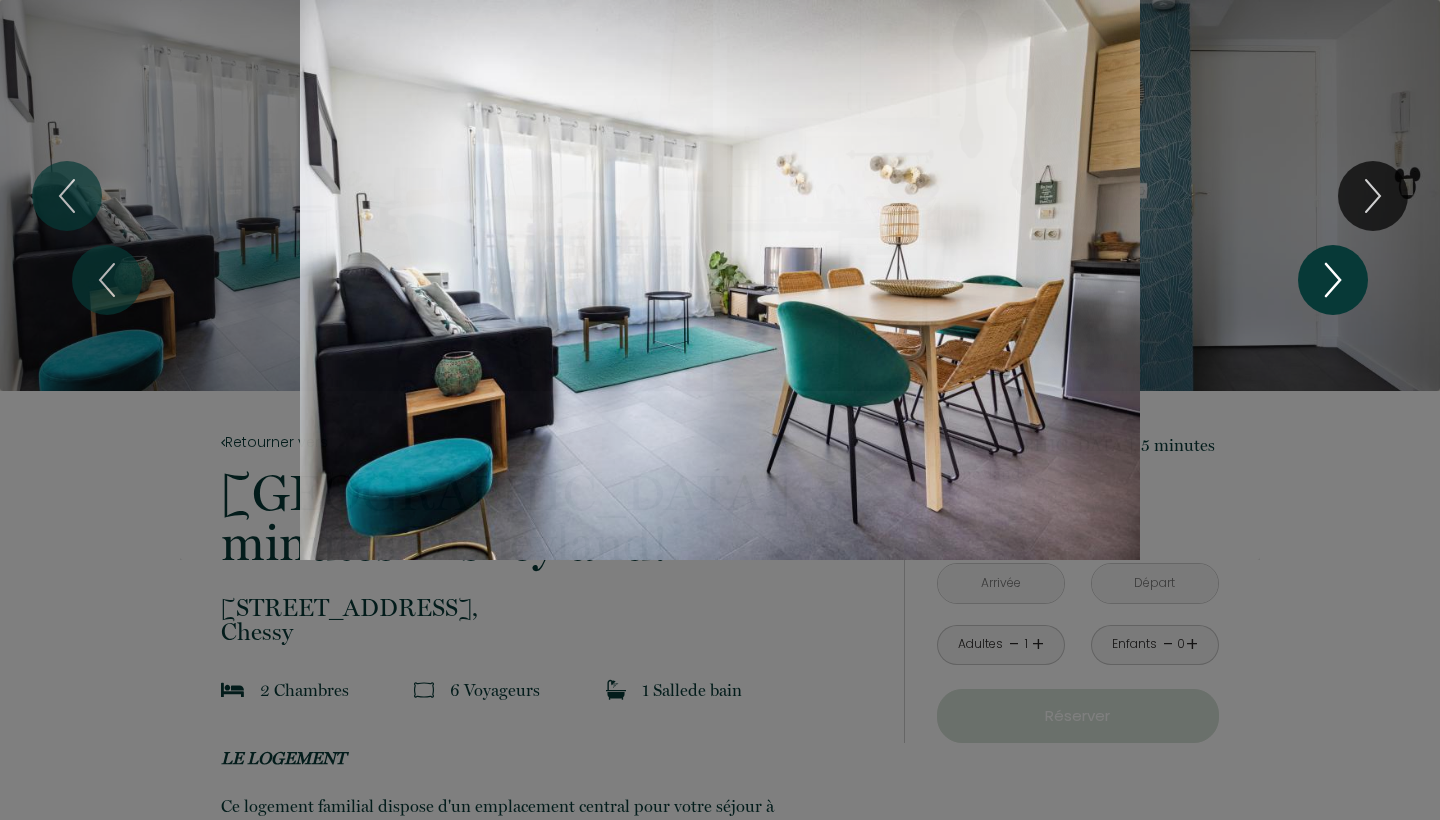 click 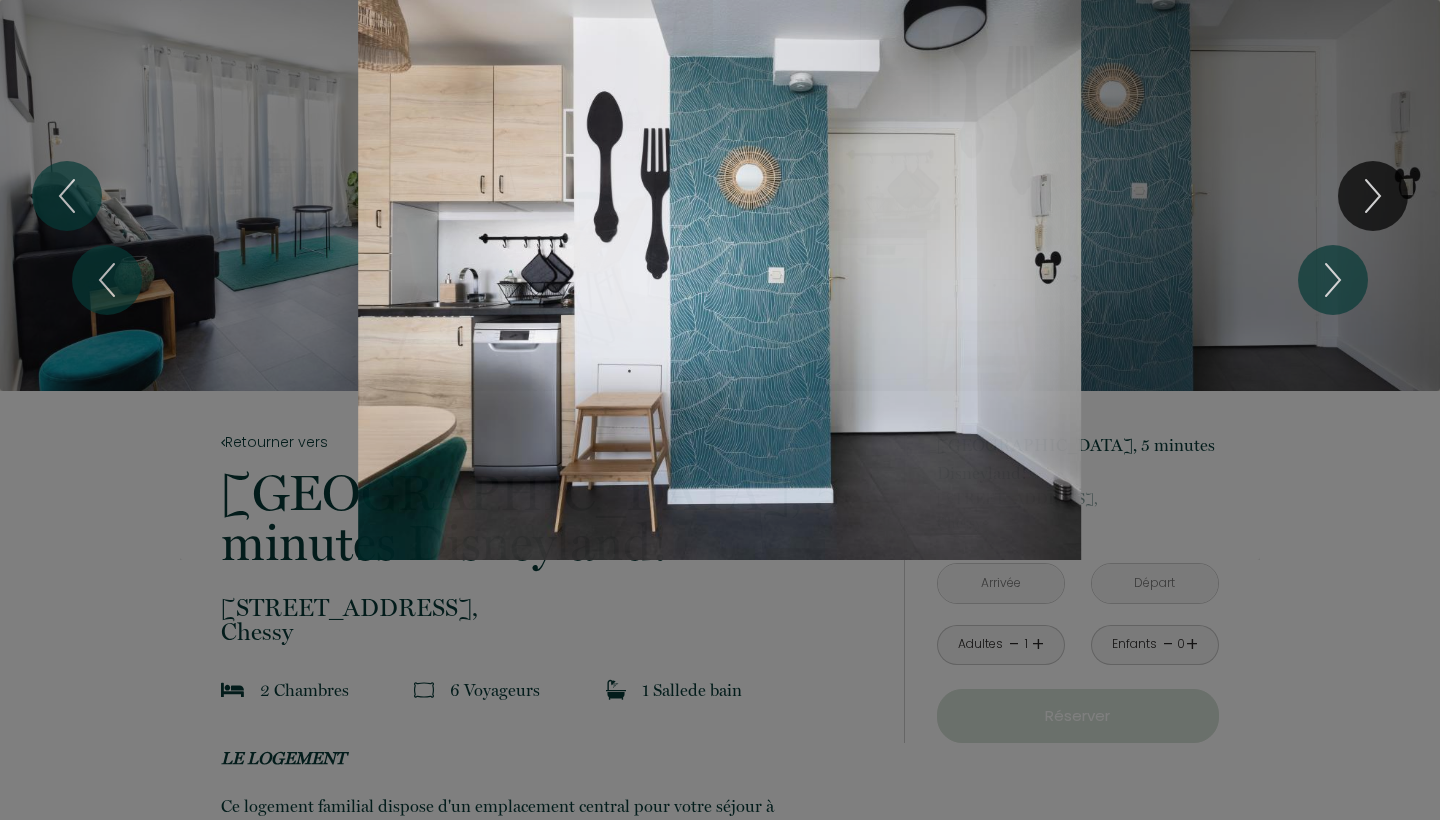 click at bounding box center (720, 280) 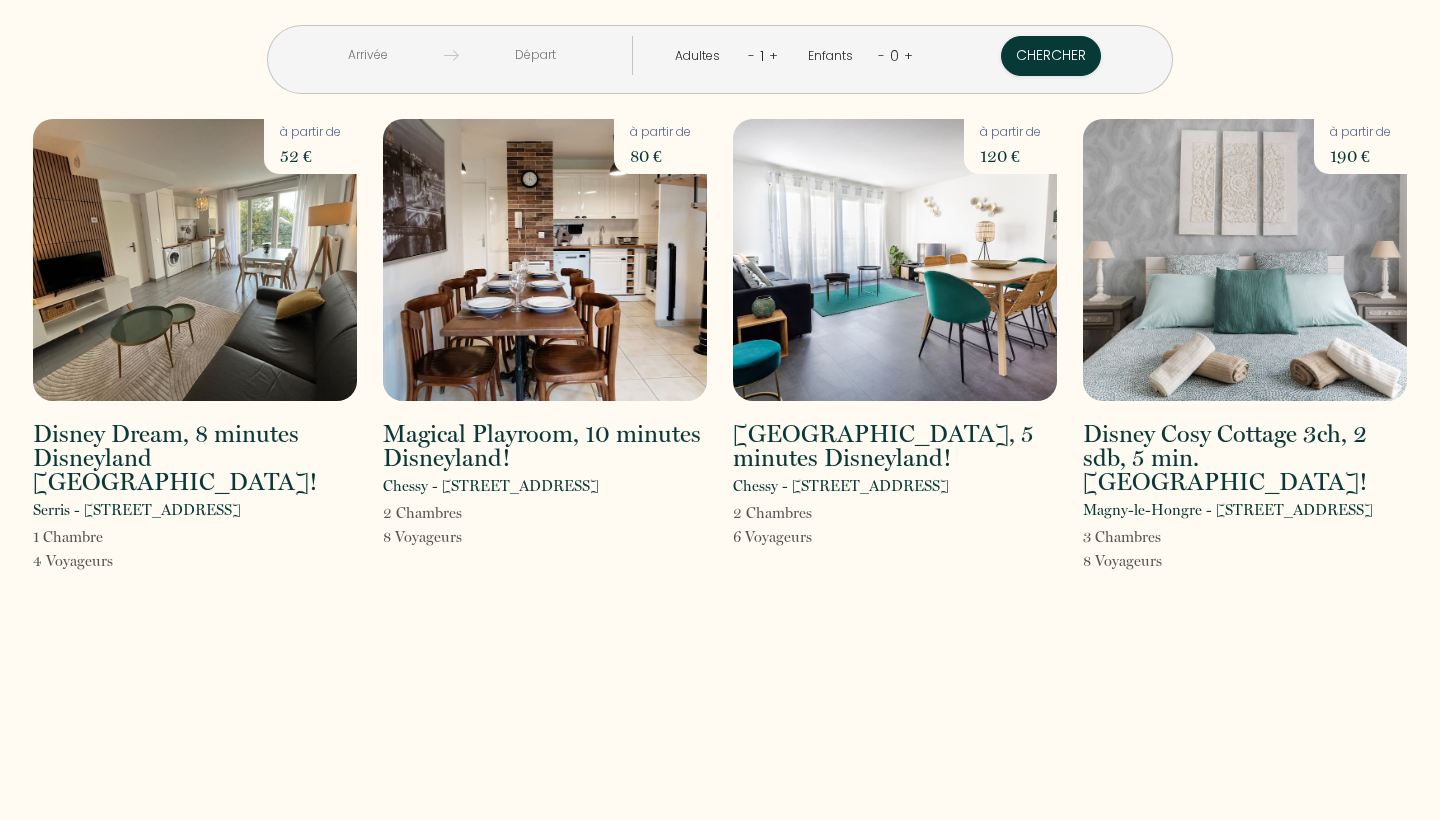 click at bounding box center (1245, 260) 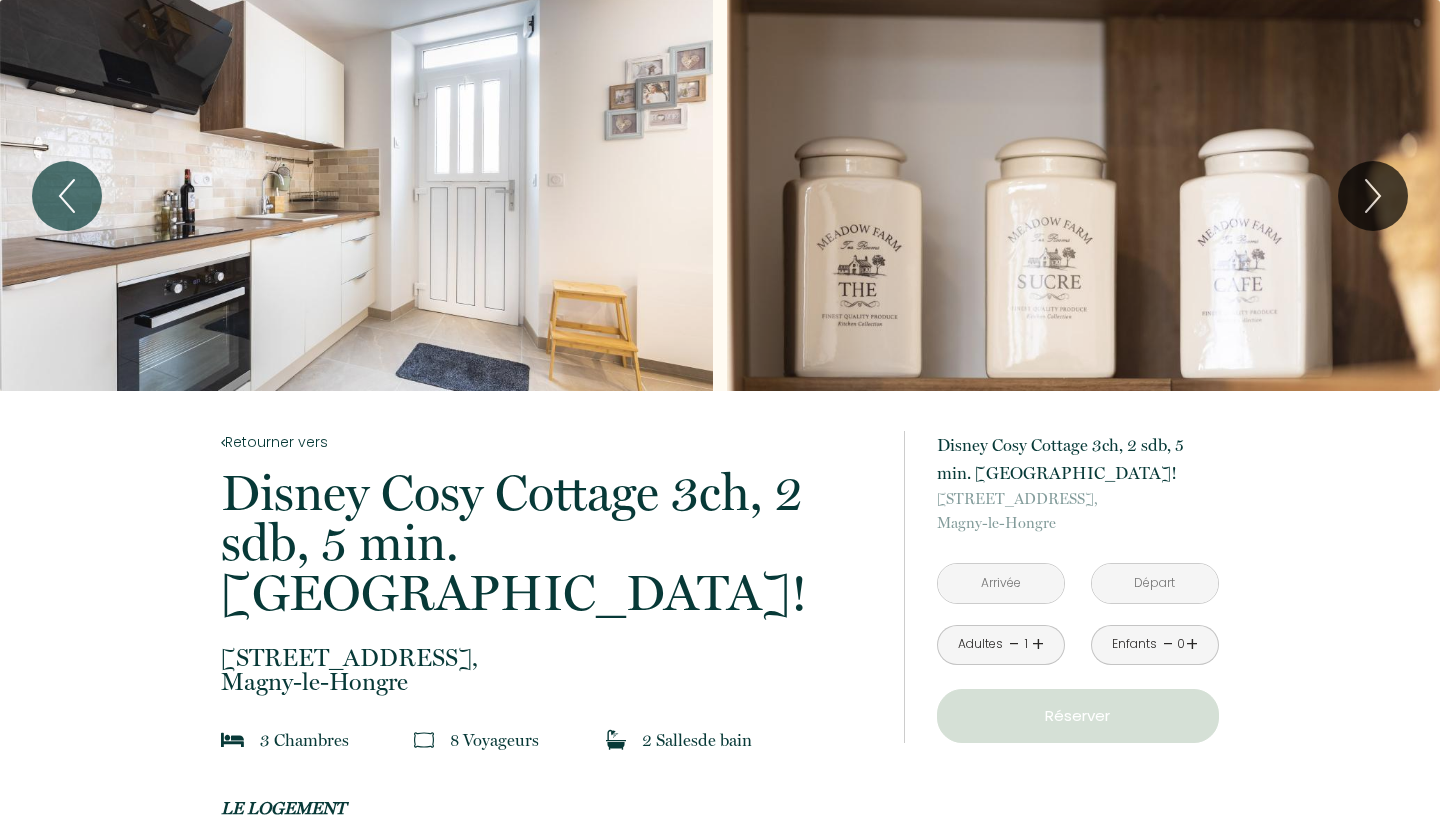 click at bounding box center (356, 195) 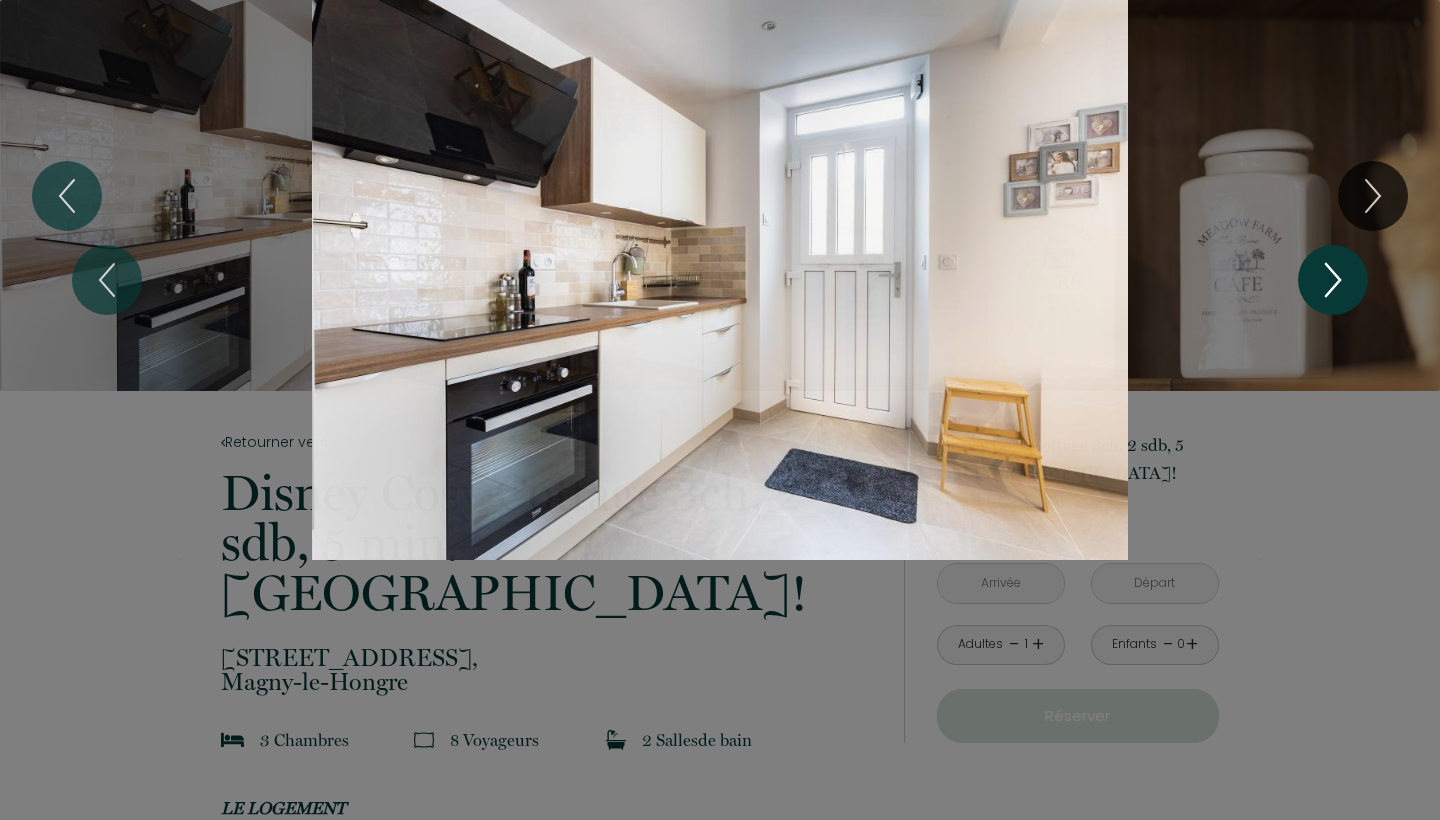 click 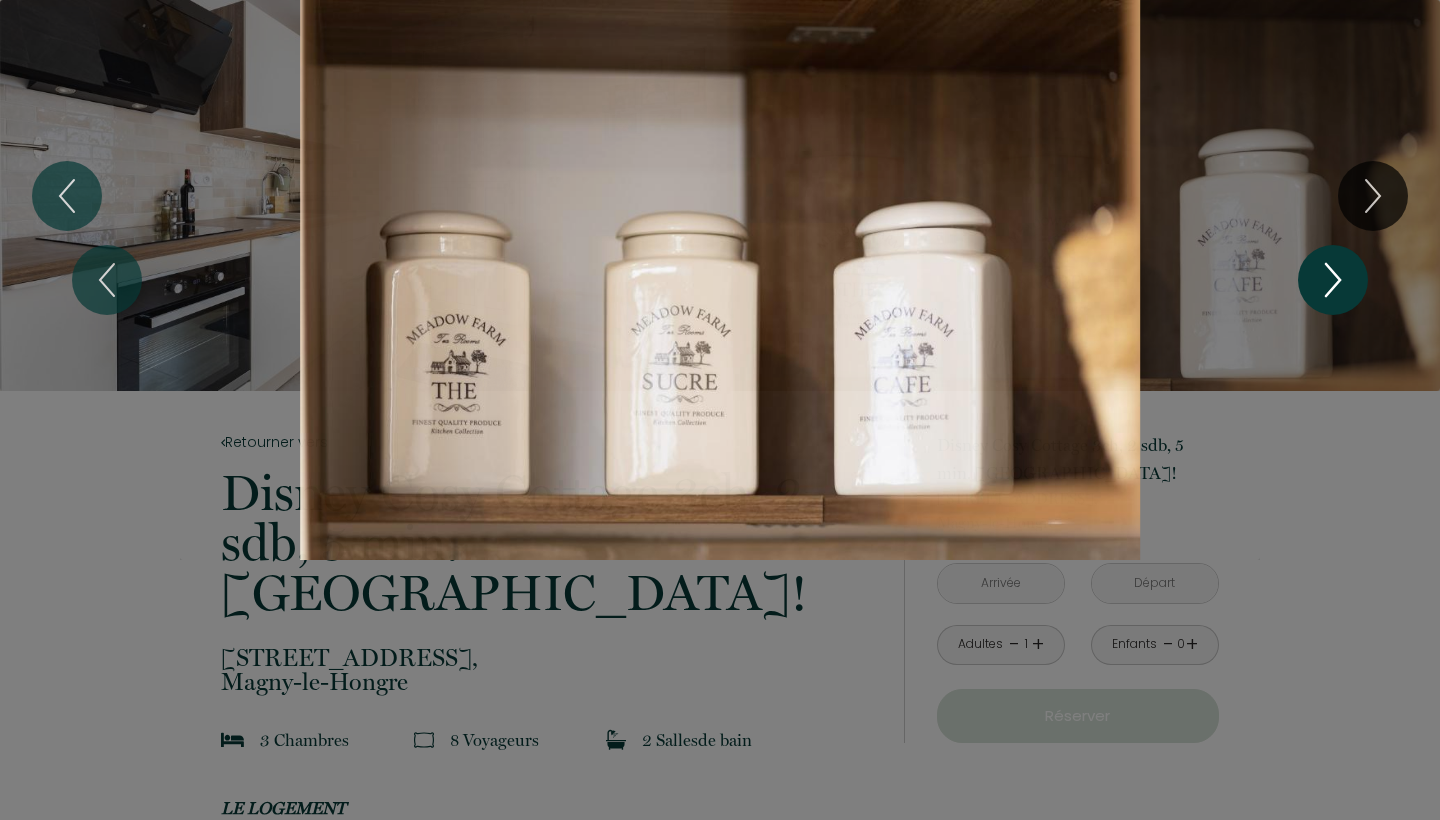 click 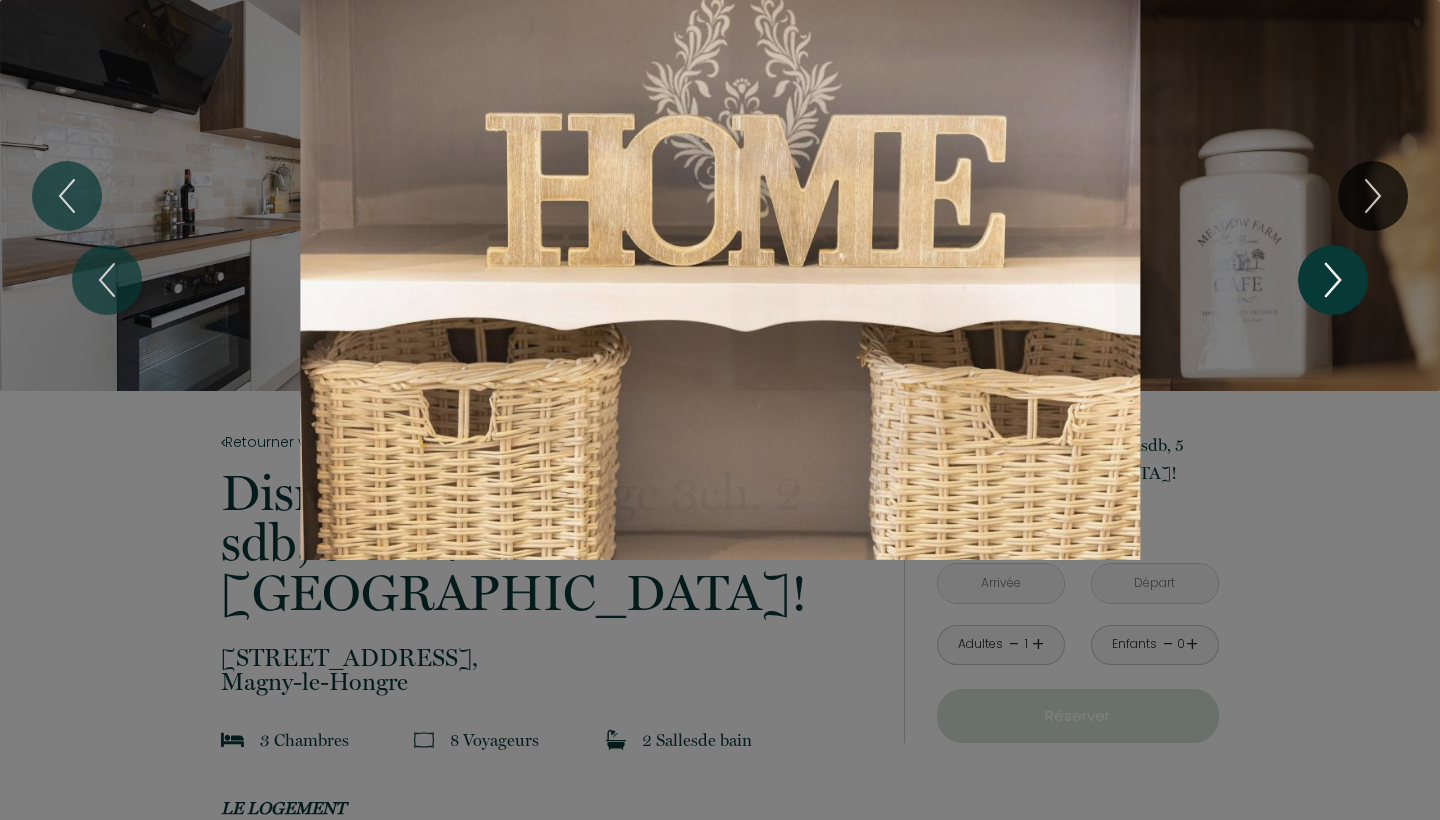 click 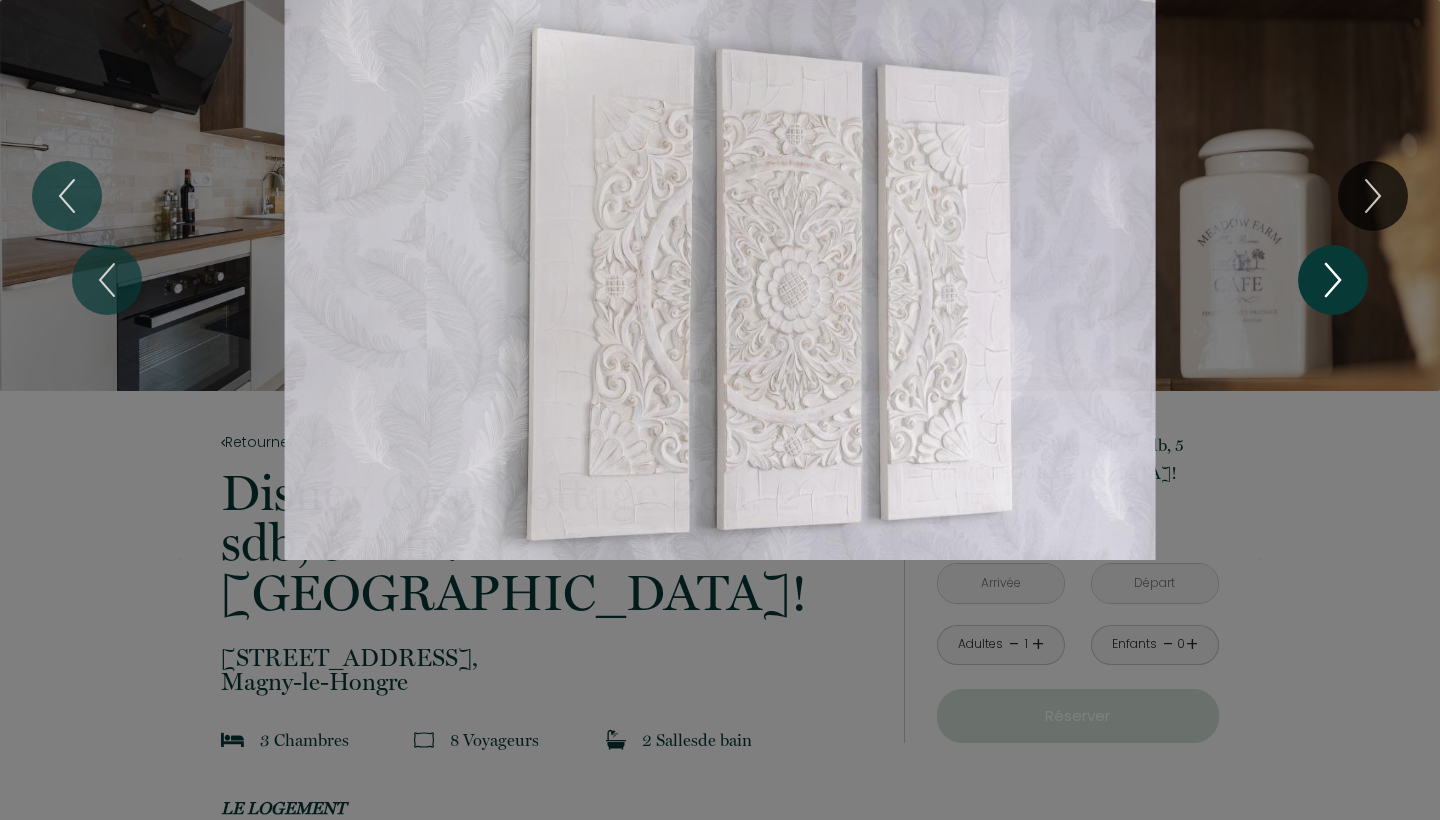 click 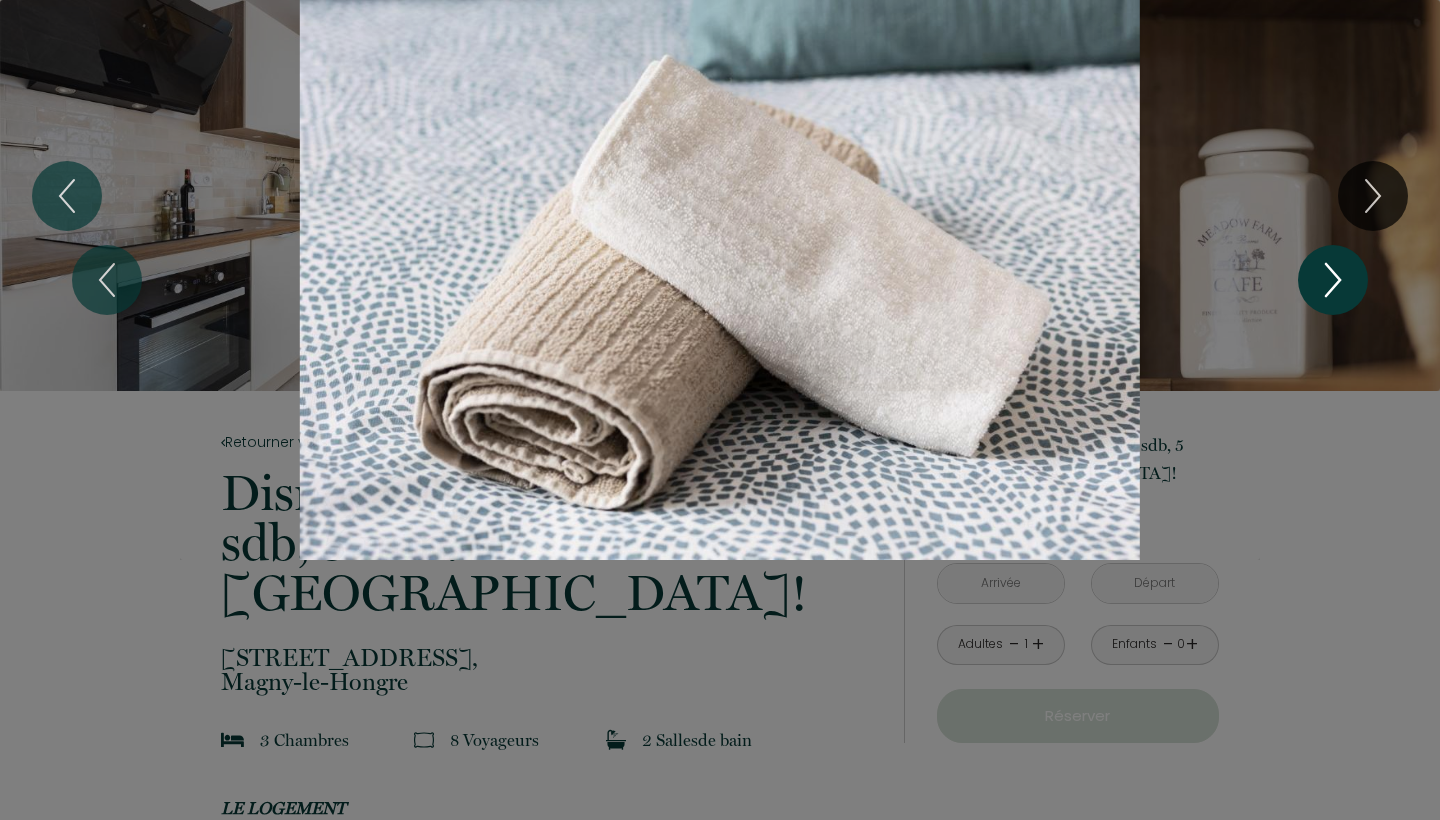 click 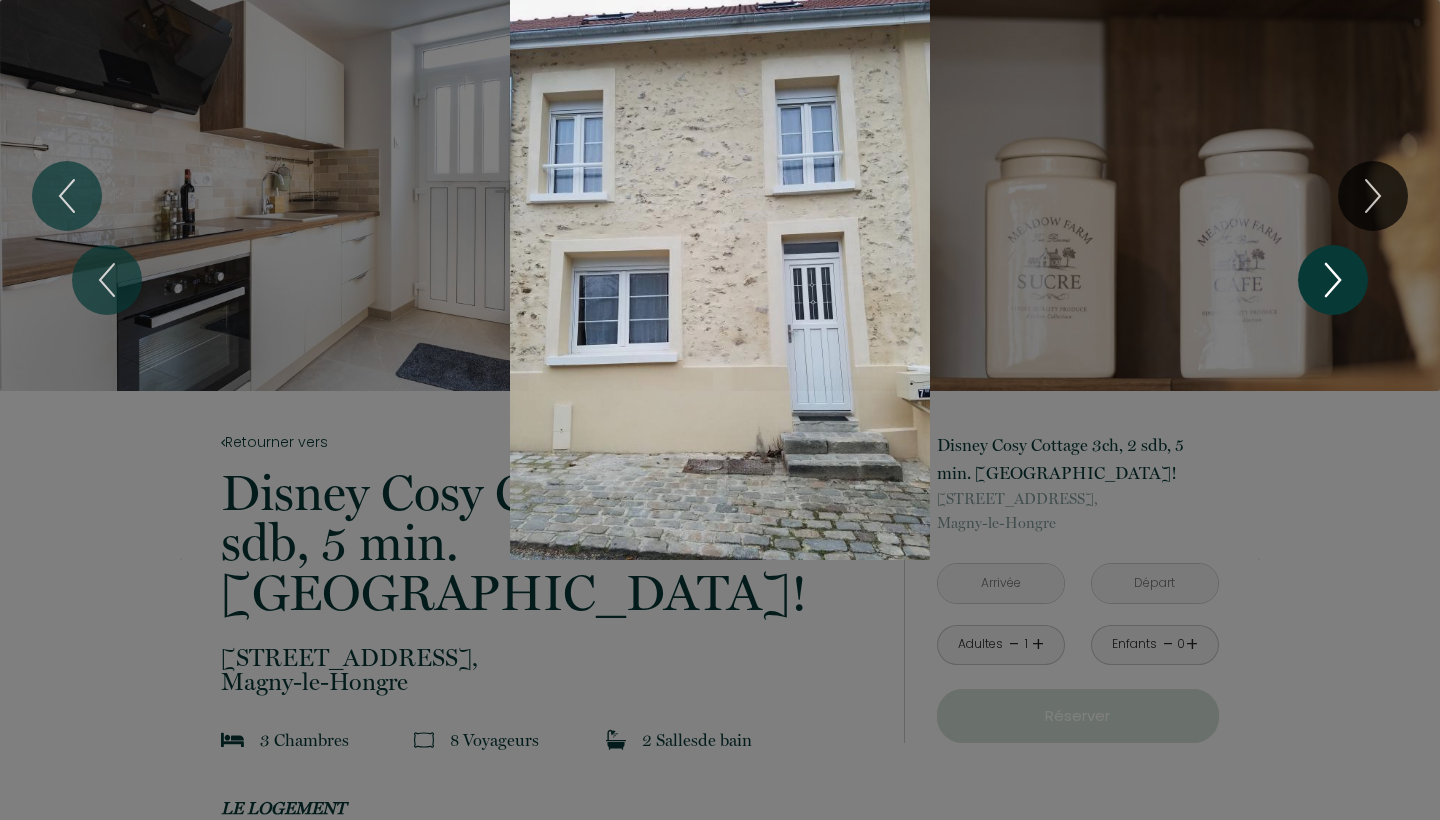 click 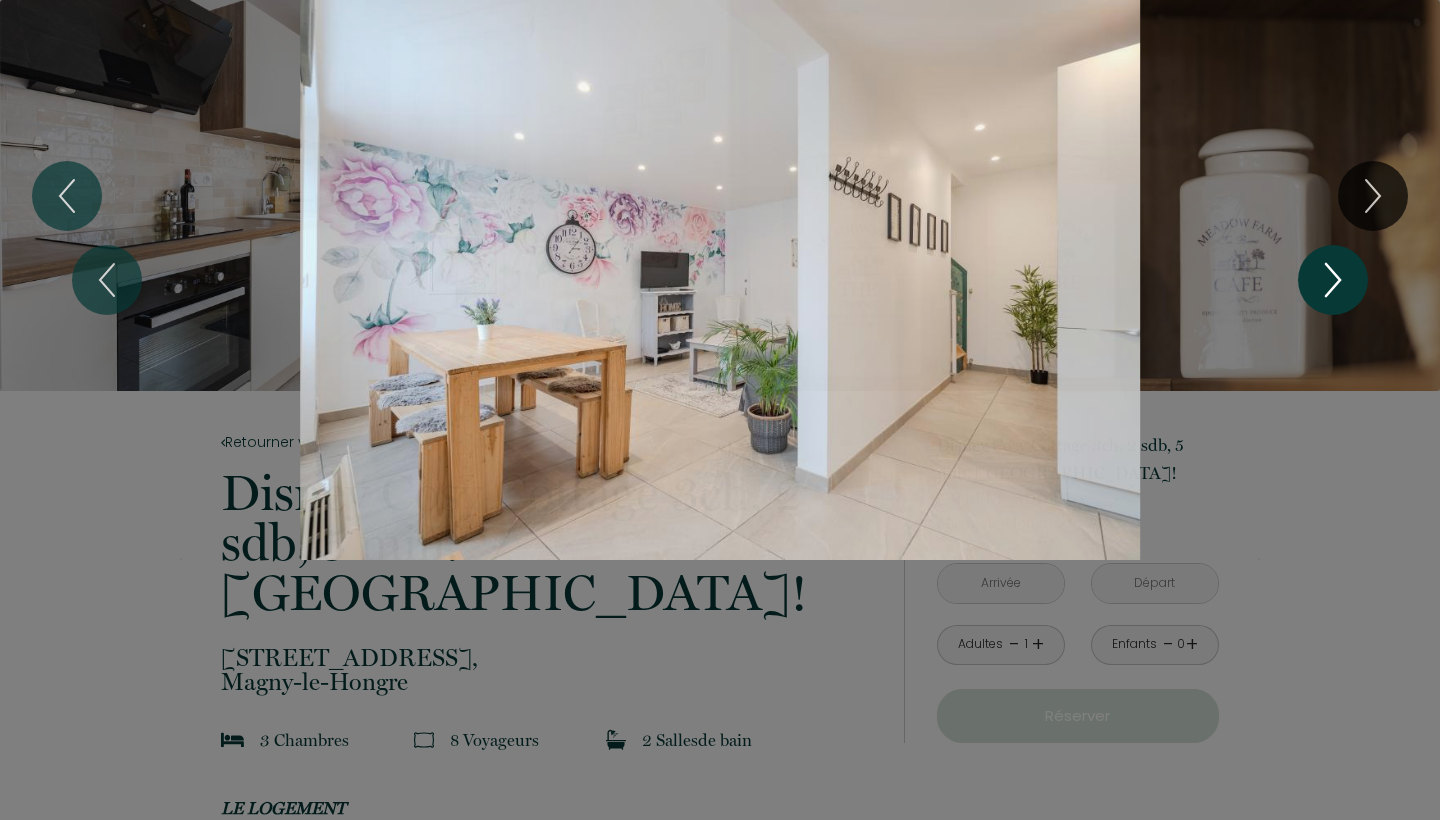 click 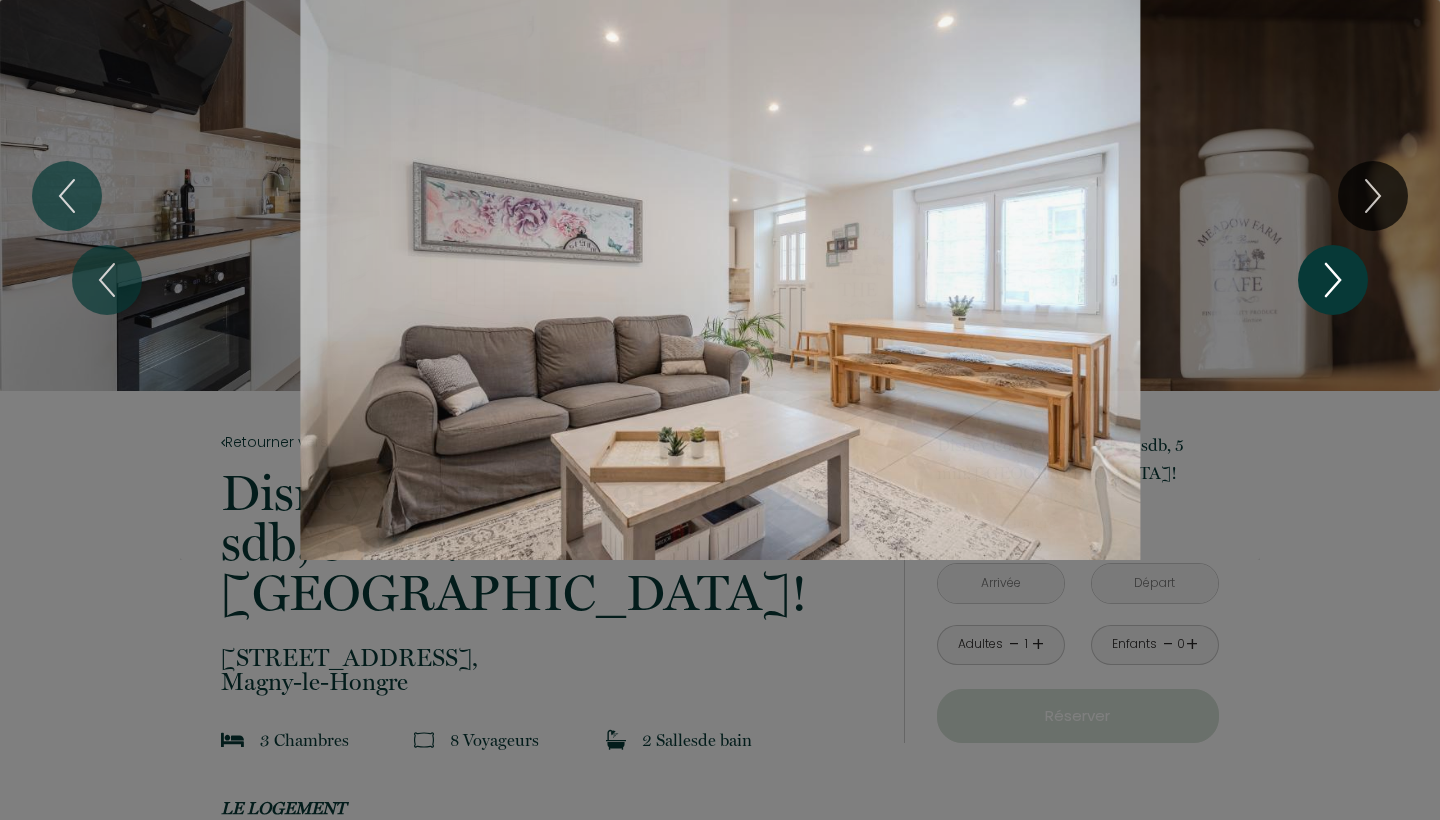 click 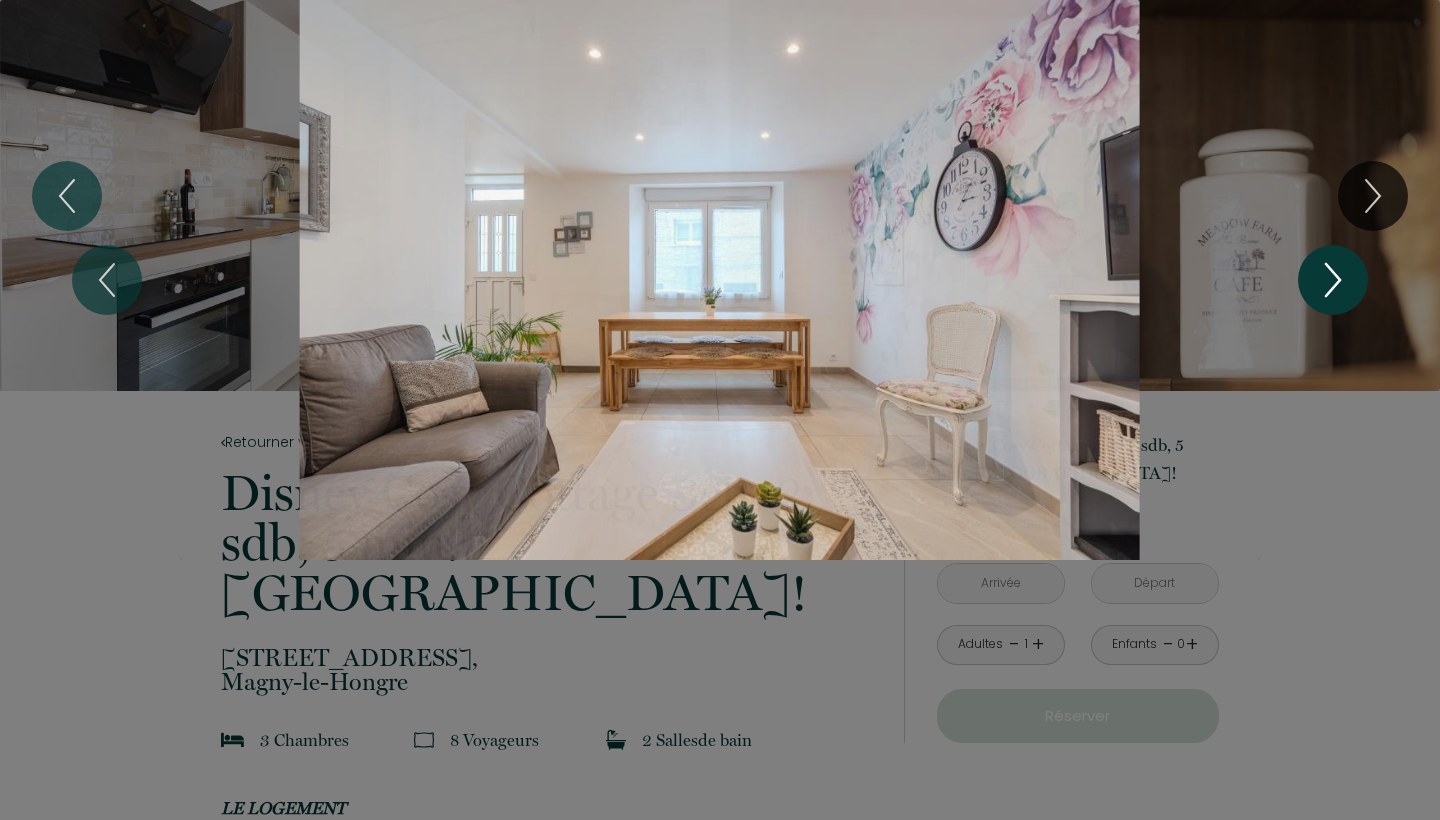 click 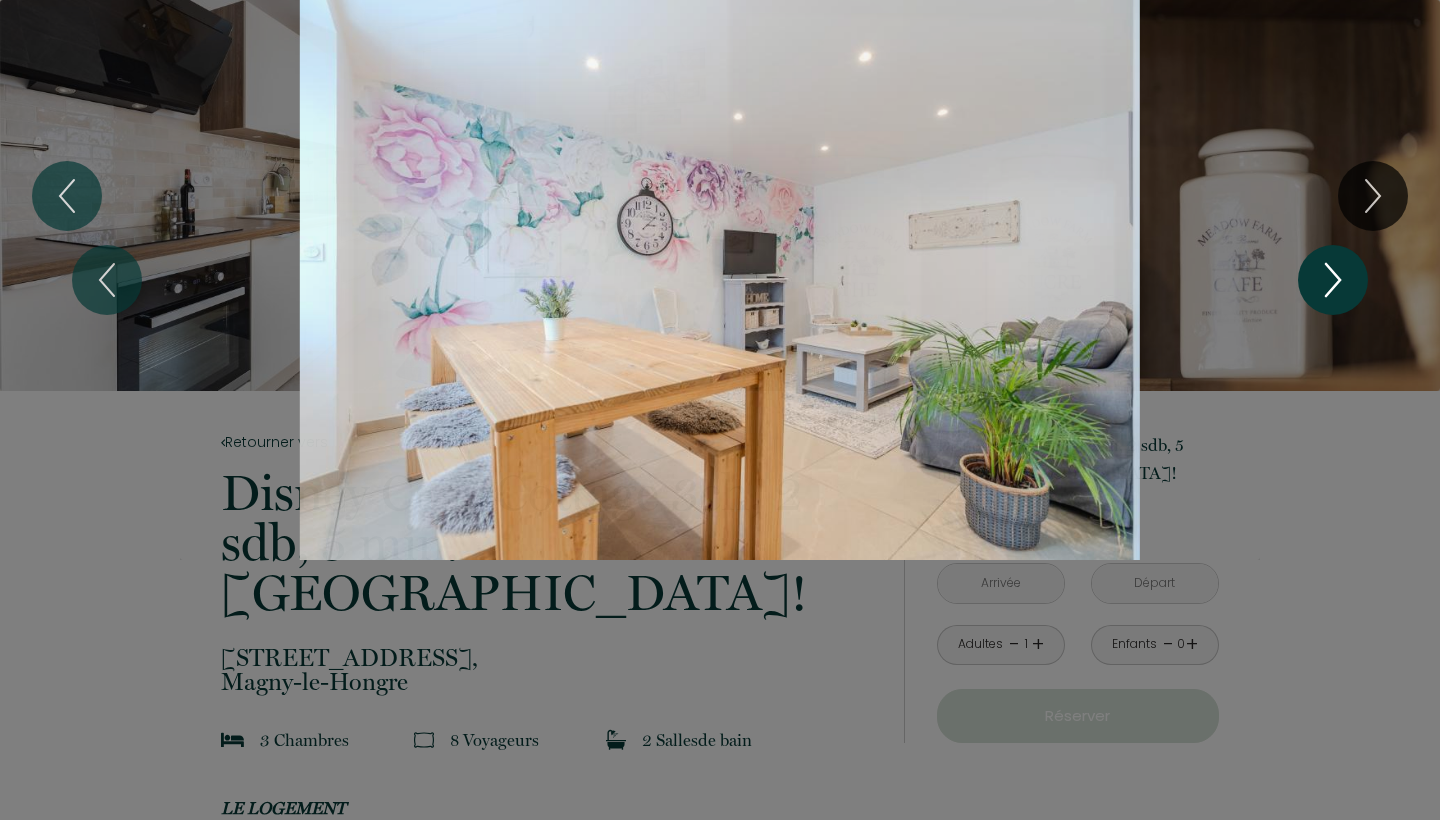 click 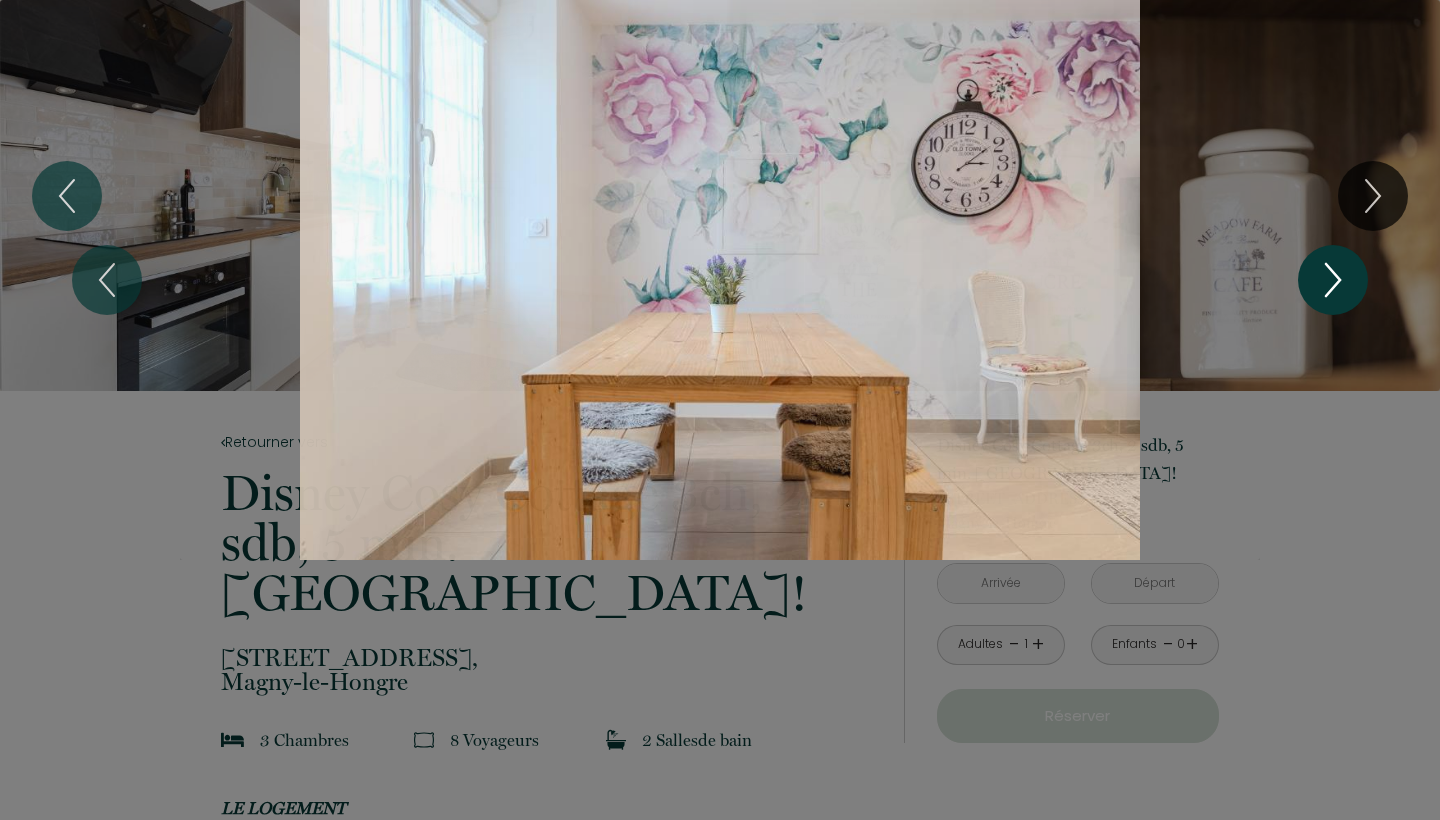click 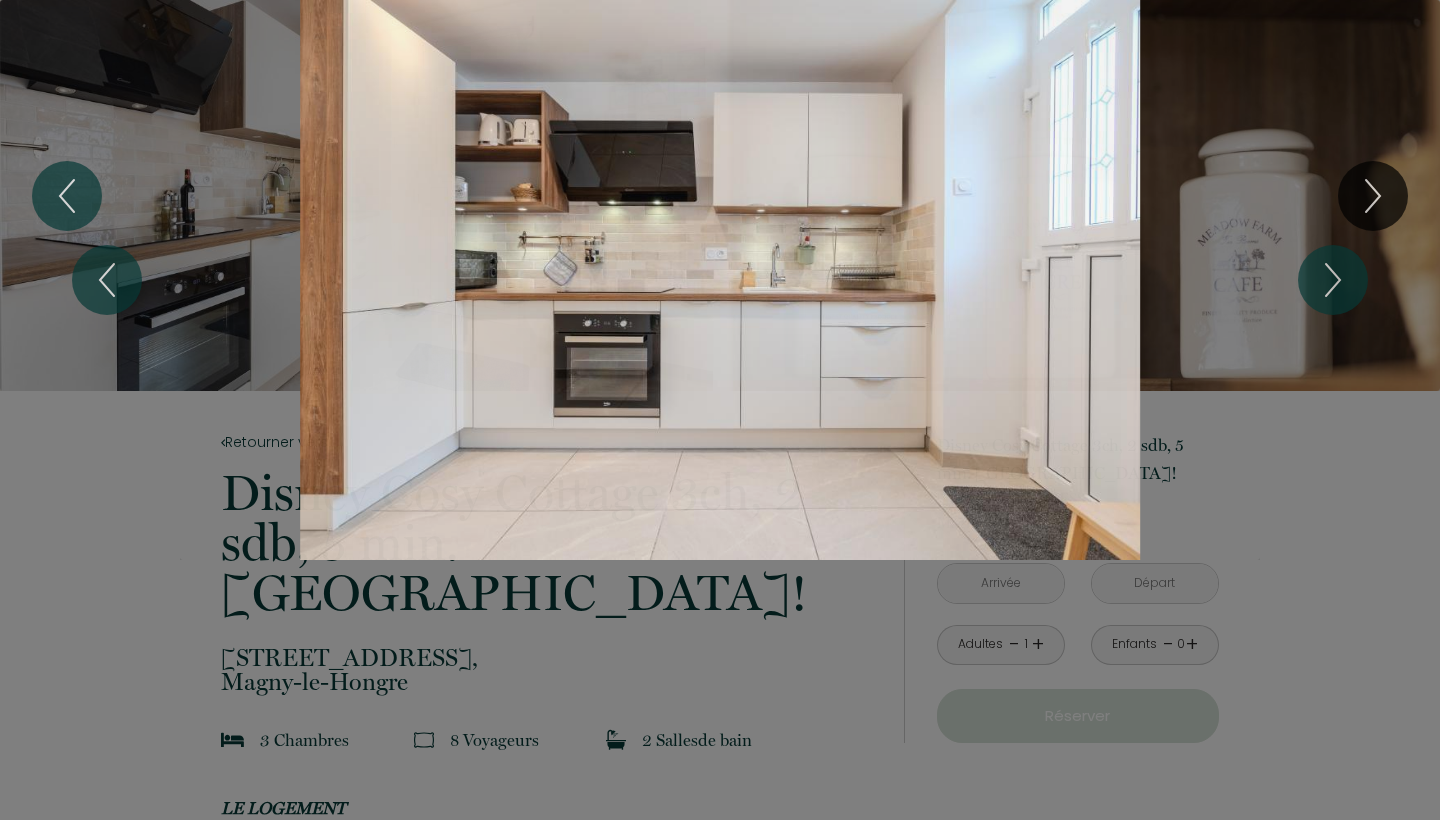 click on "1 2 3 4 5 6 7 8 9 10 11 12 13 14 15 16 17 18 19 20 21 22 23 24 25 26 27 28 29 30 31 32" at bounding box center (720, 280) 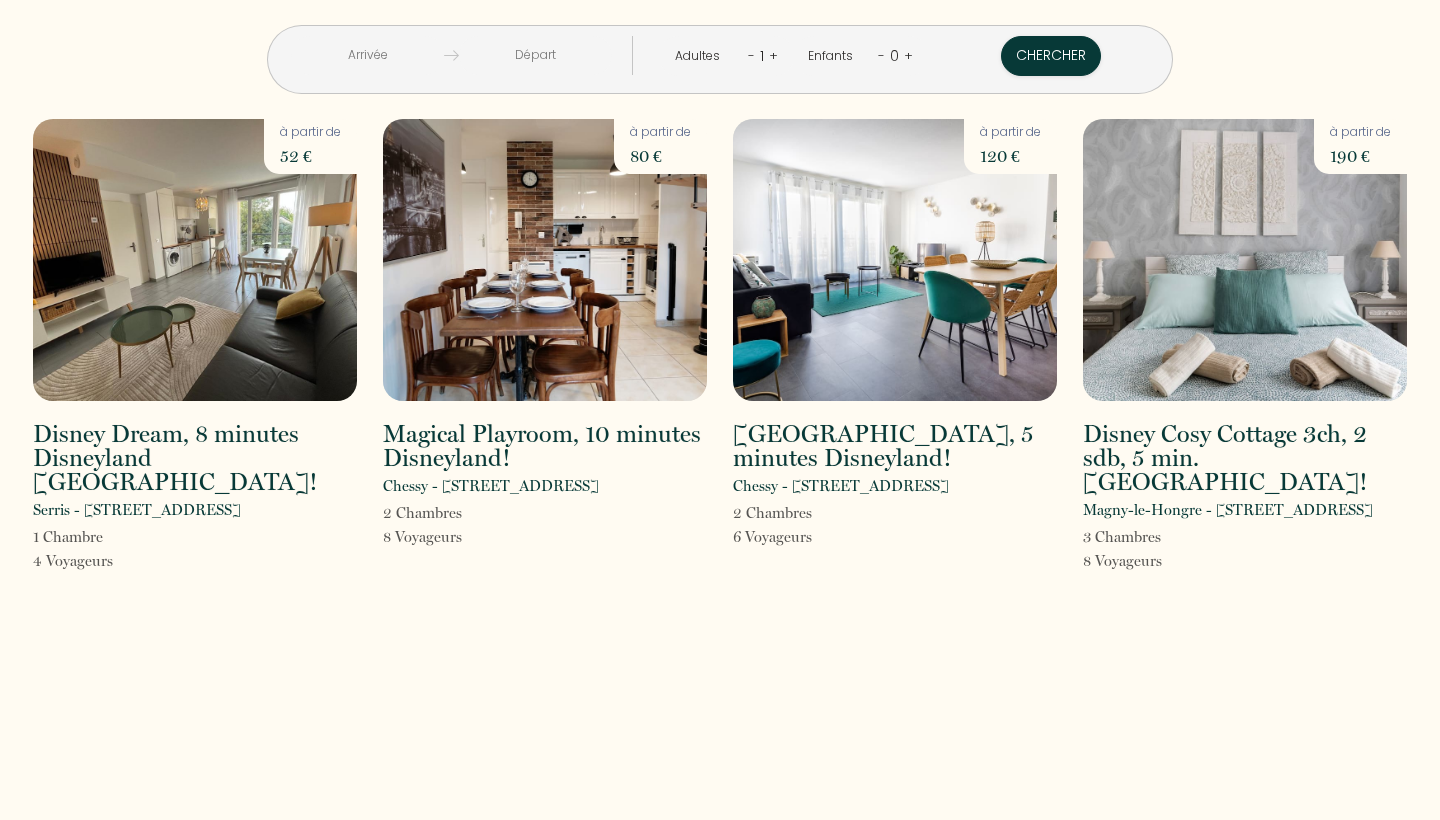 click on "<   Juil 2025   >   Dim Lun Mar Mer Jeu Ven Sam   1 2 3 4 5 6 7 8 9 10 11 12 13 14 15 16 17 18 19 20 21 22 23 24 25 26 27 28 29 30 31     <   2025   >   Janvier Février Mars Avril Mai Juin Juillet Août Septembre Octobre Novembre Décembre     <   2020 - 2029   >   2020 2021 2022 2023 2024 2025 2026 2027 2028 2029               <   Juil 2025   >   Dim Lun Mar Mer Jeu Ven Sam   1 2 3 4 5 6 7 8 9 10 11 12 13 14 15 16 17 18 19 20 21 22 23 24 25 26 27 28 29 30 31     <   2025   >   Janvier Février Mars Avril Mai Juin Juillet Août Septembre Octobre Novembre Décembre     <   2020 - 2029   >   2020 2021 2022 2023 2024 2025 2026 2027 2028 2029   Adultes   -   1   +   Enfants   -   0   +
Chercher
Disney Dream, 8 minutes Disneyland Paris!
Serris - 5 Rue du Clos du Village
1 Chambre
4 Voyageur s   à partir de
52 €
s   s   à partir de" at bounding box center [720, 410] 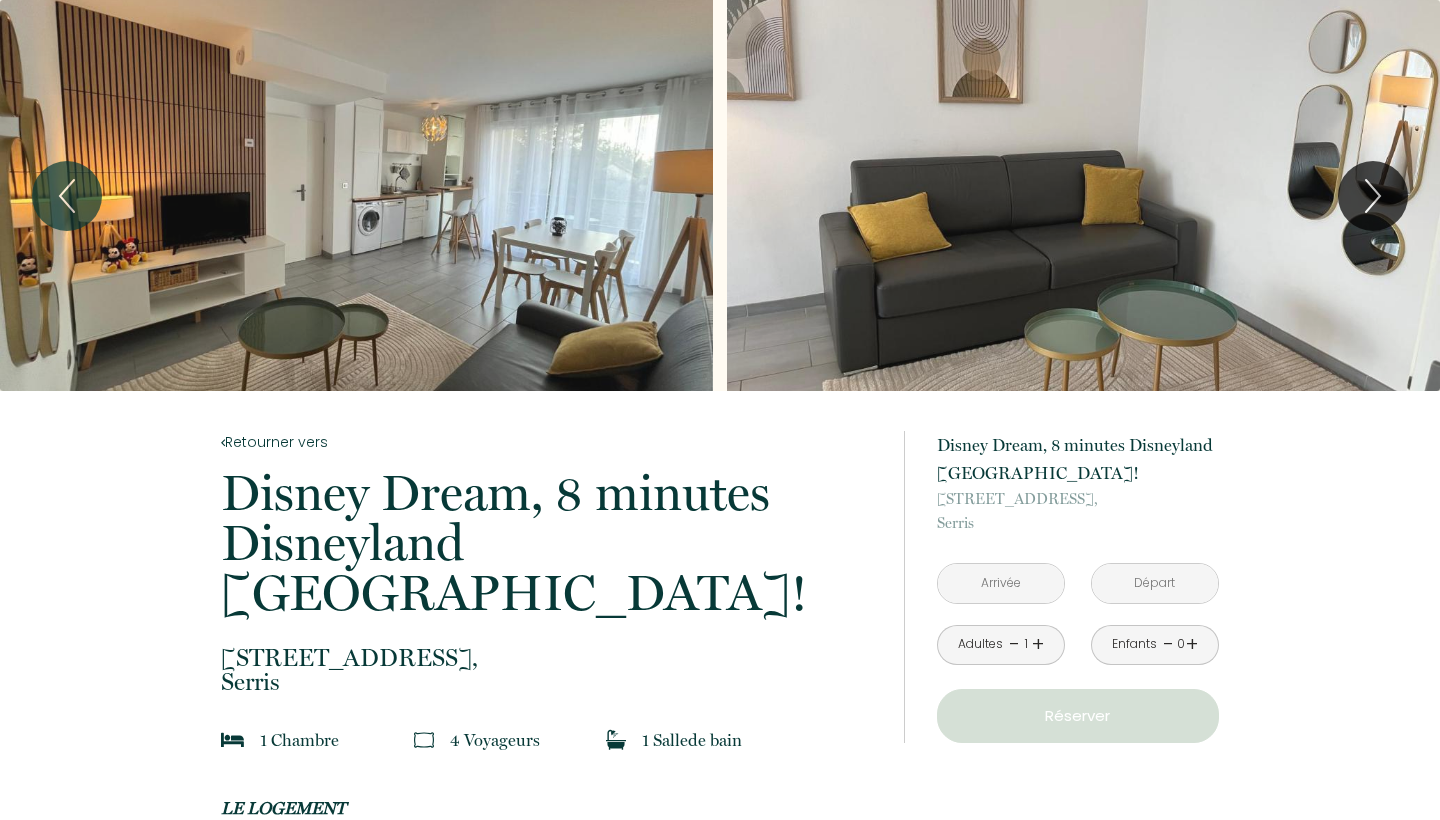 scroll, scrollTop: 1, scrollLeft: 0, axis: vertical 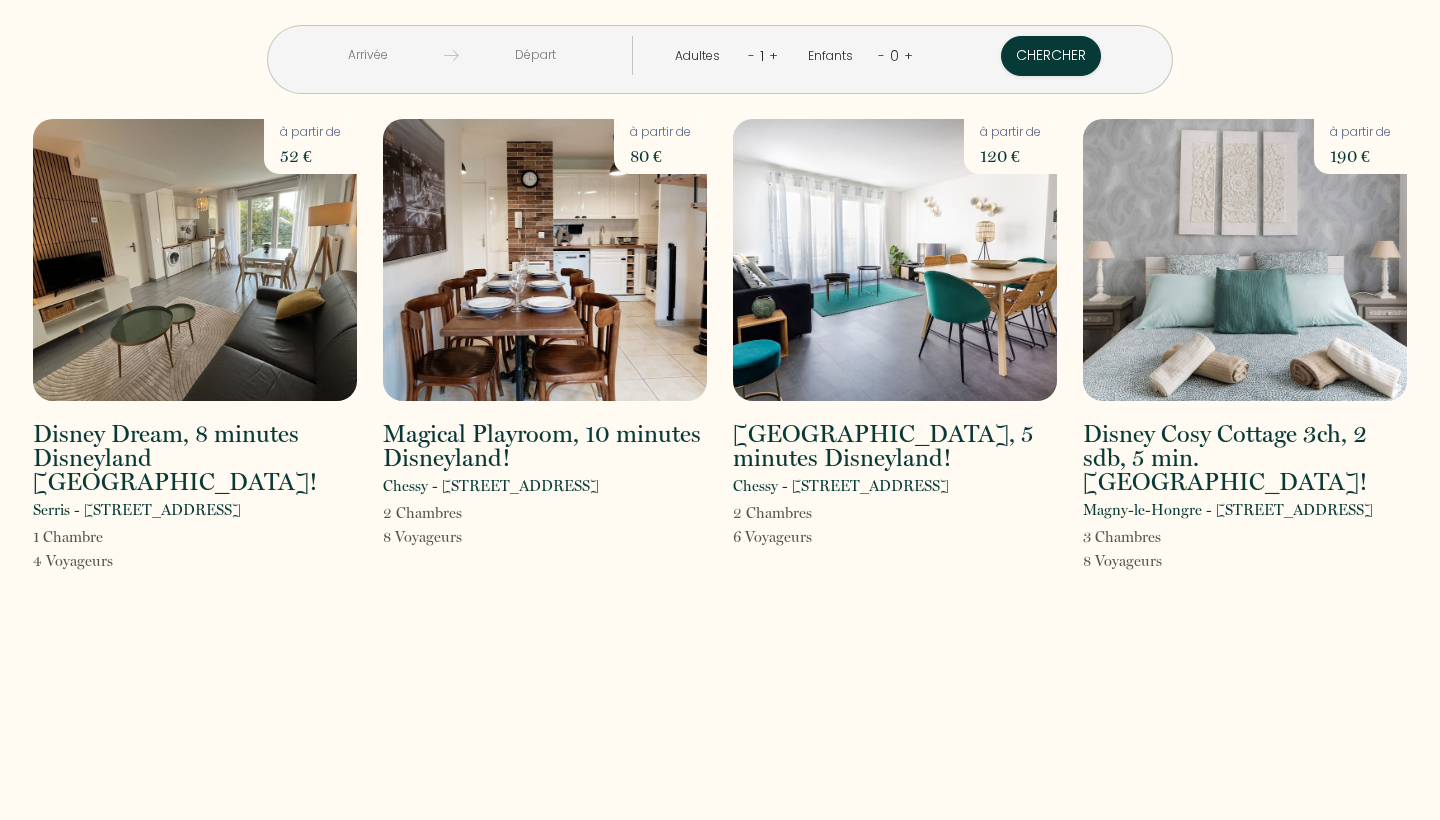 click at bounding box center [545, 260] 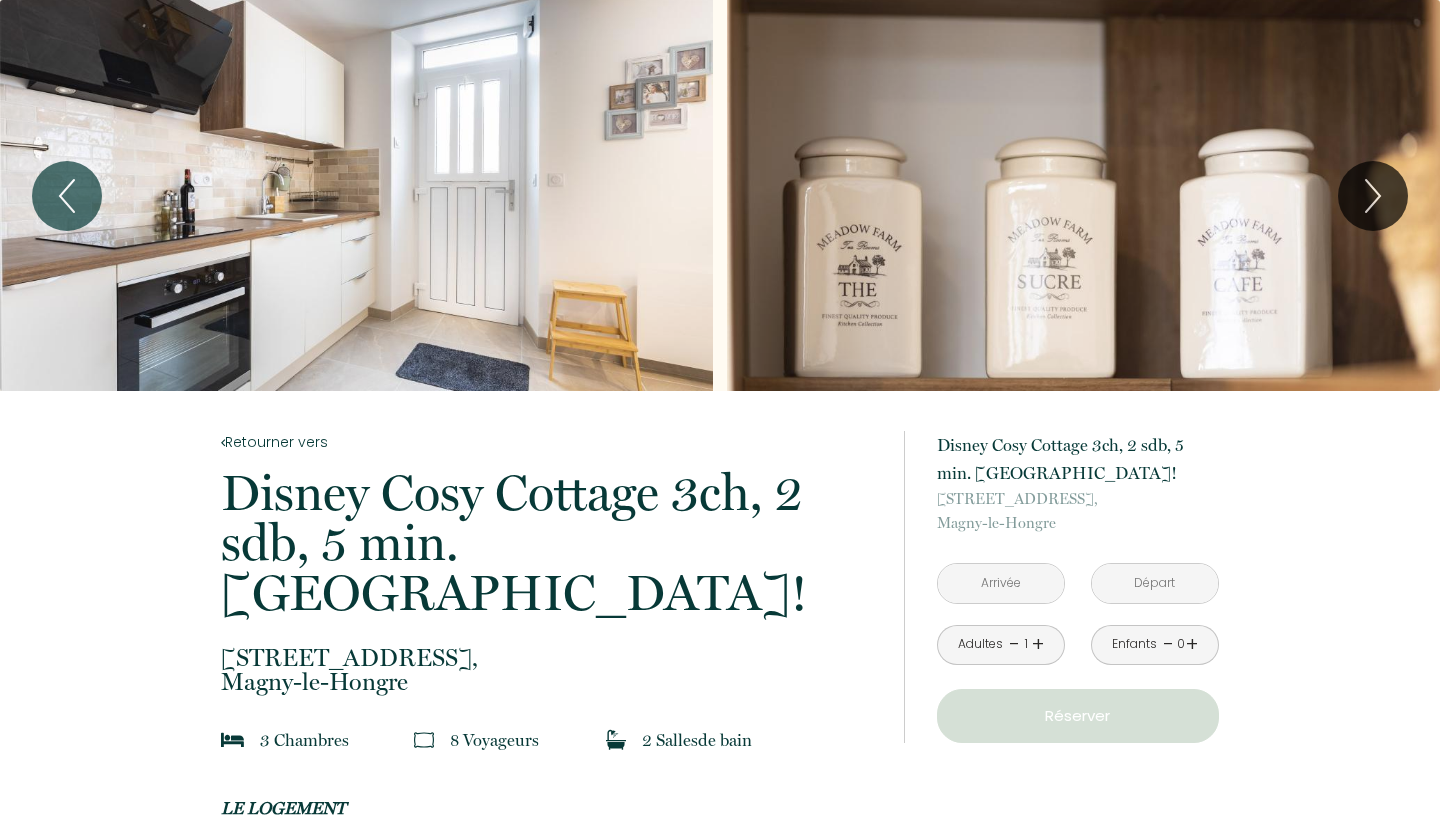 click at bounding box center (356, 195) 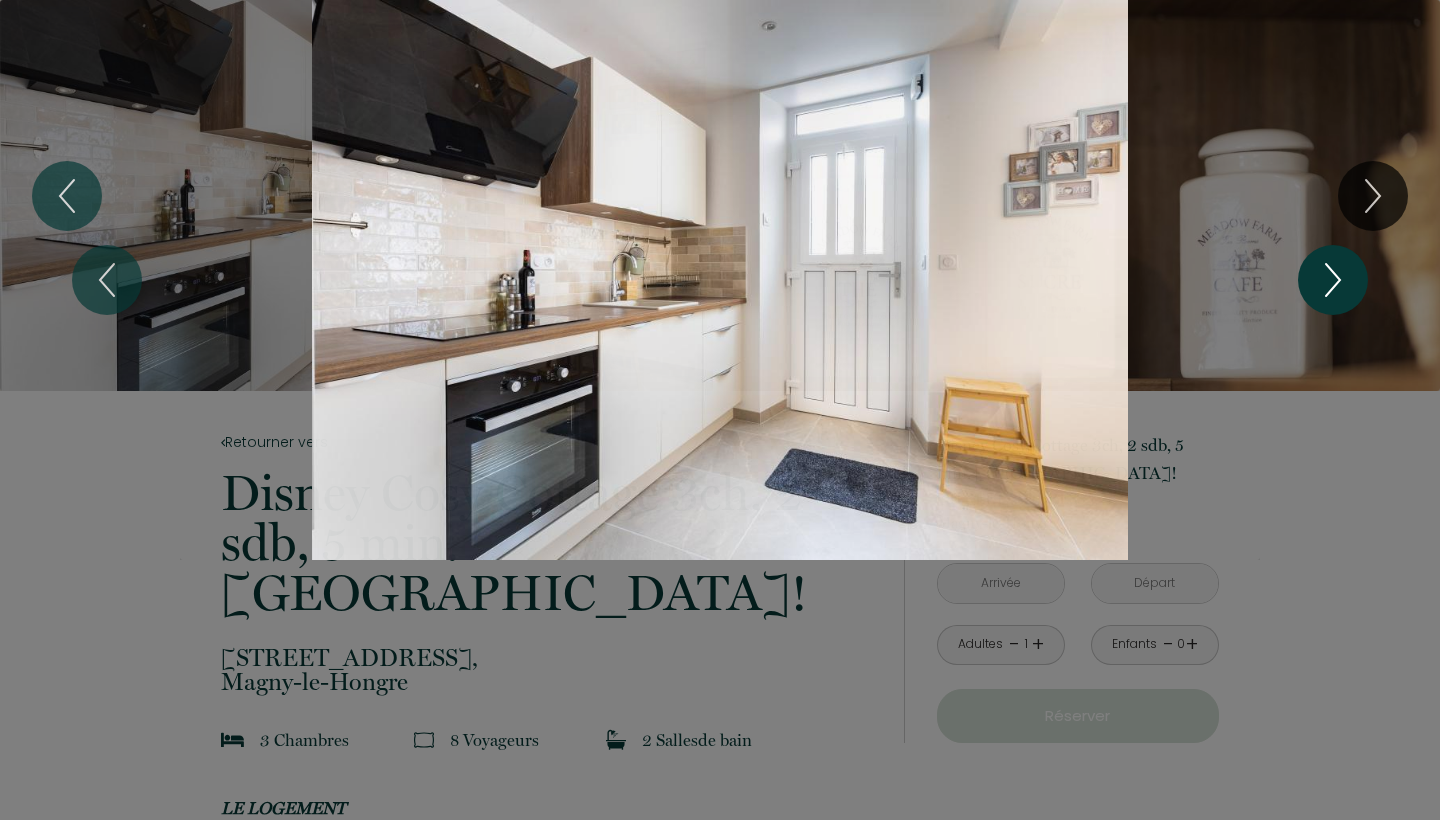 click at bounding box center (1333, 280) 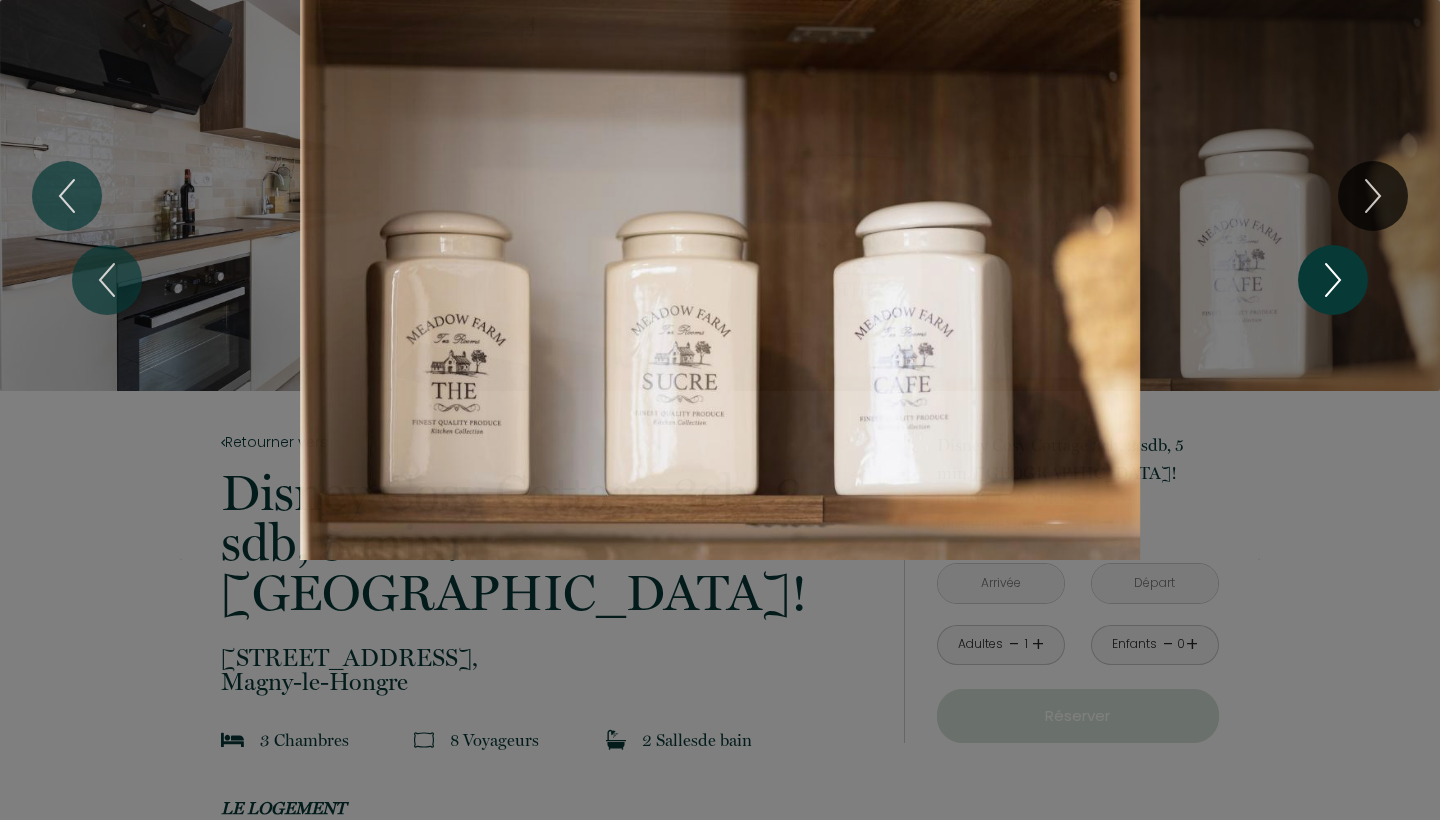 click at bounding box center [1333, 280] 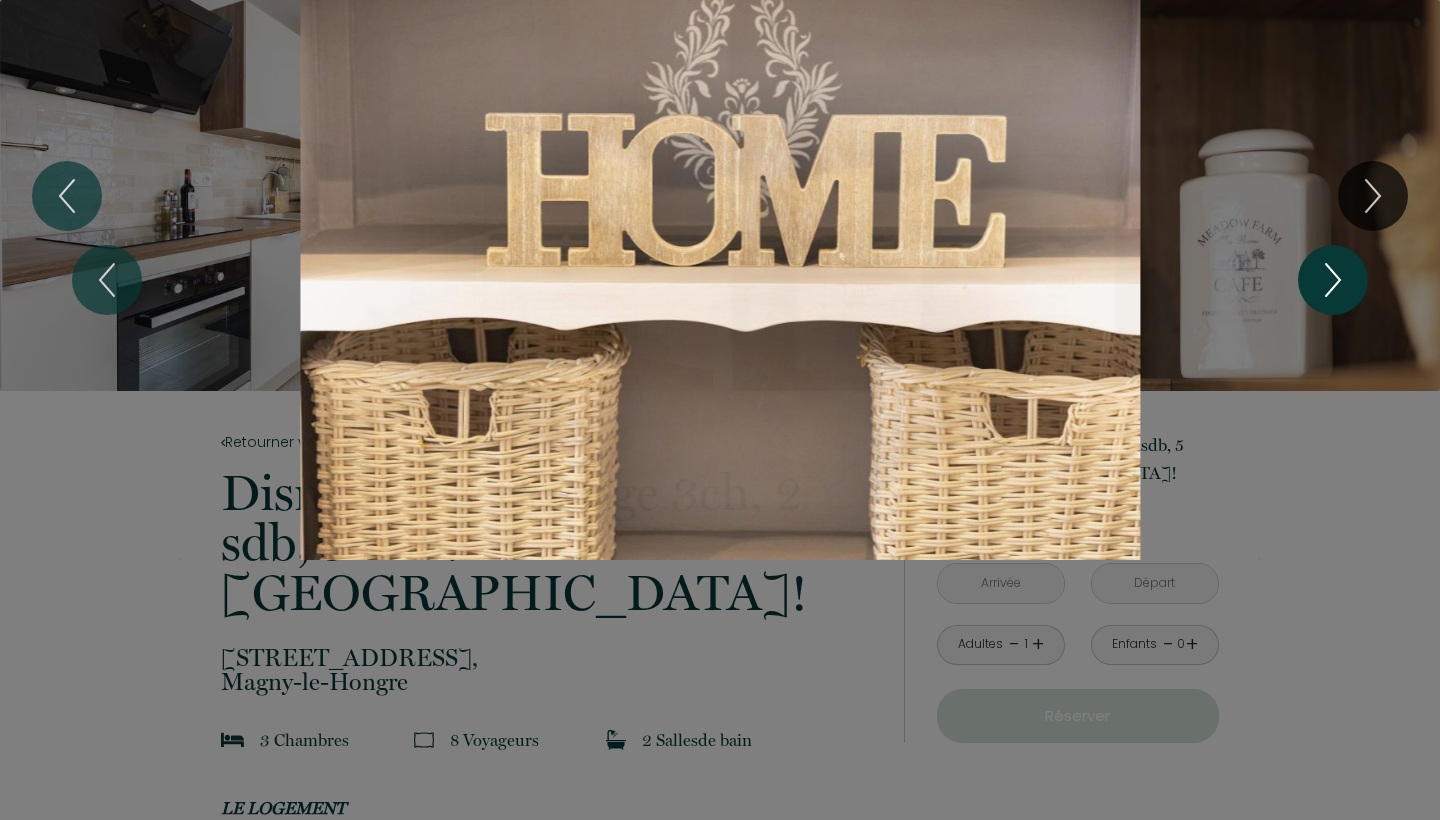 click at bounding box center (1333, 280) 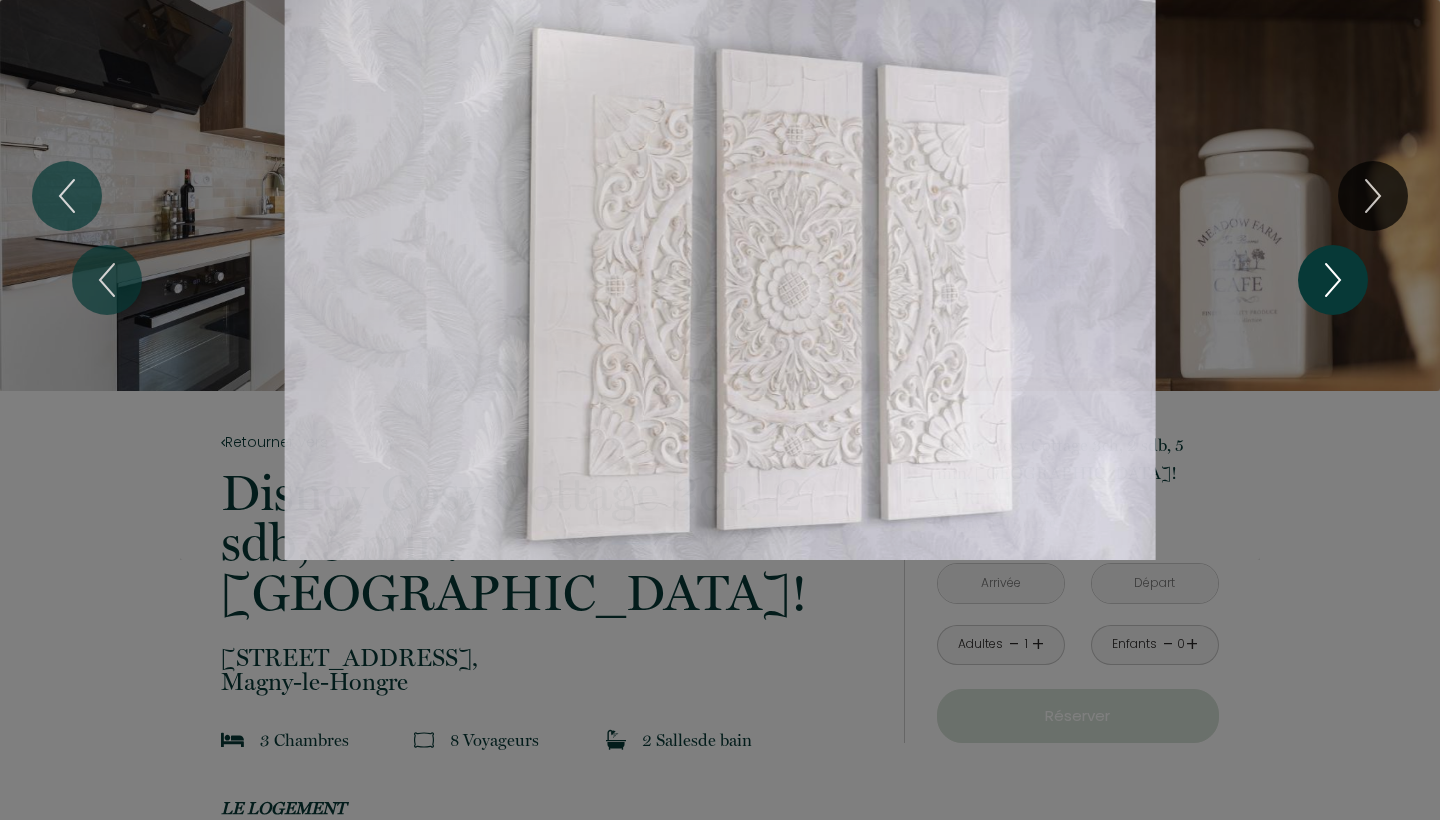 click at bounding box center [1333, 280] 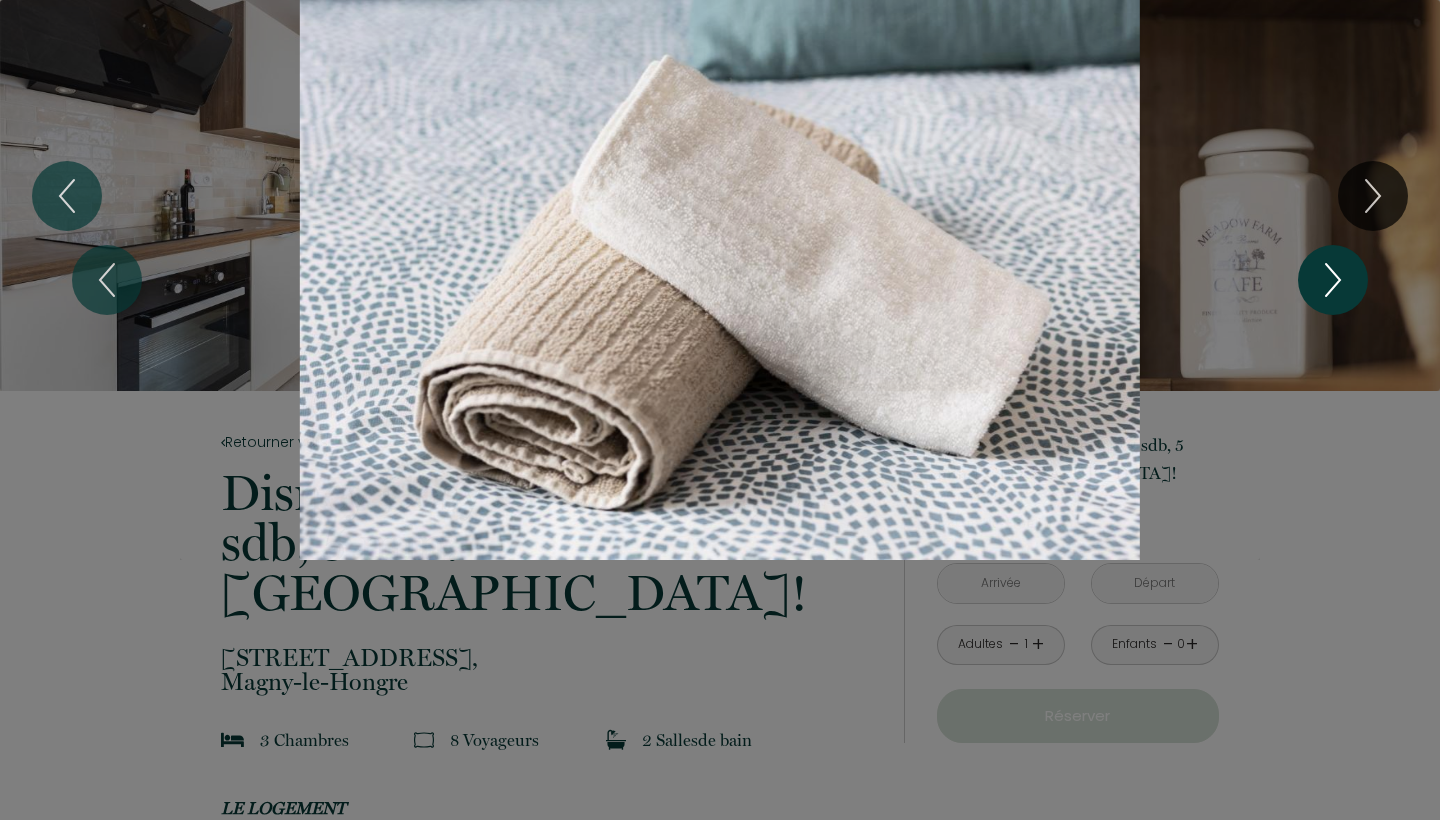 click at bounding box center (1333, 280) 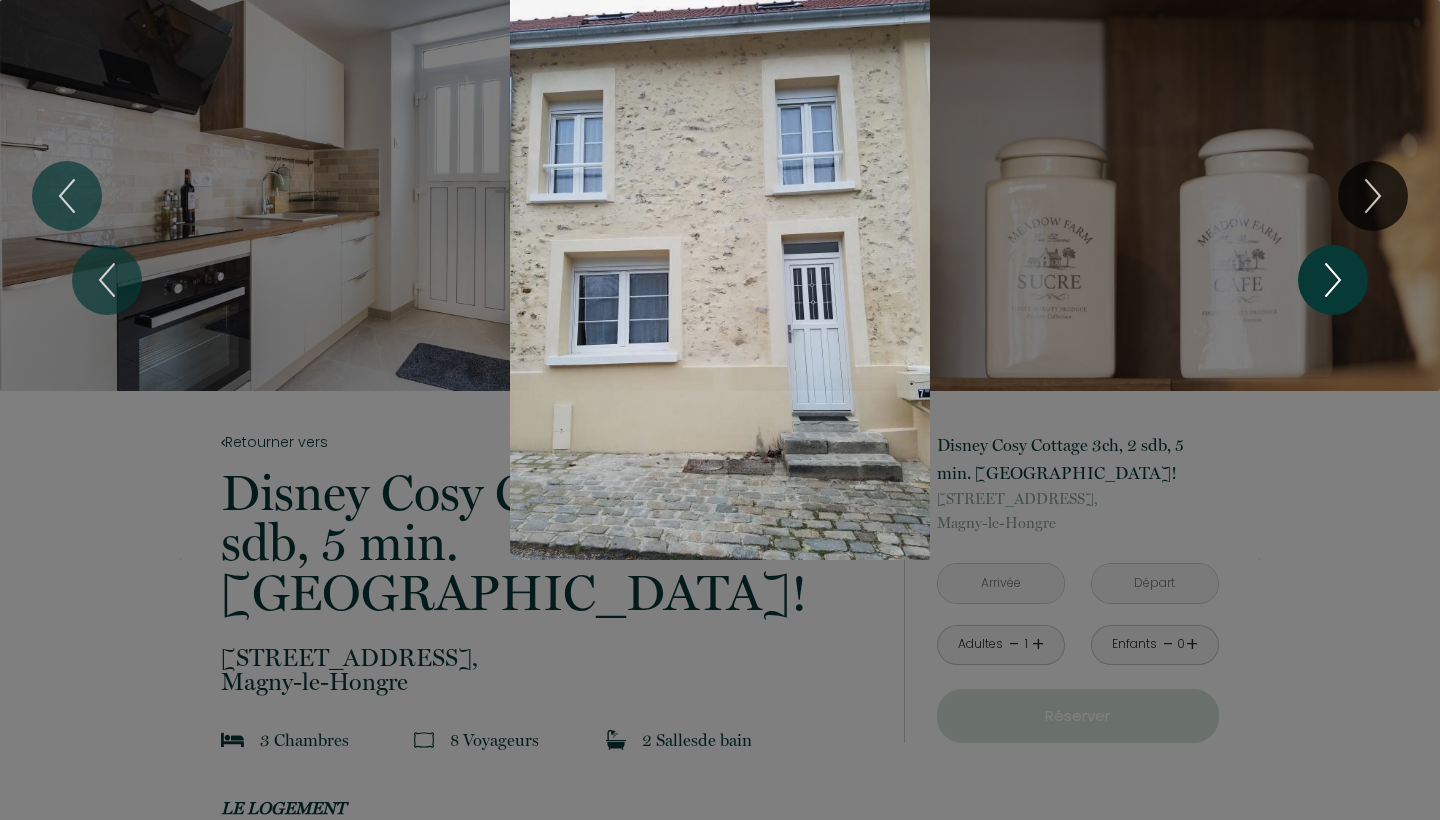click at bounding box center [1333, 280] 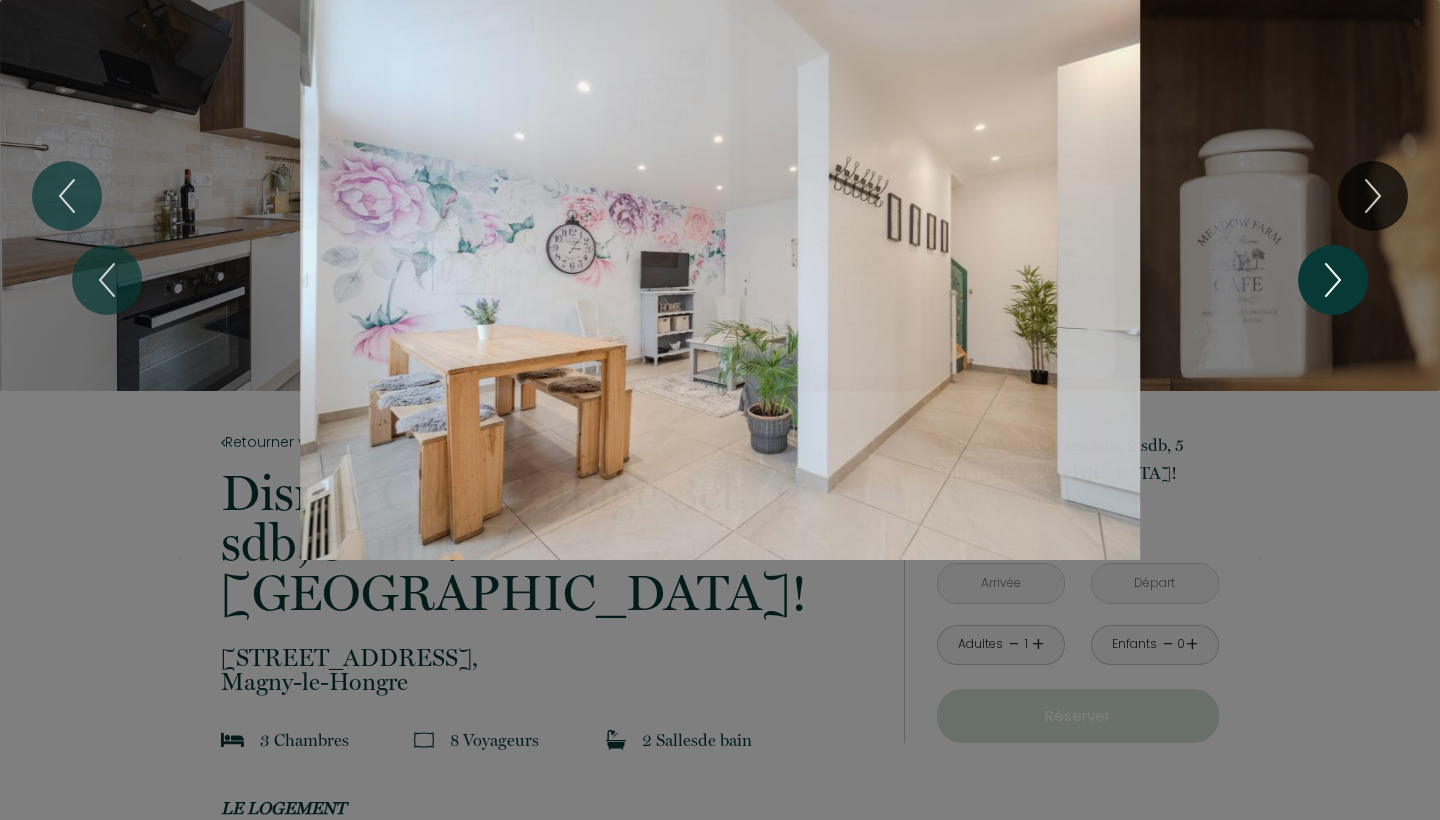 click at bounding box center [1333, 280] 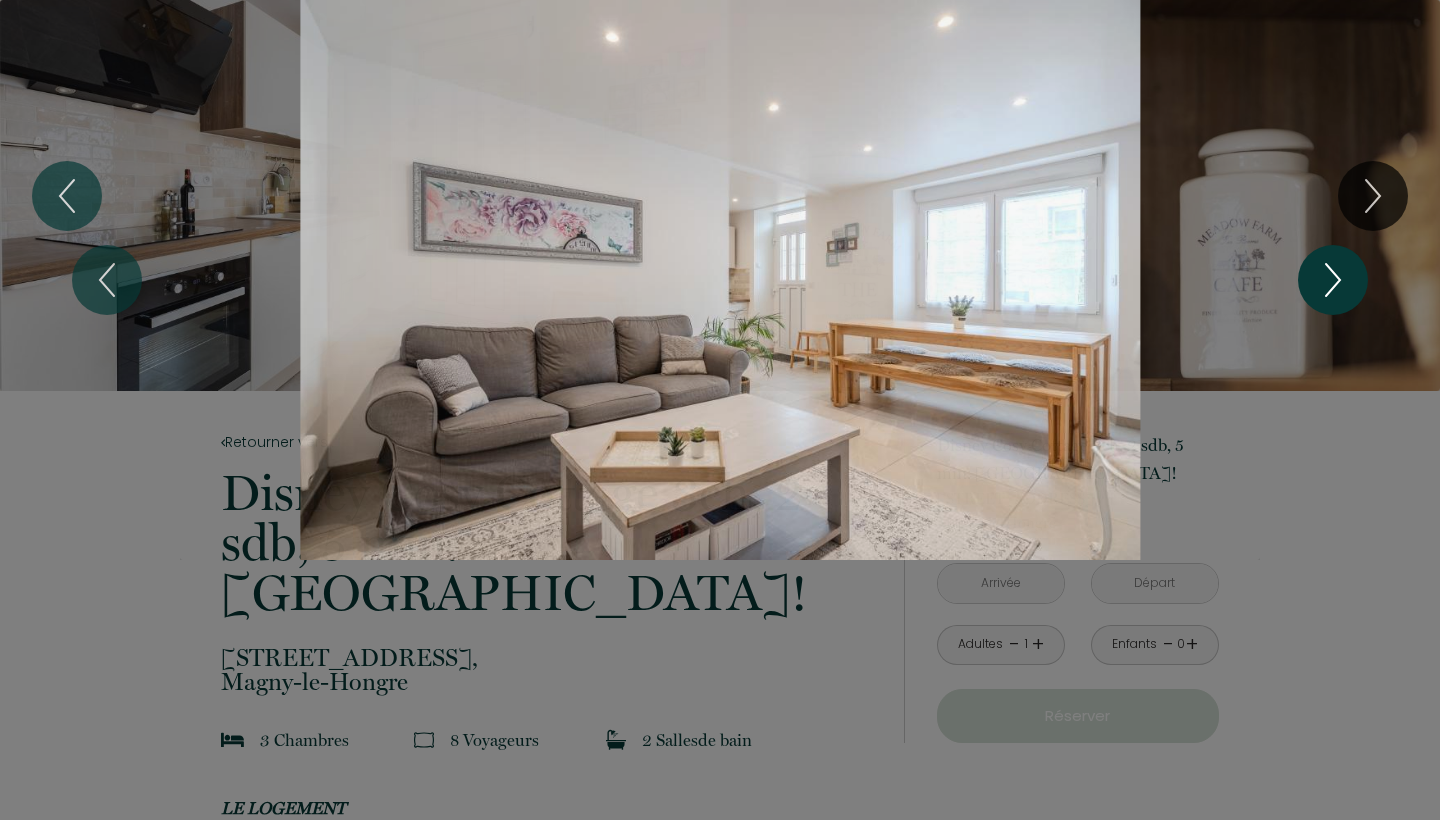 click at bounding box center [1333, 280] 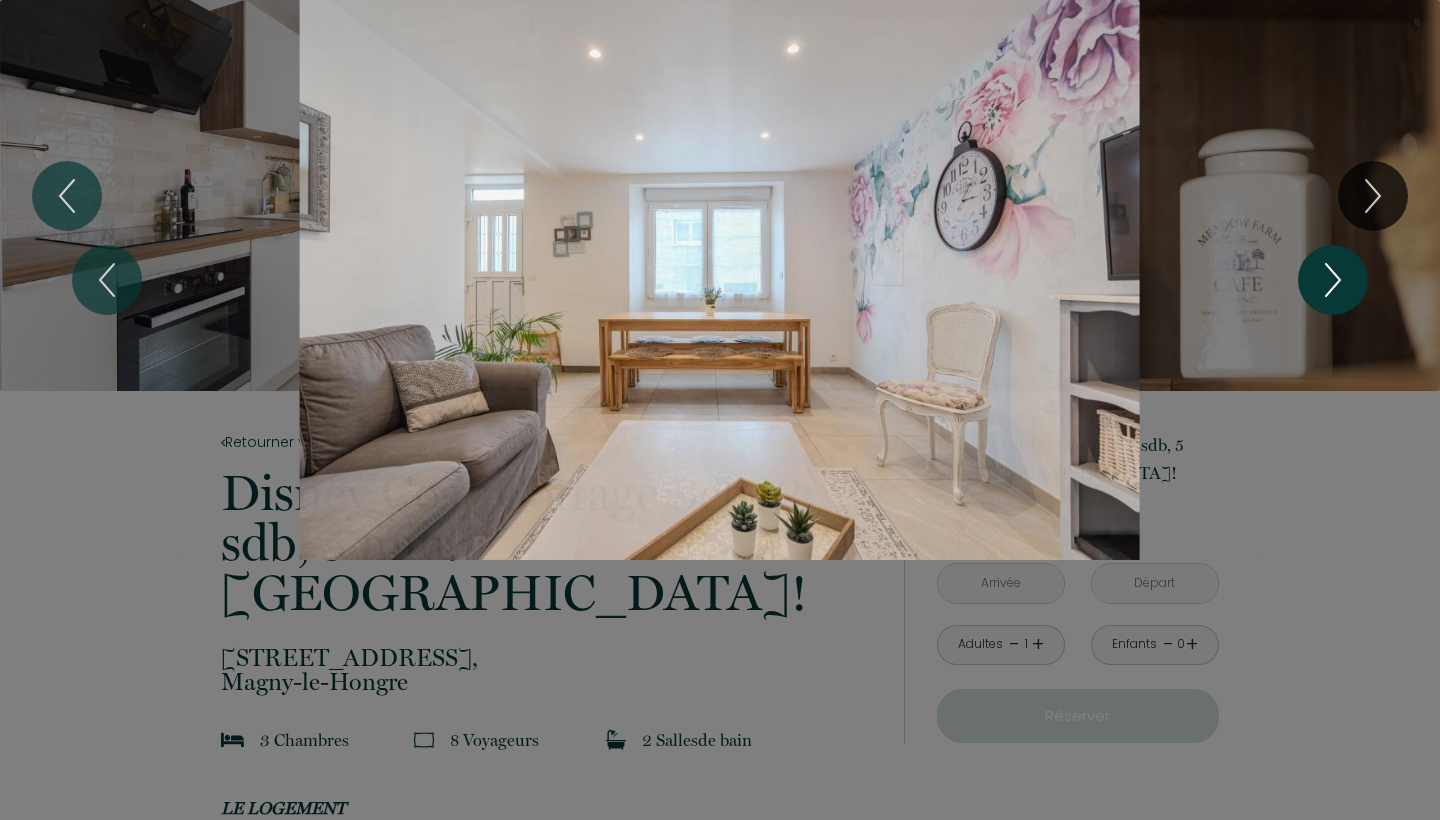 click at bounding box center [1333, 280] 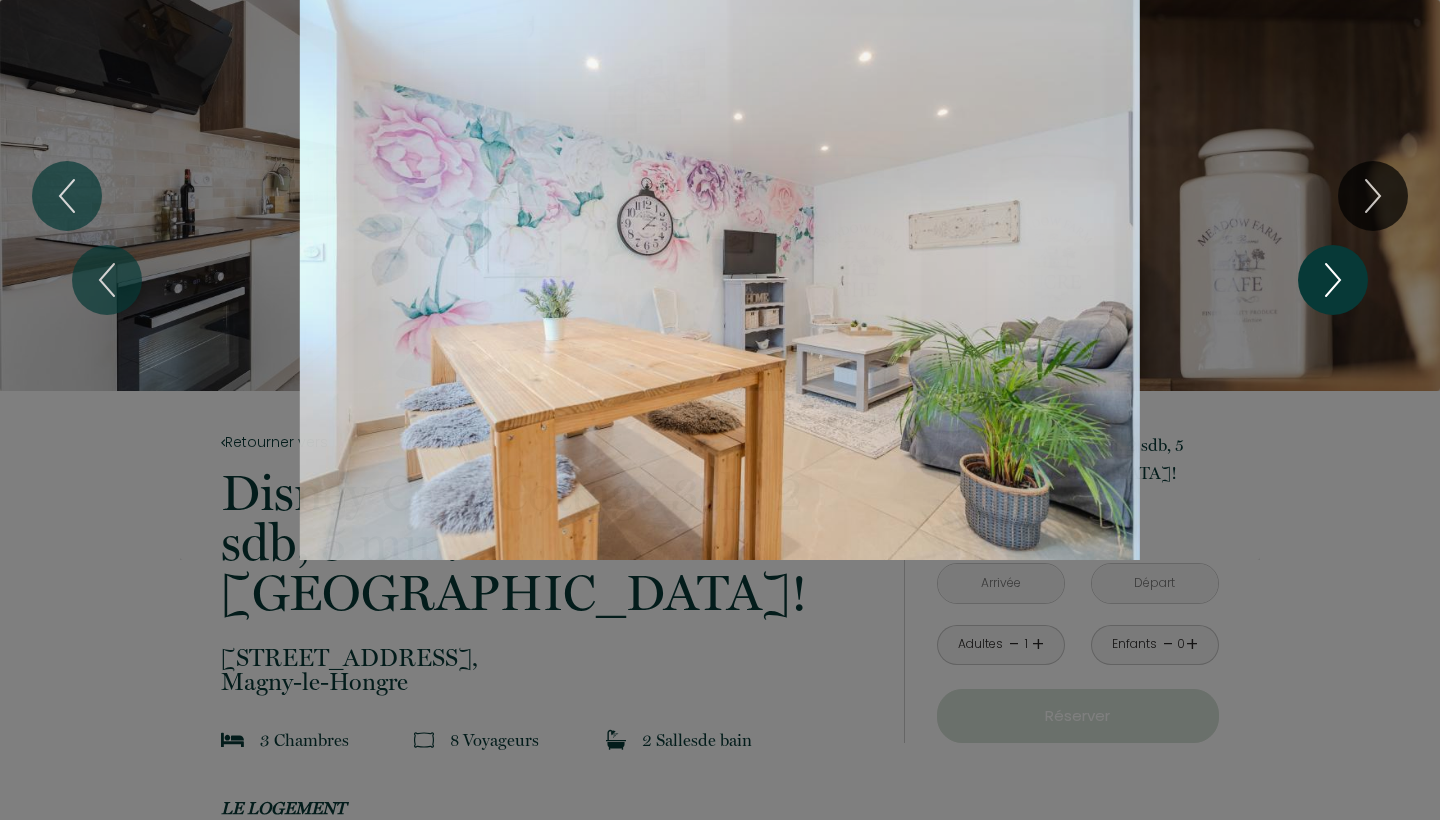 click at bounding box center (1333, 280) 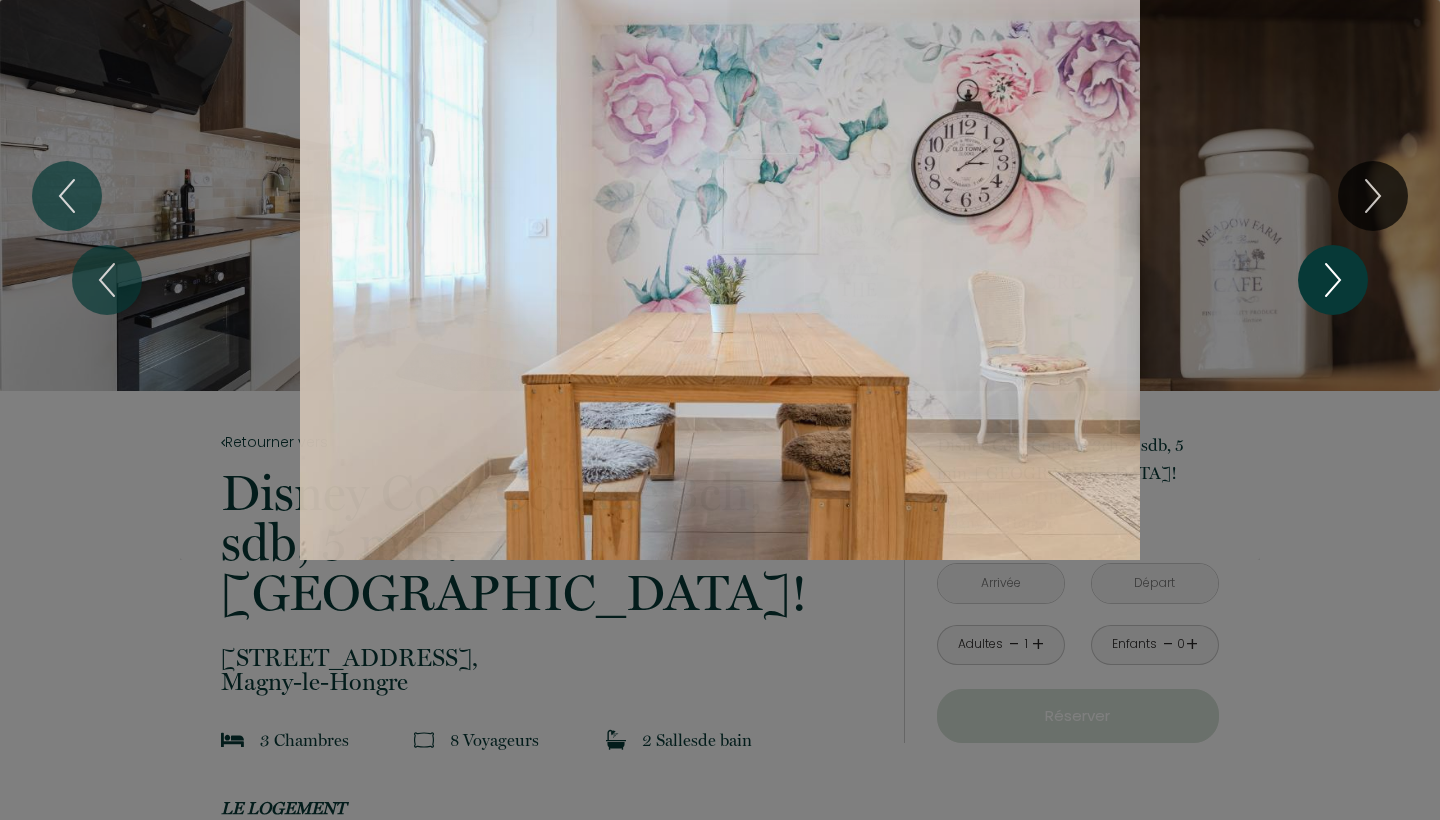 click at bounding box center (1333, 280) 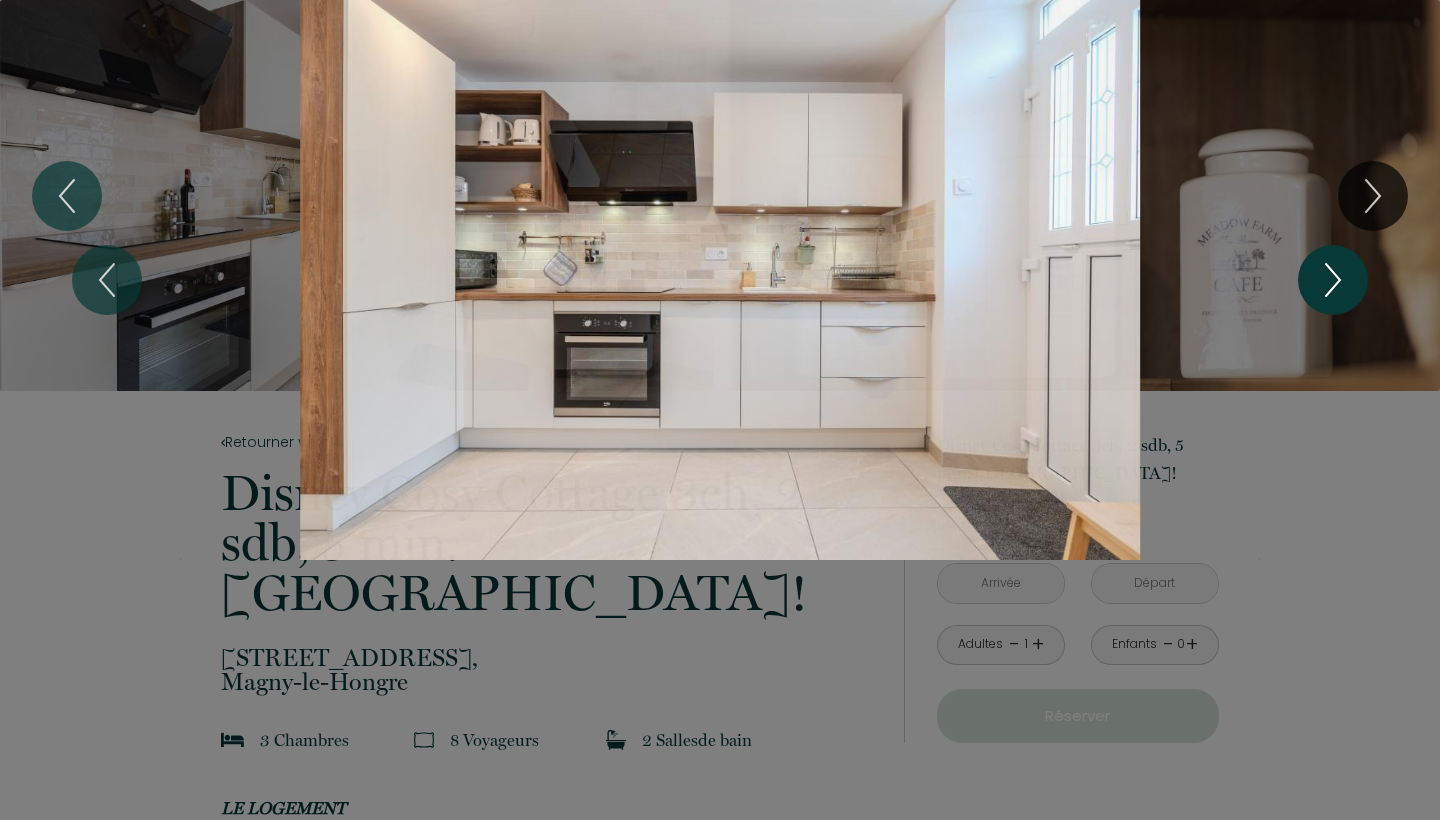 click at bounding box center [1333, 280] 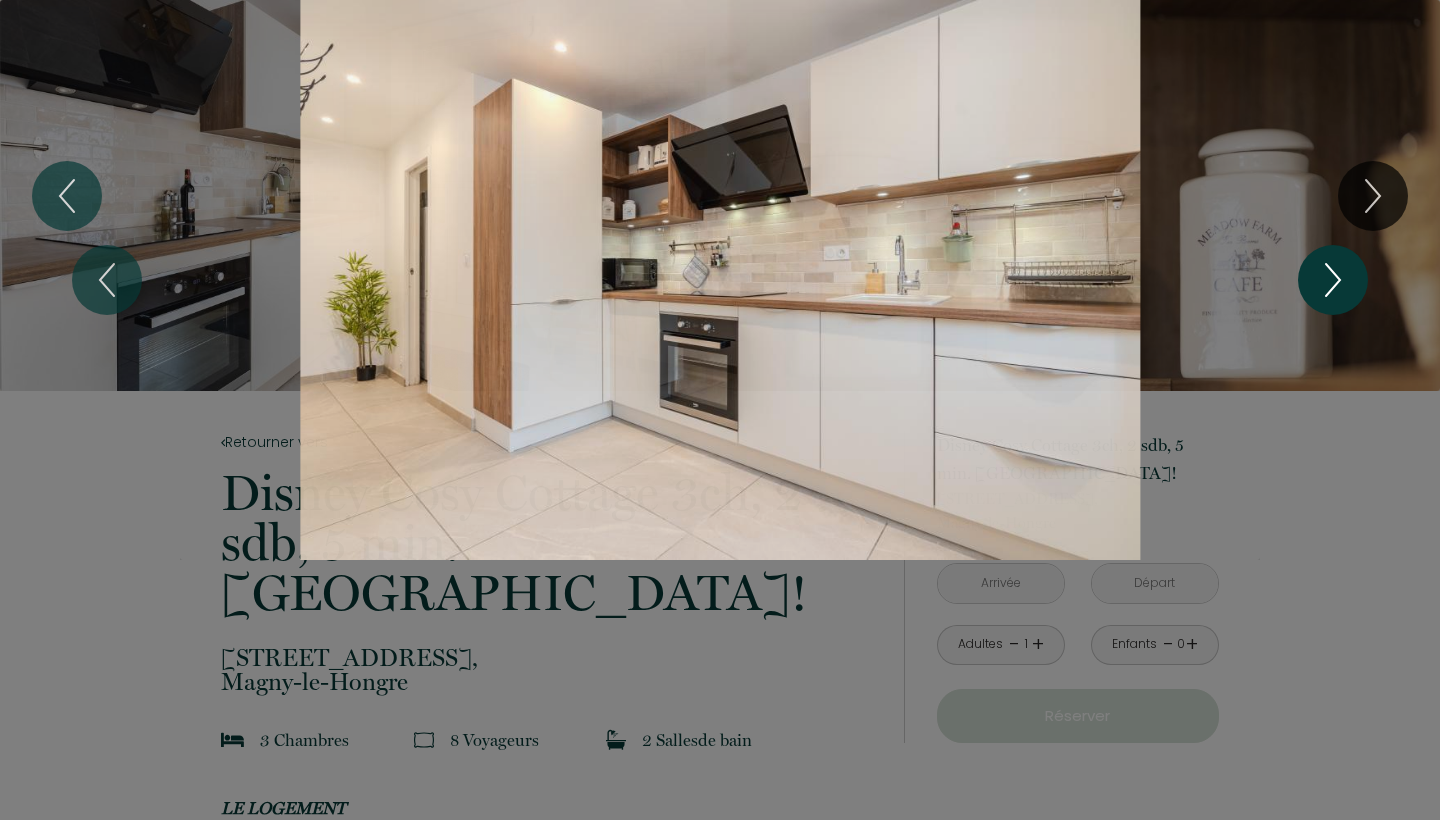click at bounding box center [1333, 280] 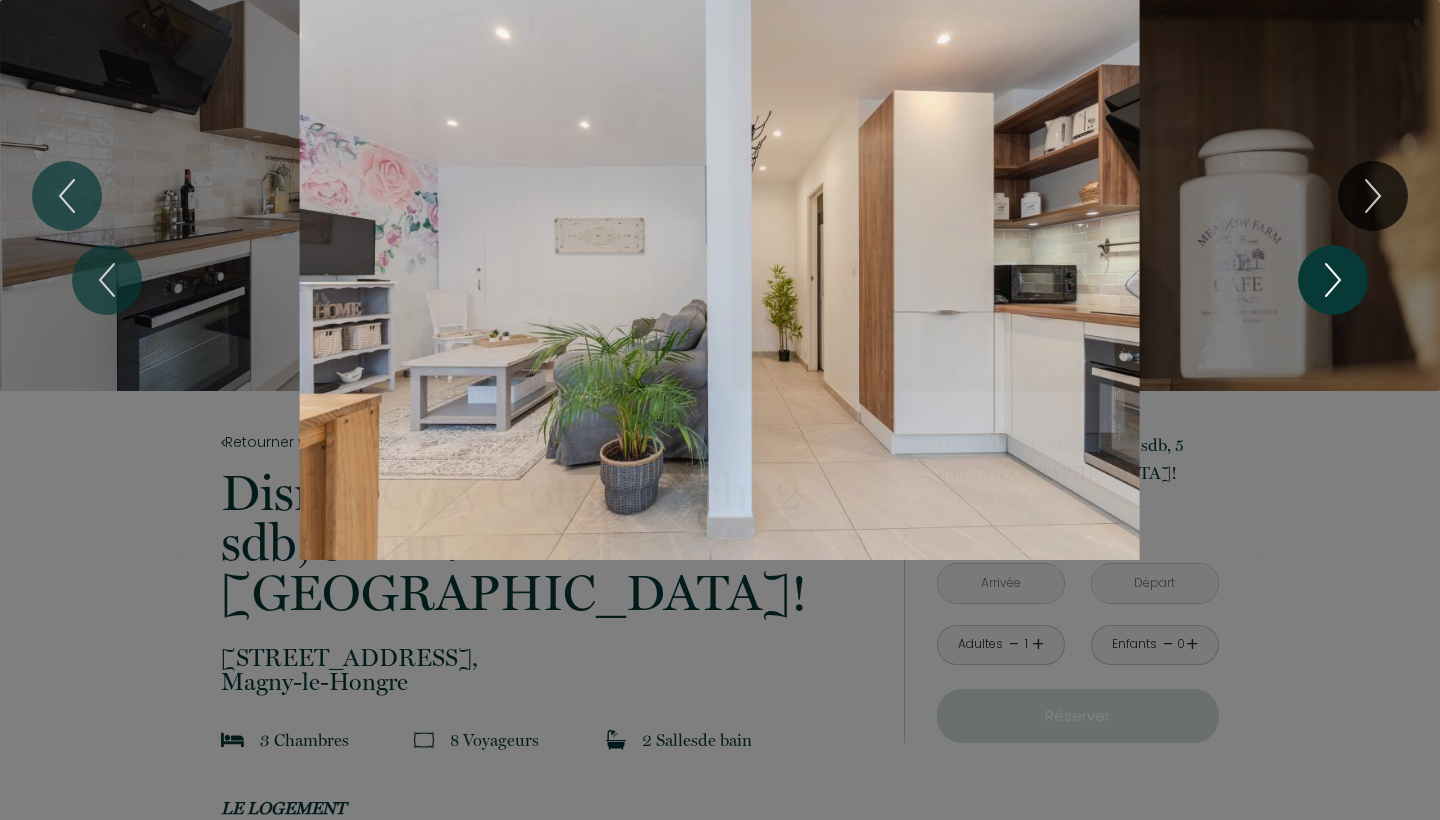 click at bounding box center [1333, 280] 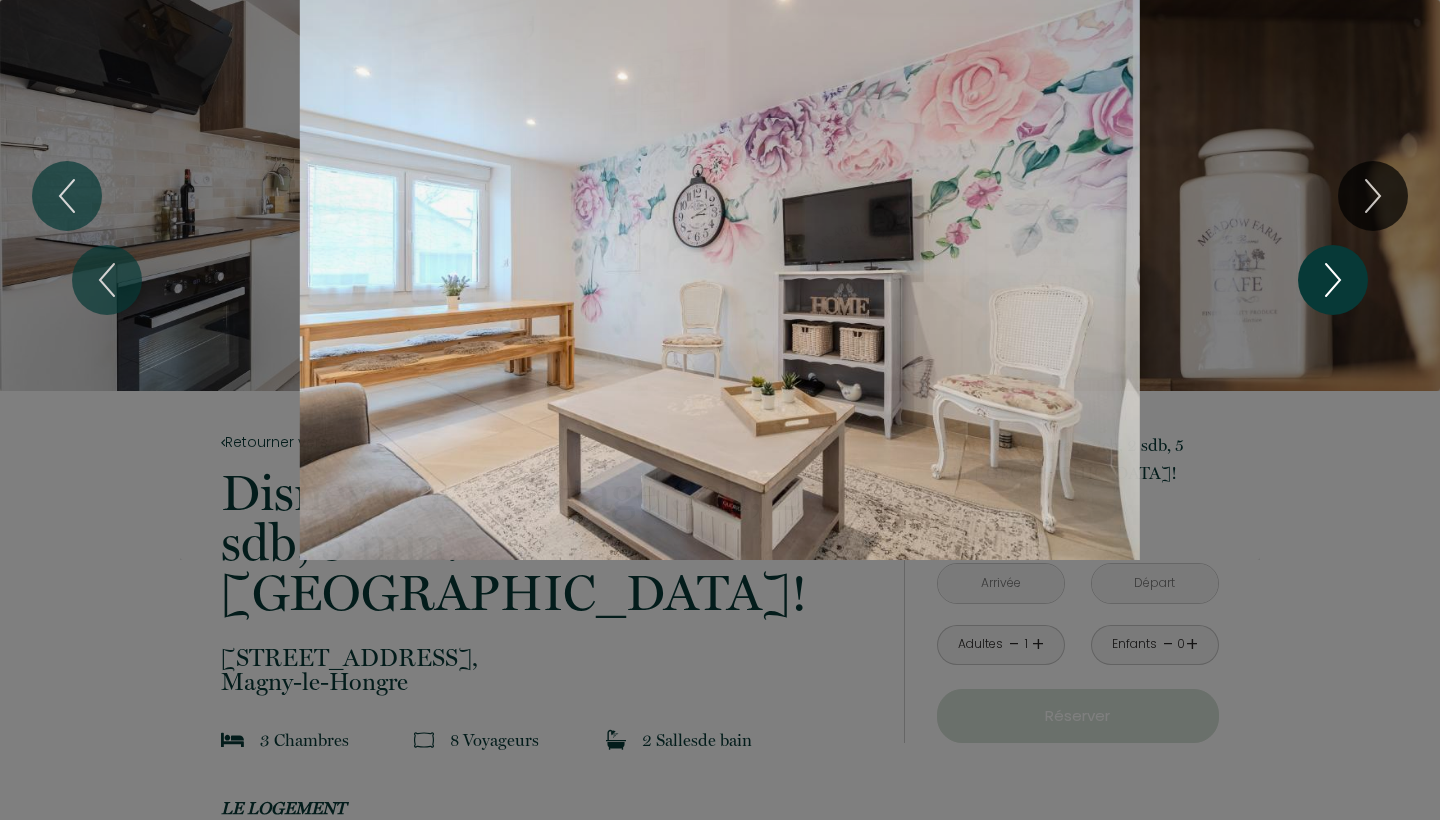 click at bounding box center (1333, 280) 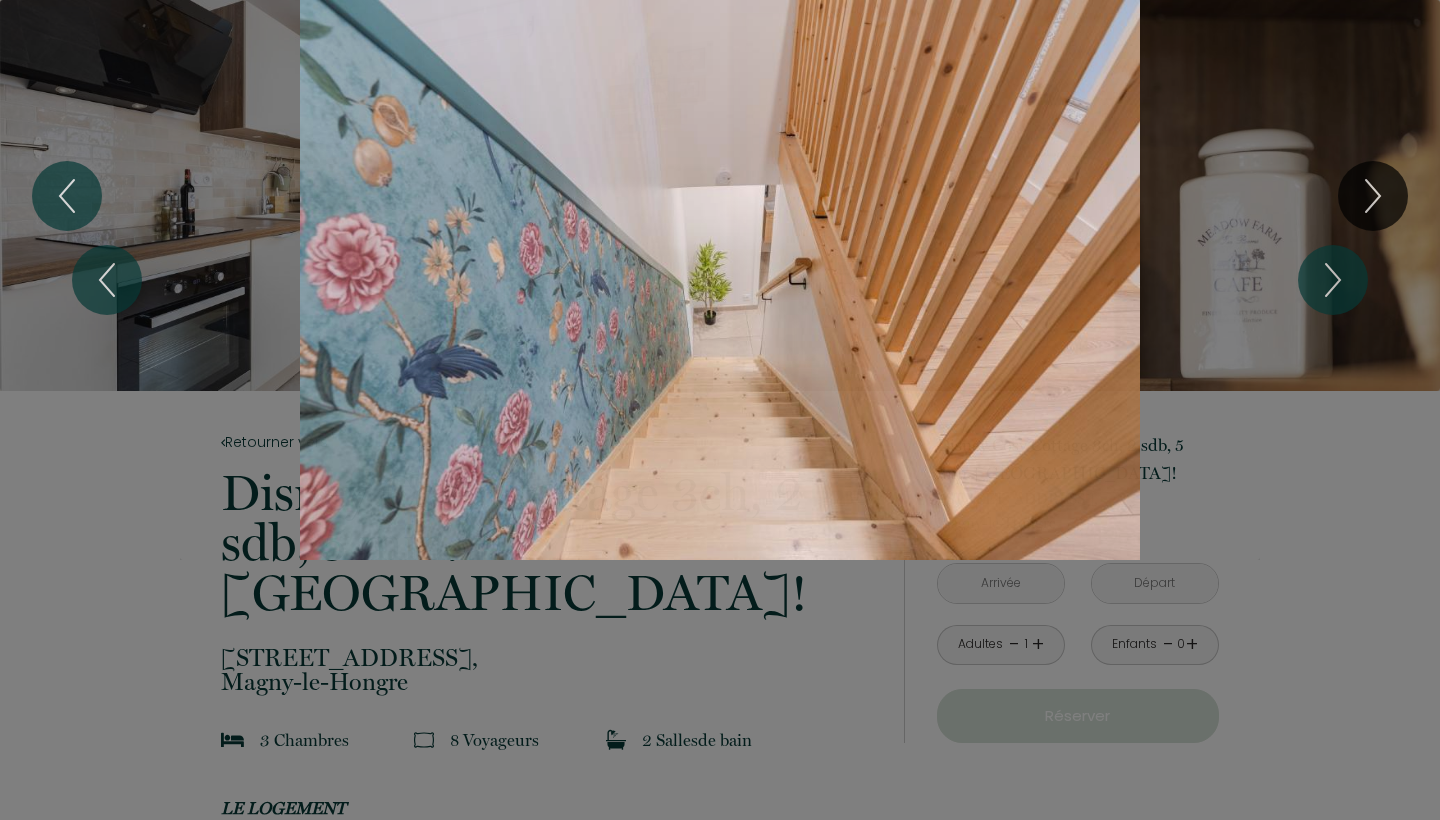 click on "1 2 3 4 5 6 7 8 9 10 11 12 13 14 15 16 17 18 19 20 21 22 23 24 25 26 27 28 29 30 31 32" at bounding box center [720, 280] 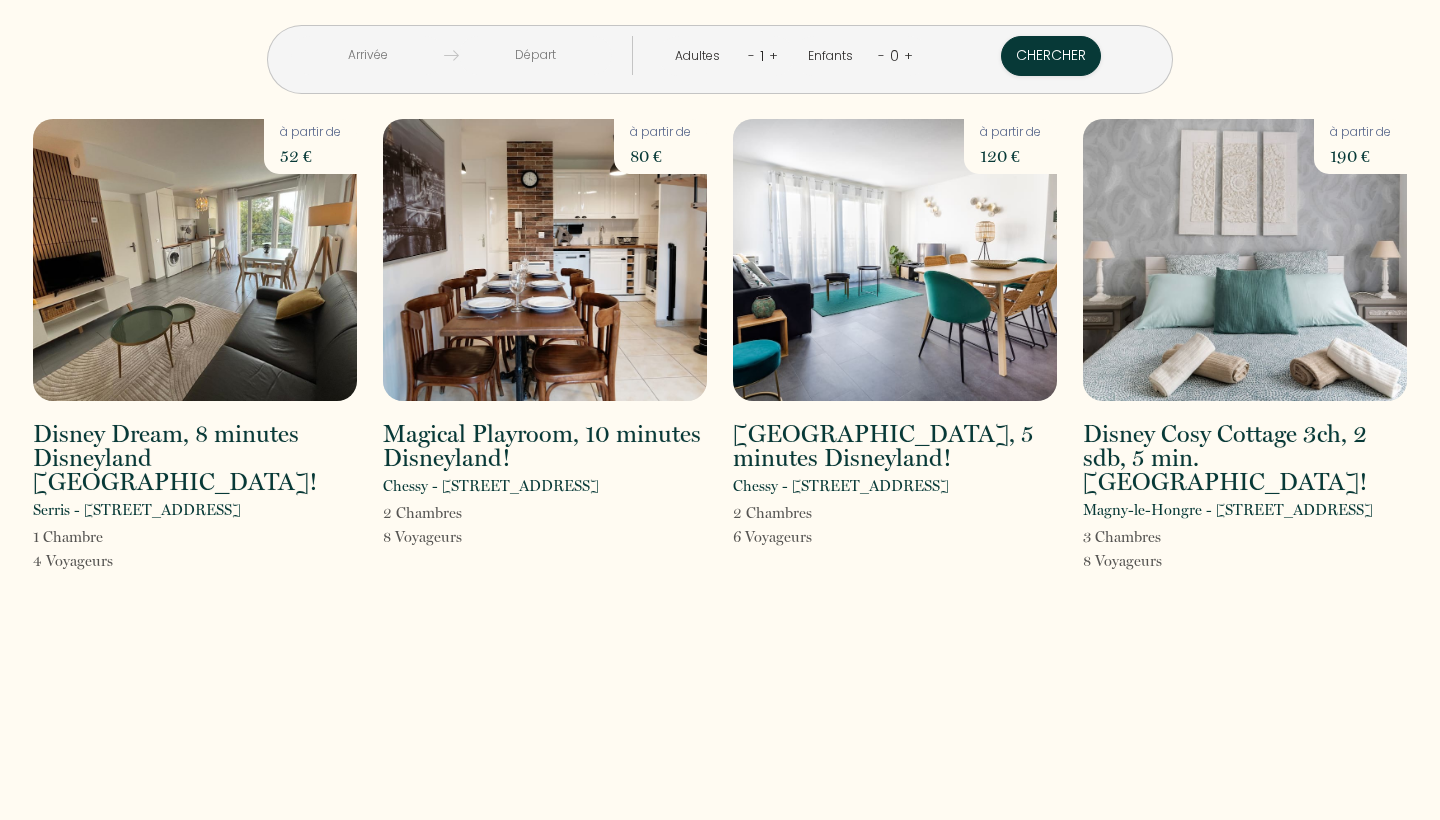 click at bounding box center [545, 260] 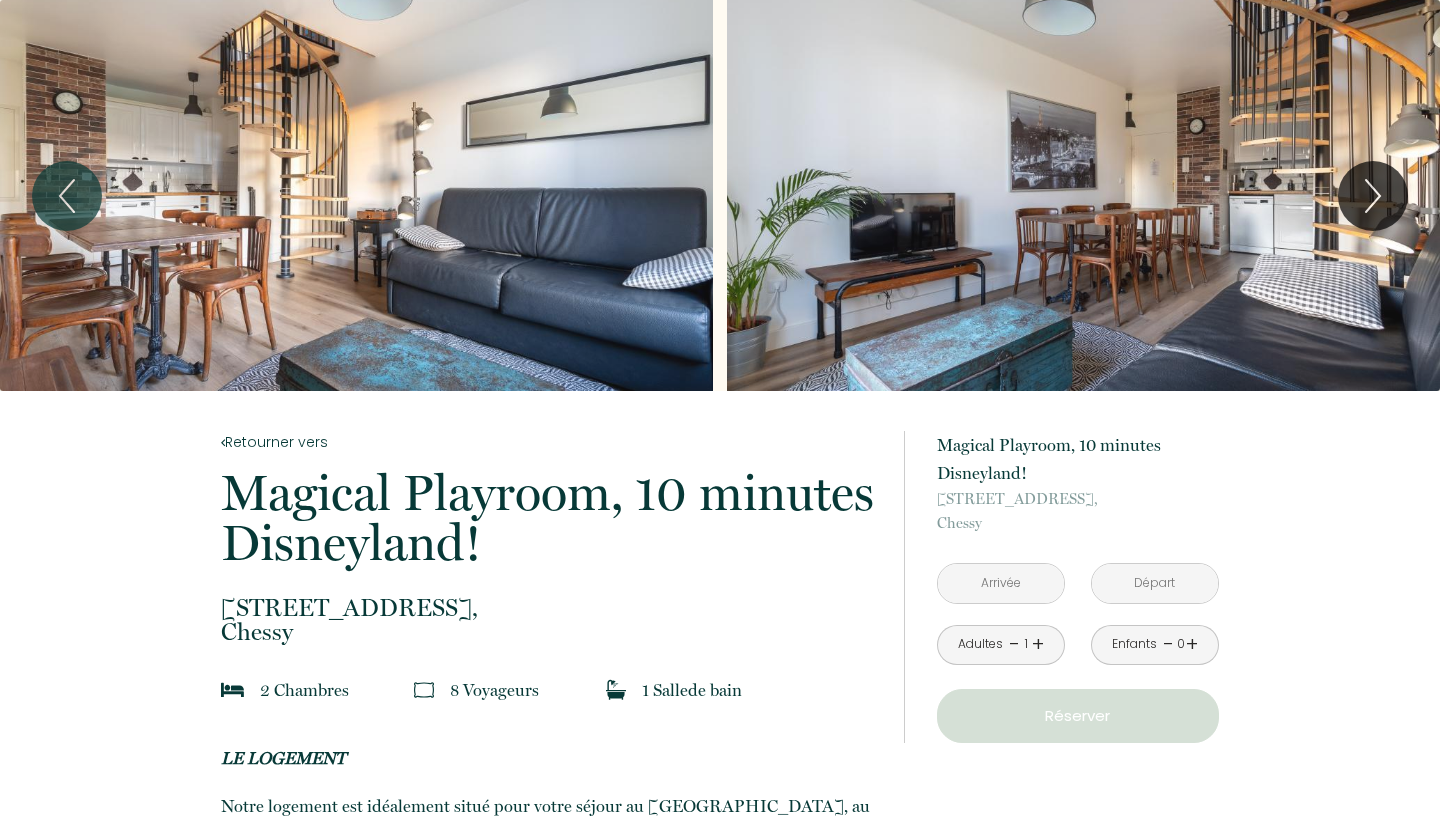 click at bounding box center [1083, 195] 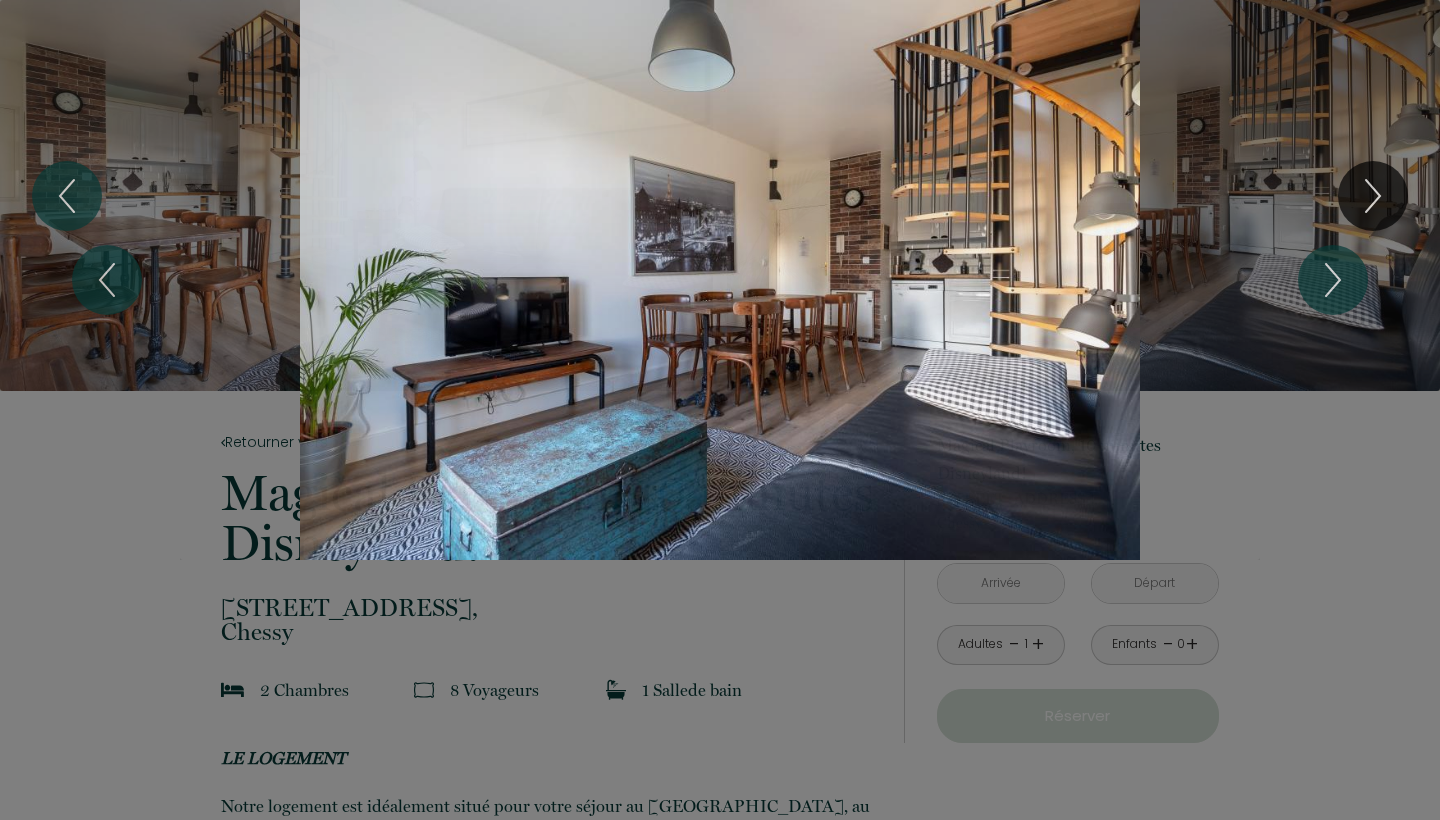 click at bounding box center [720, 280] 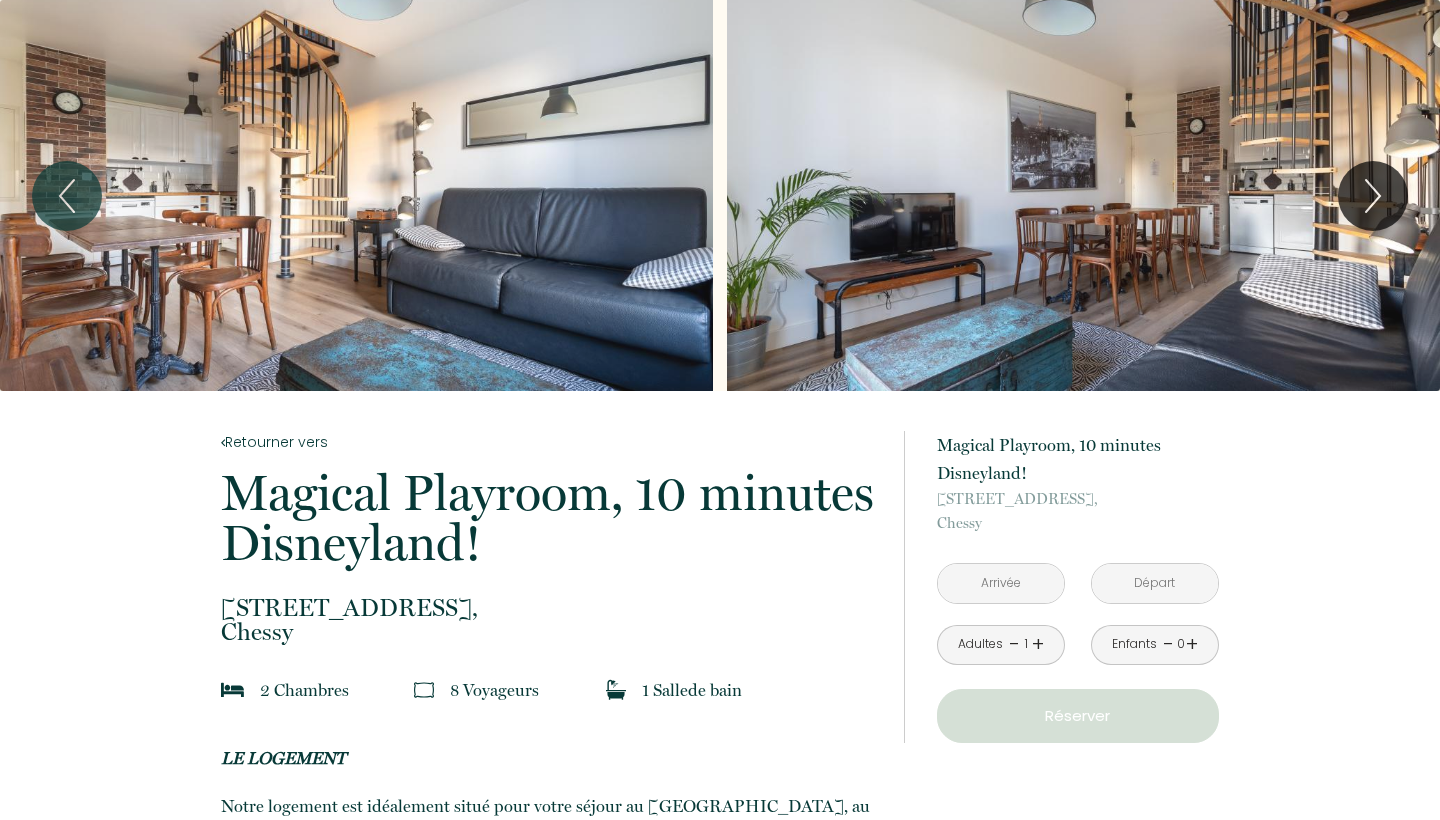 click at bounding box center (1083, 195) 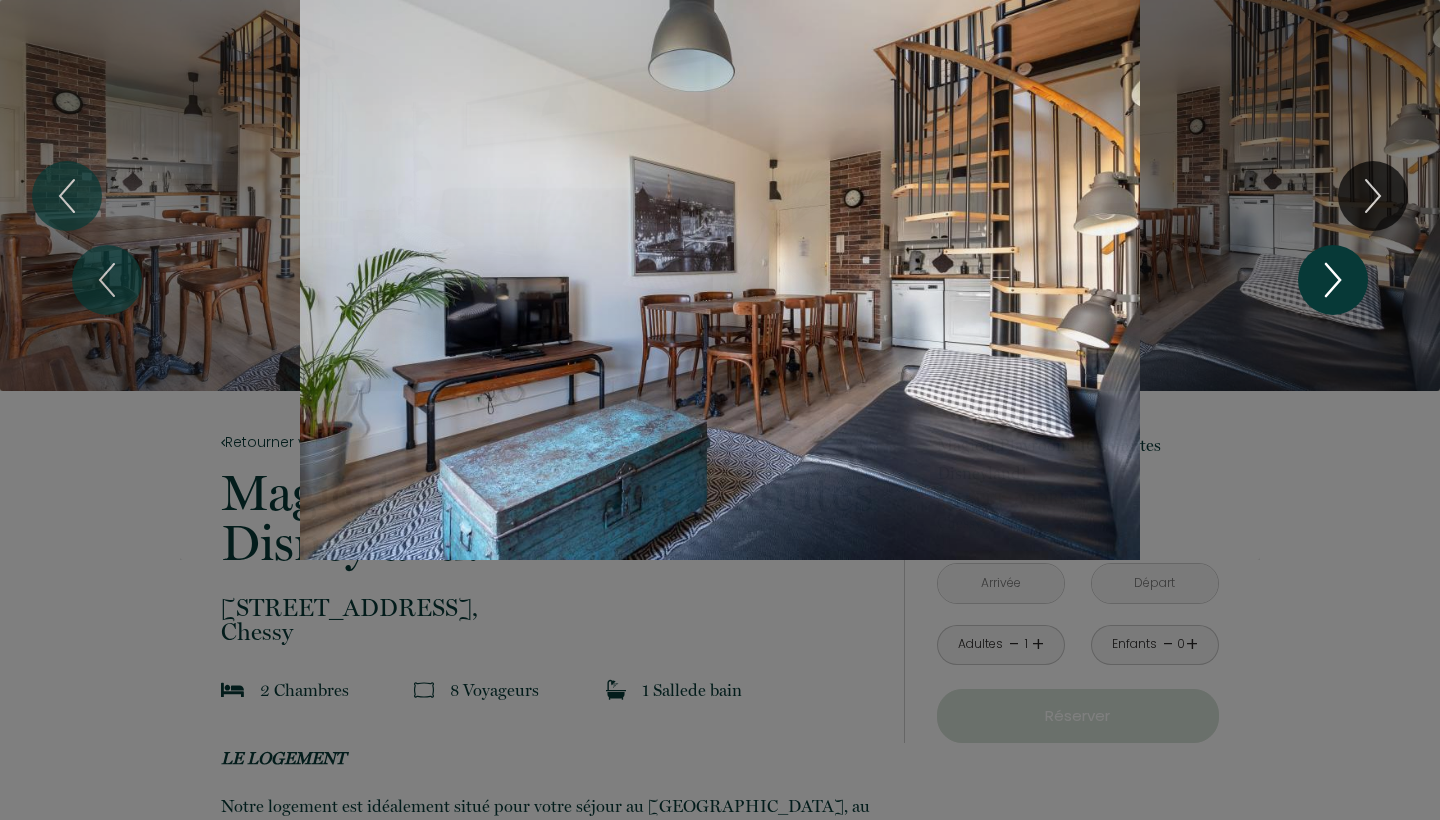click 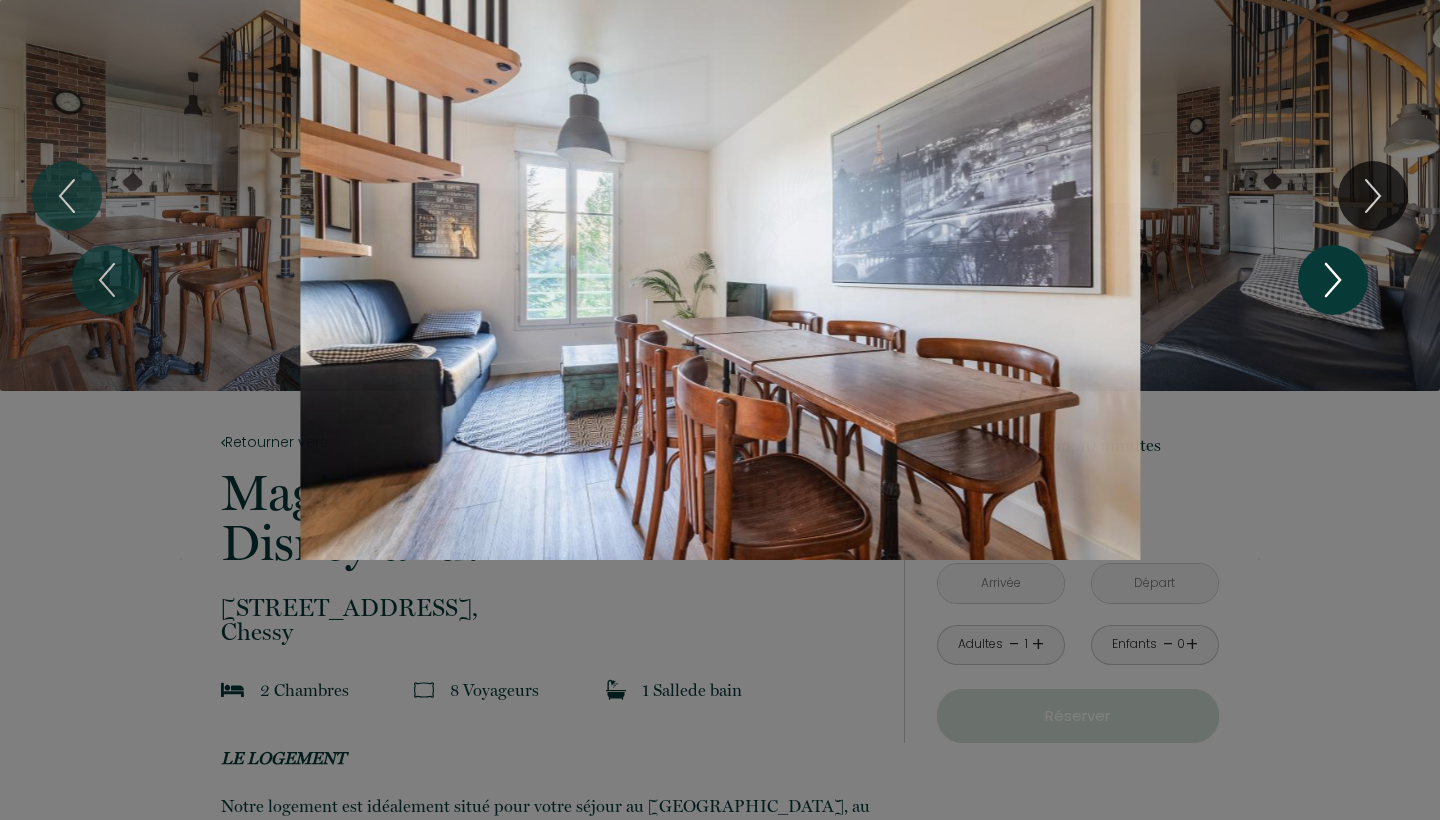 click 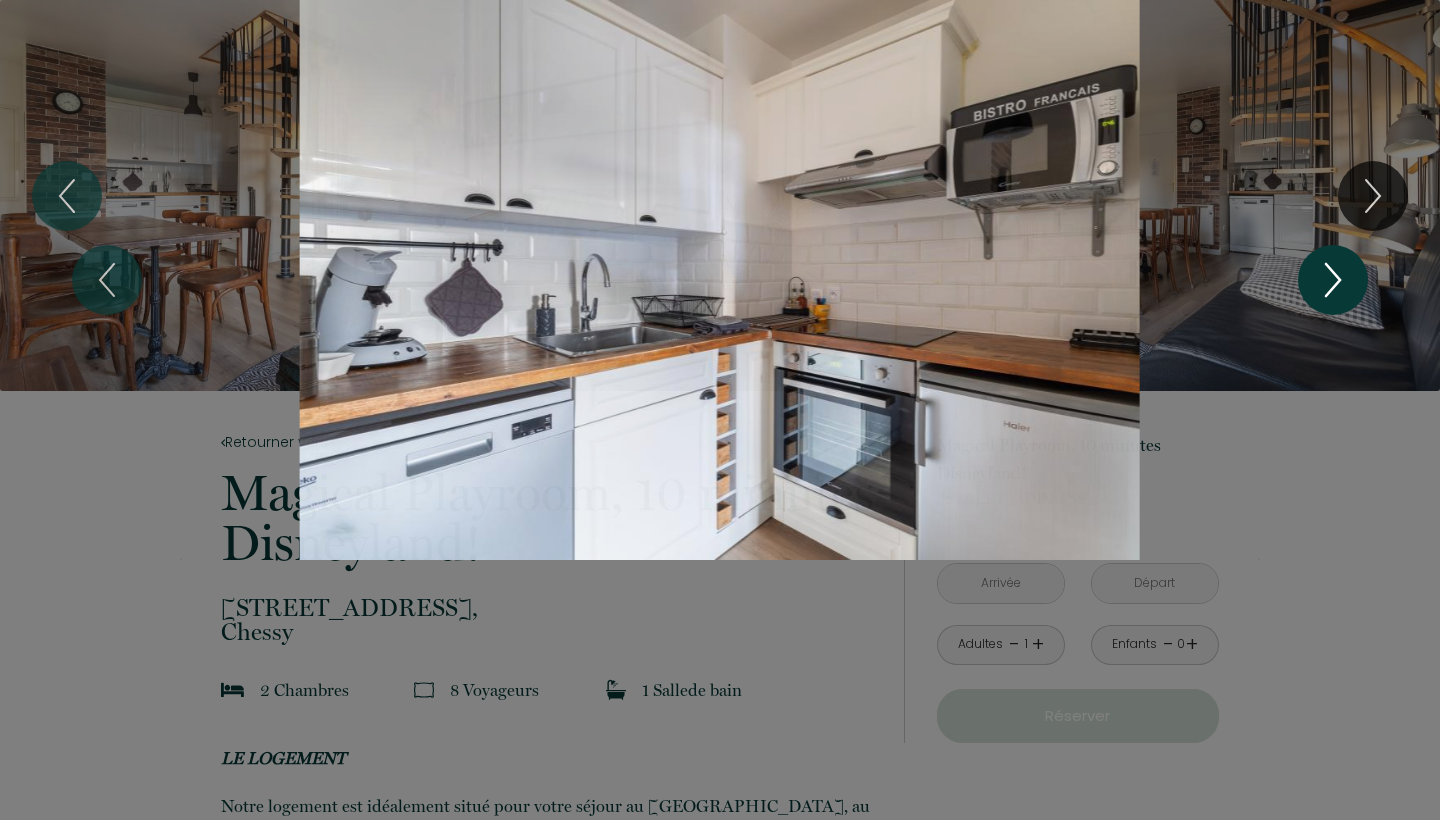 click 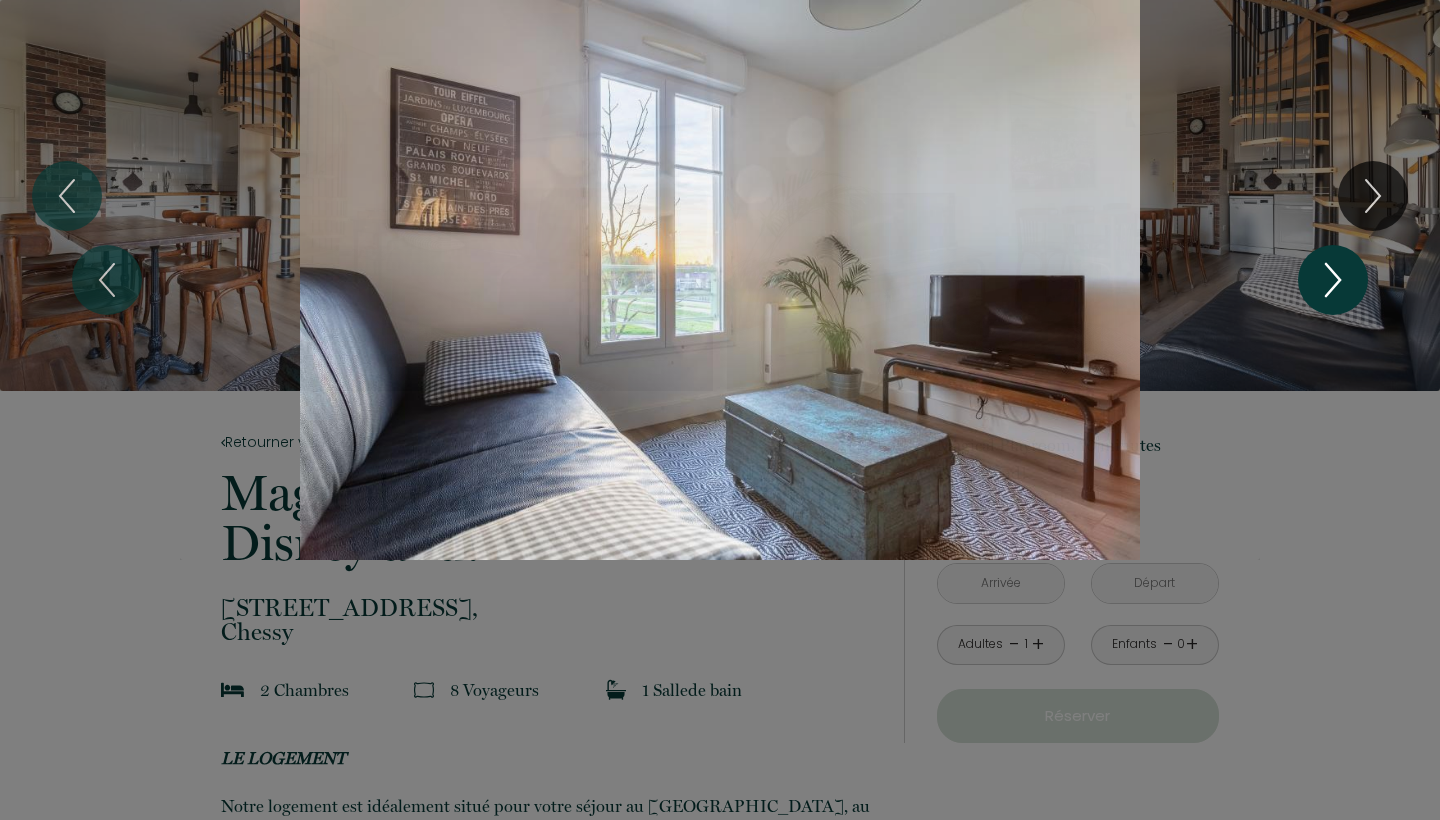 click 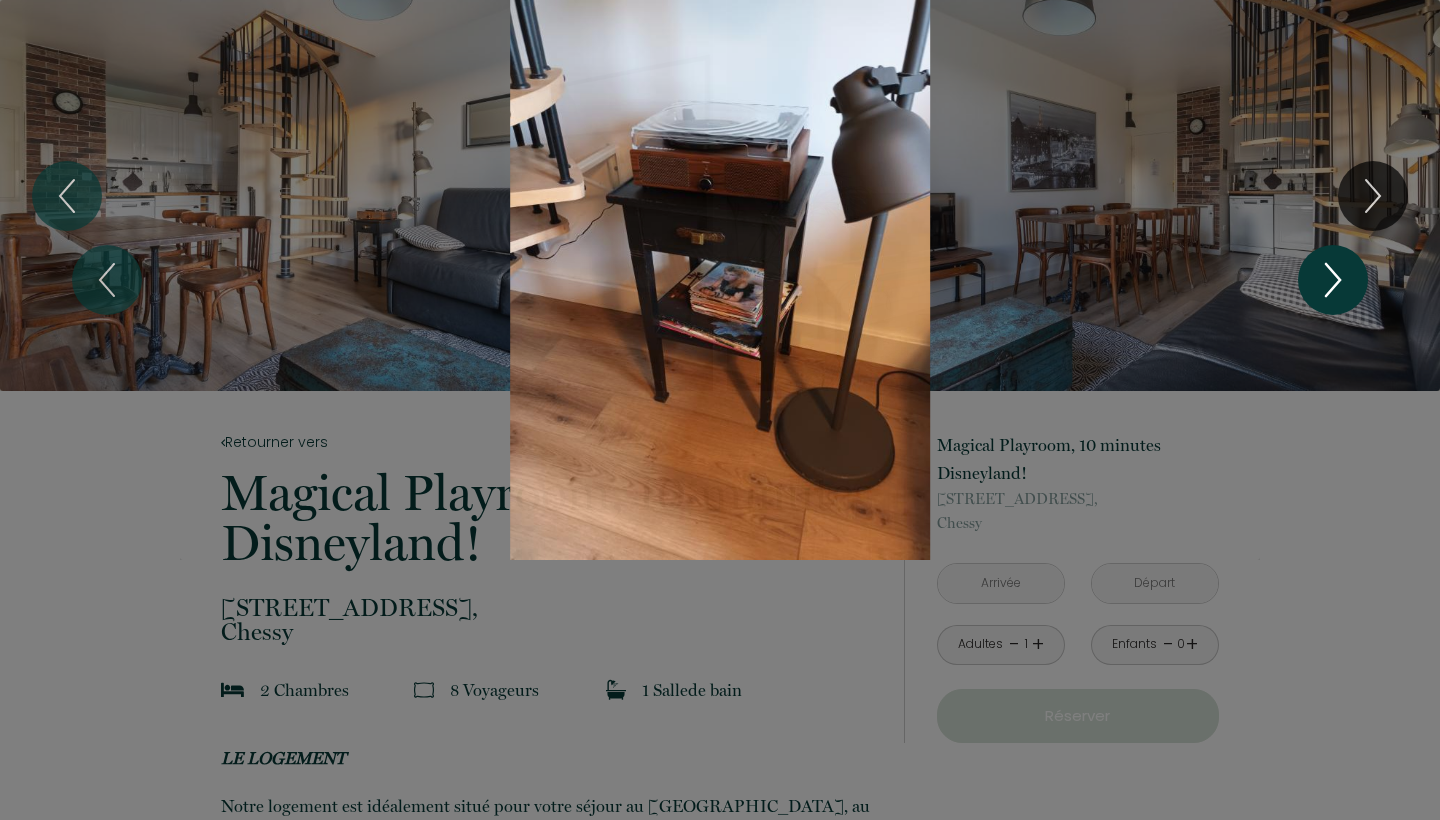 click 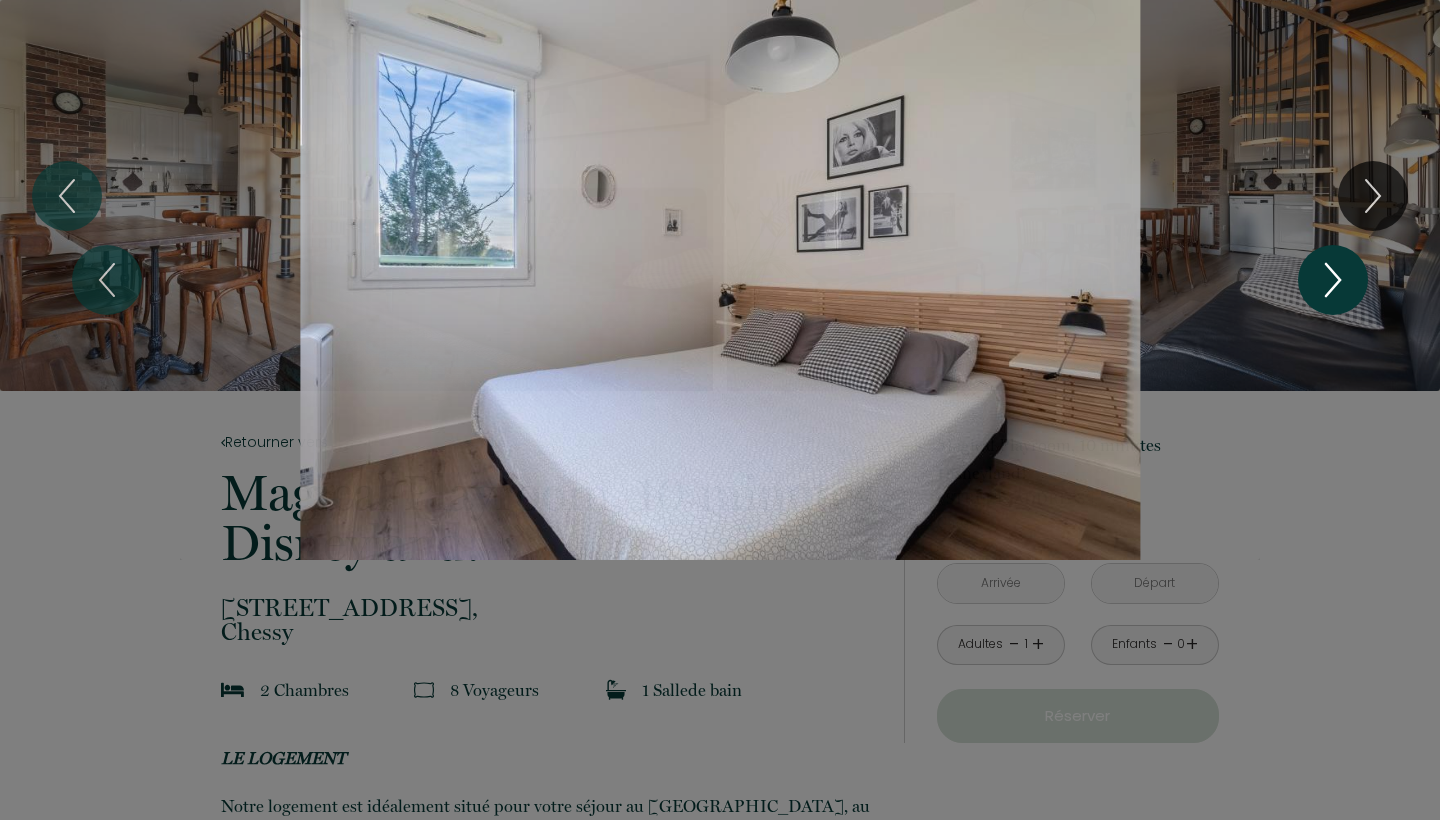 click 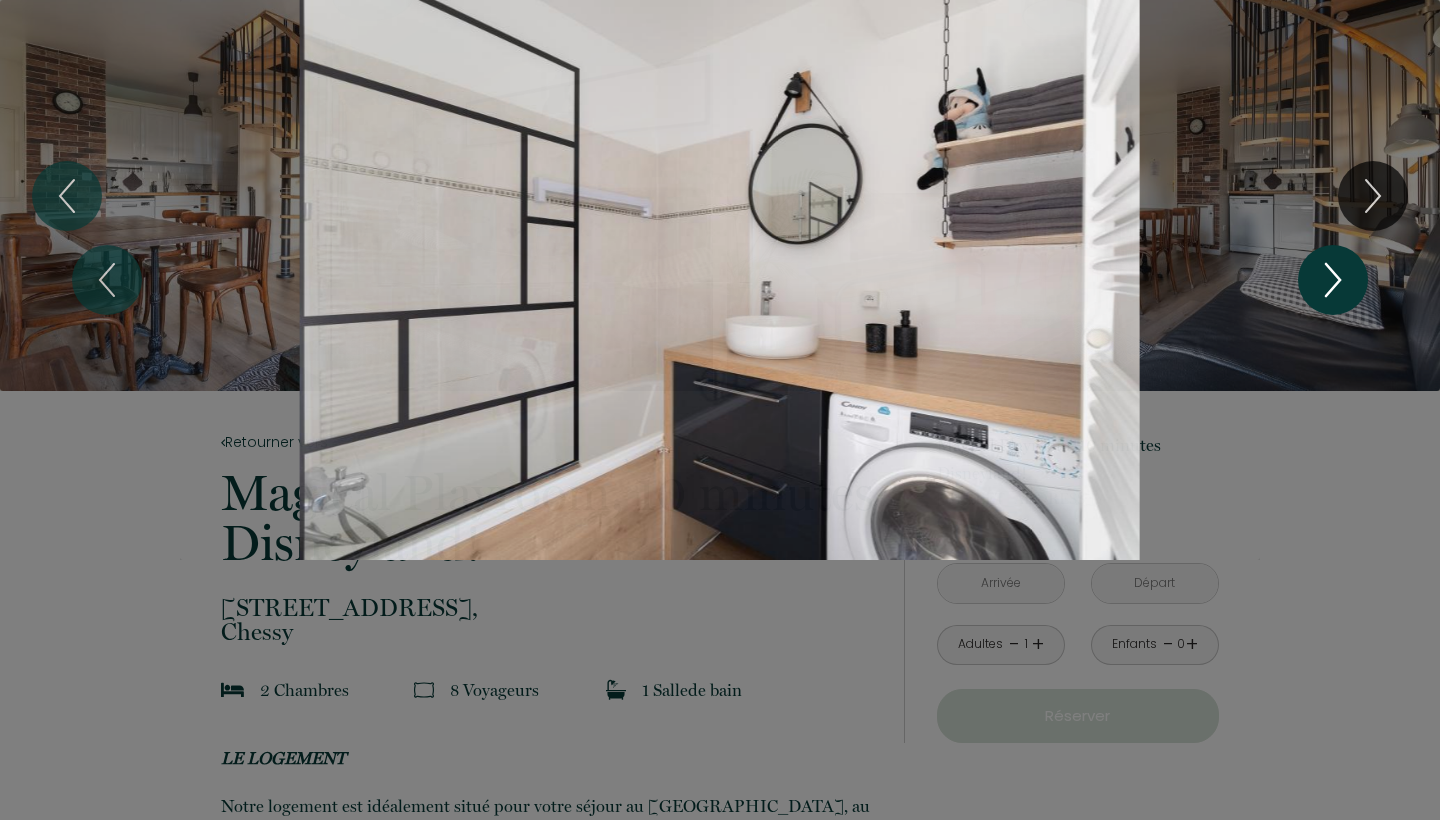 click 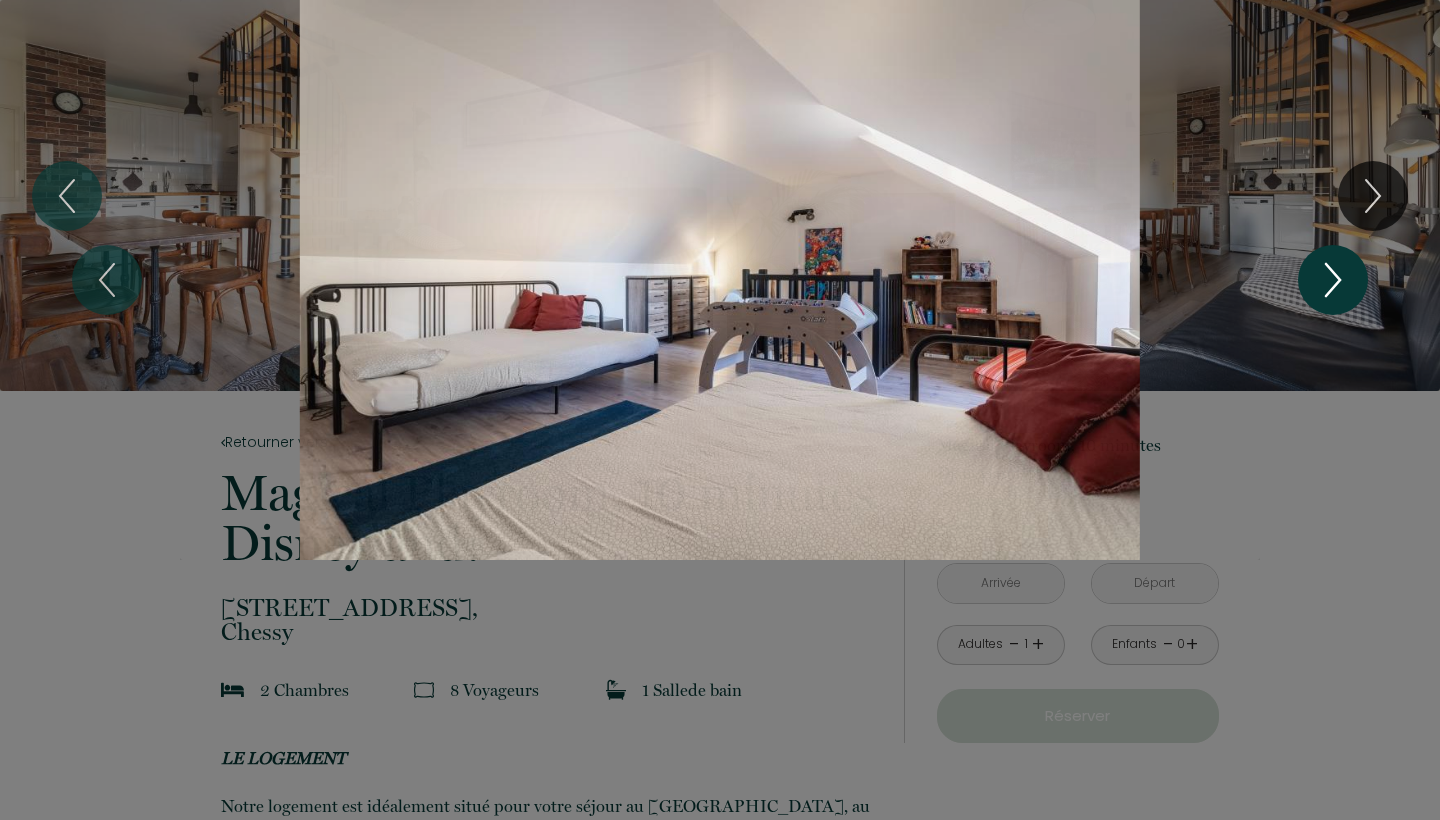 click 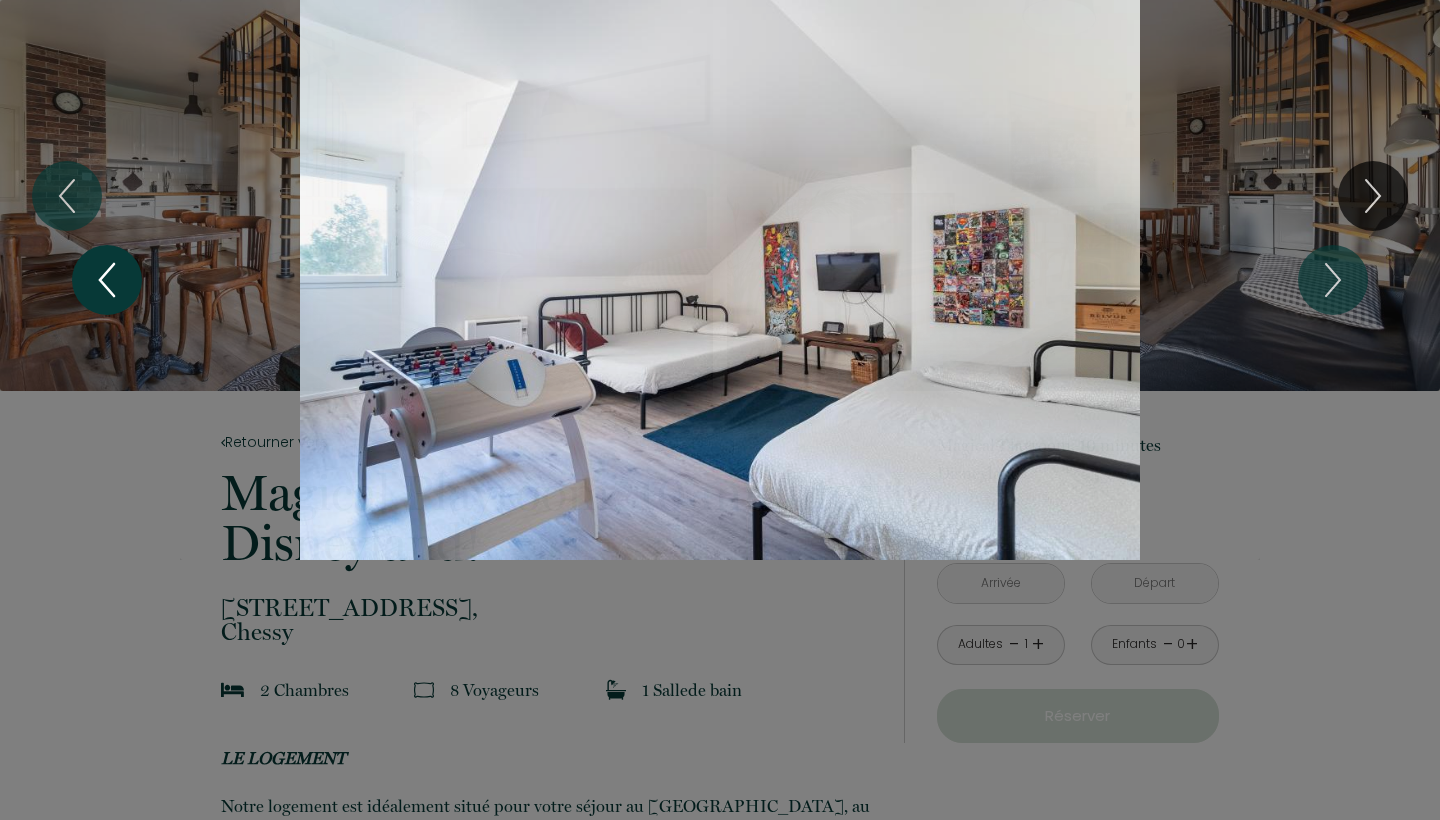 click 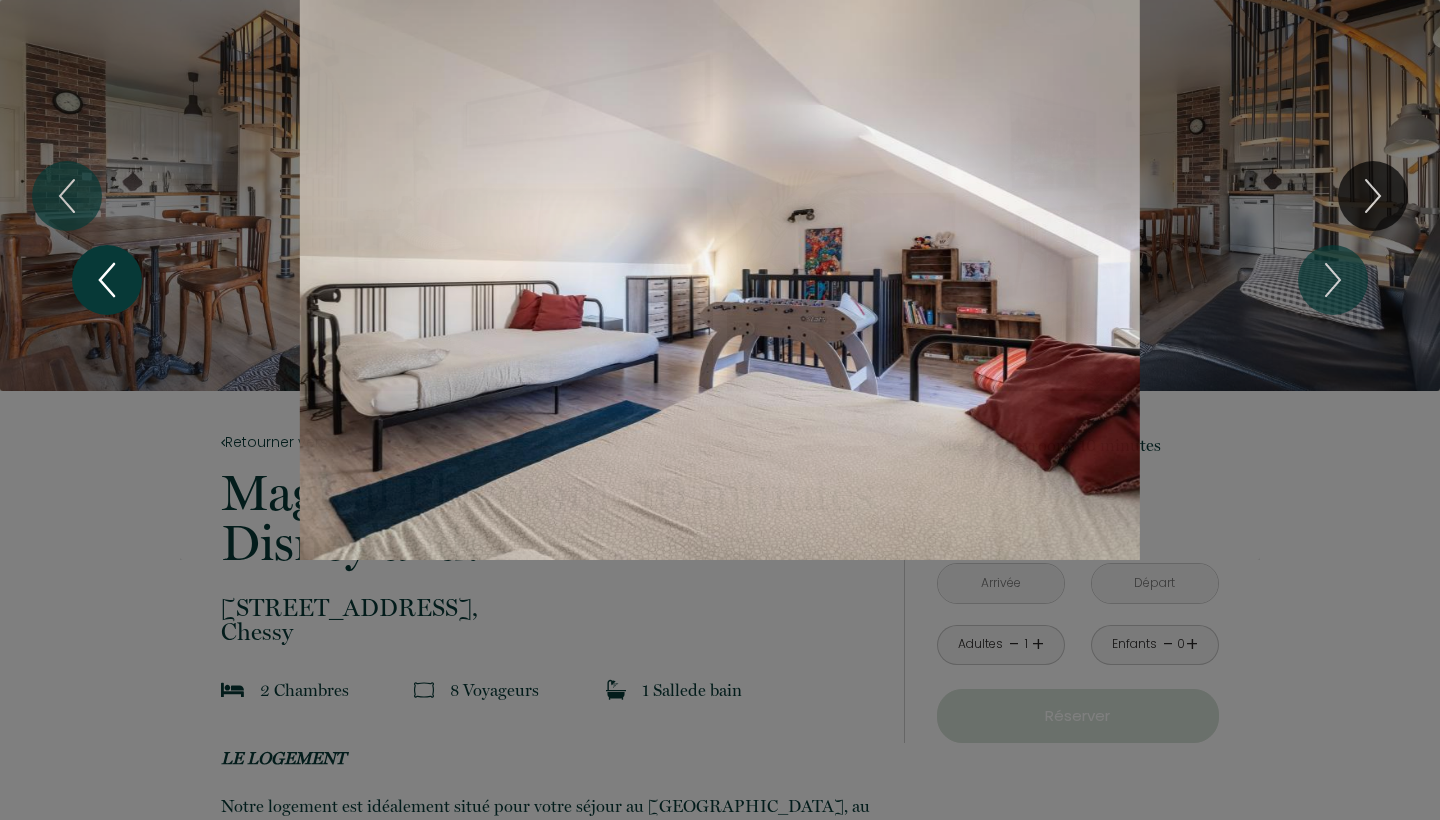 click 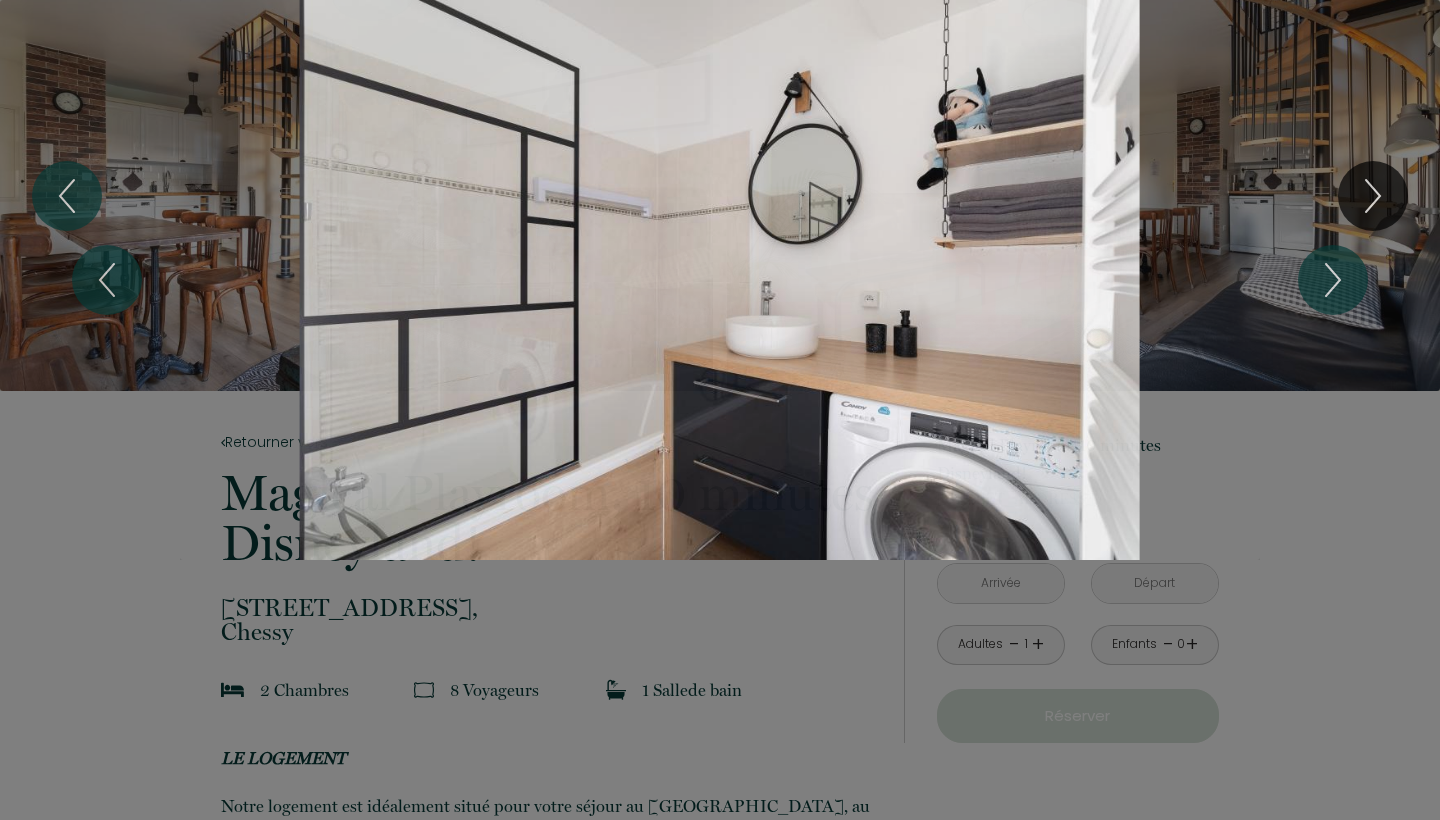 click at bounding box center [720, 280] 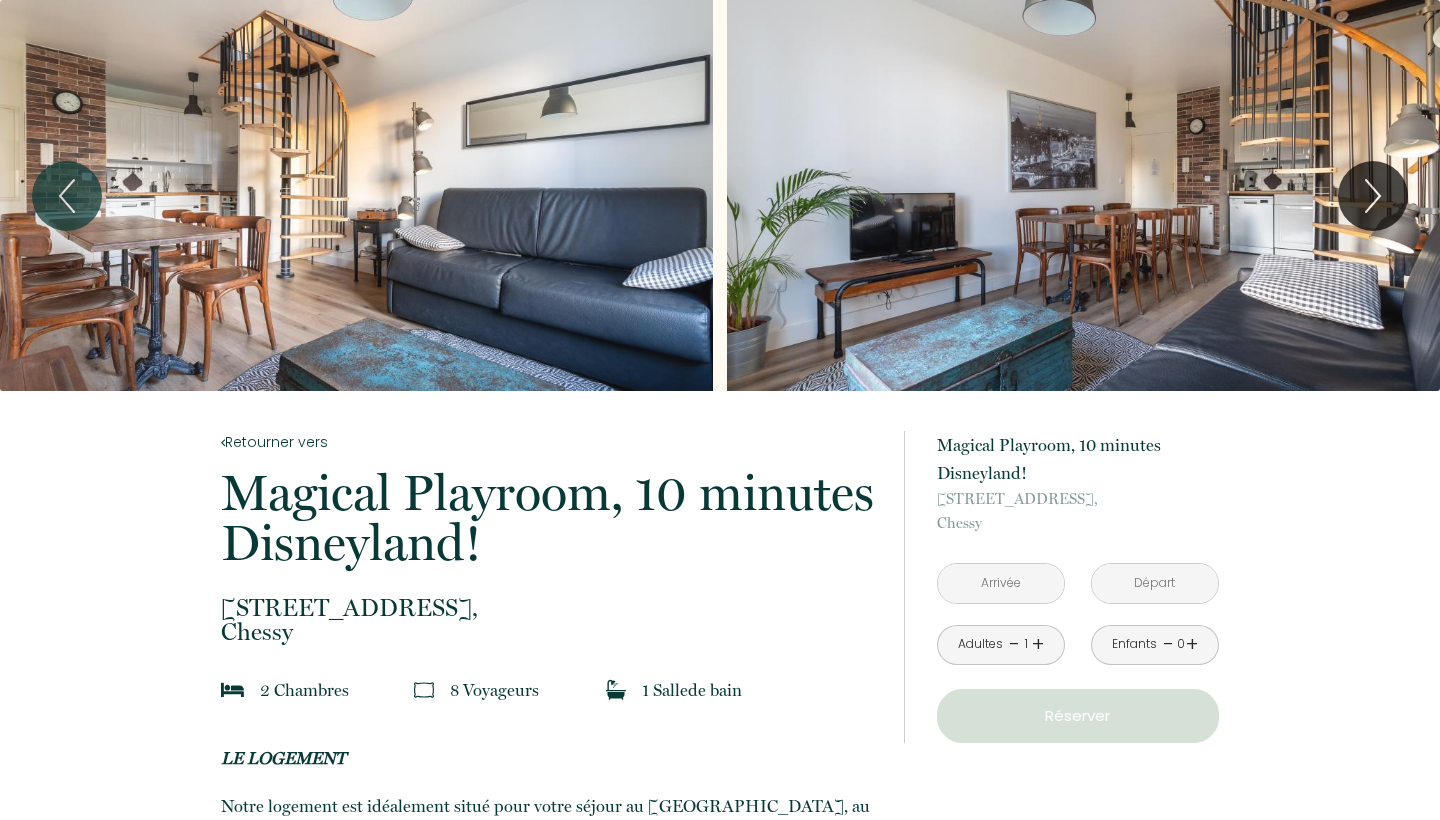 click at bounding box center [1083, 195] 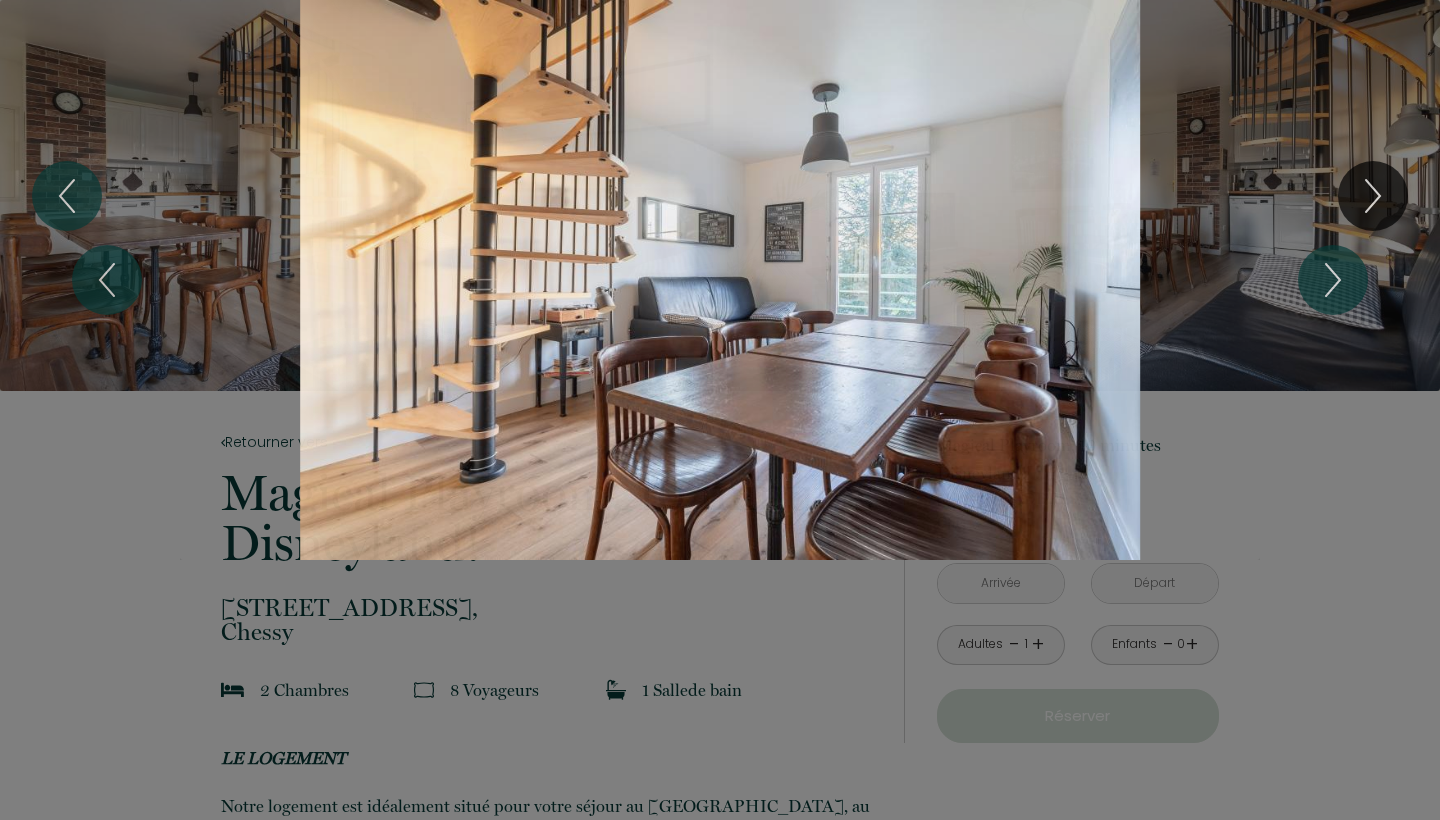 click at bounding box center (720, 280) 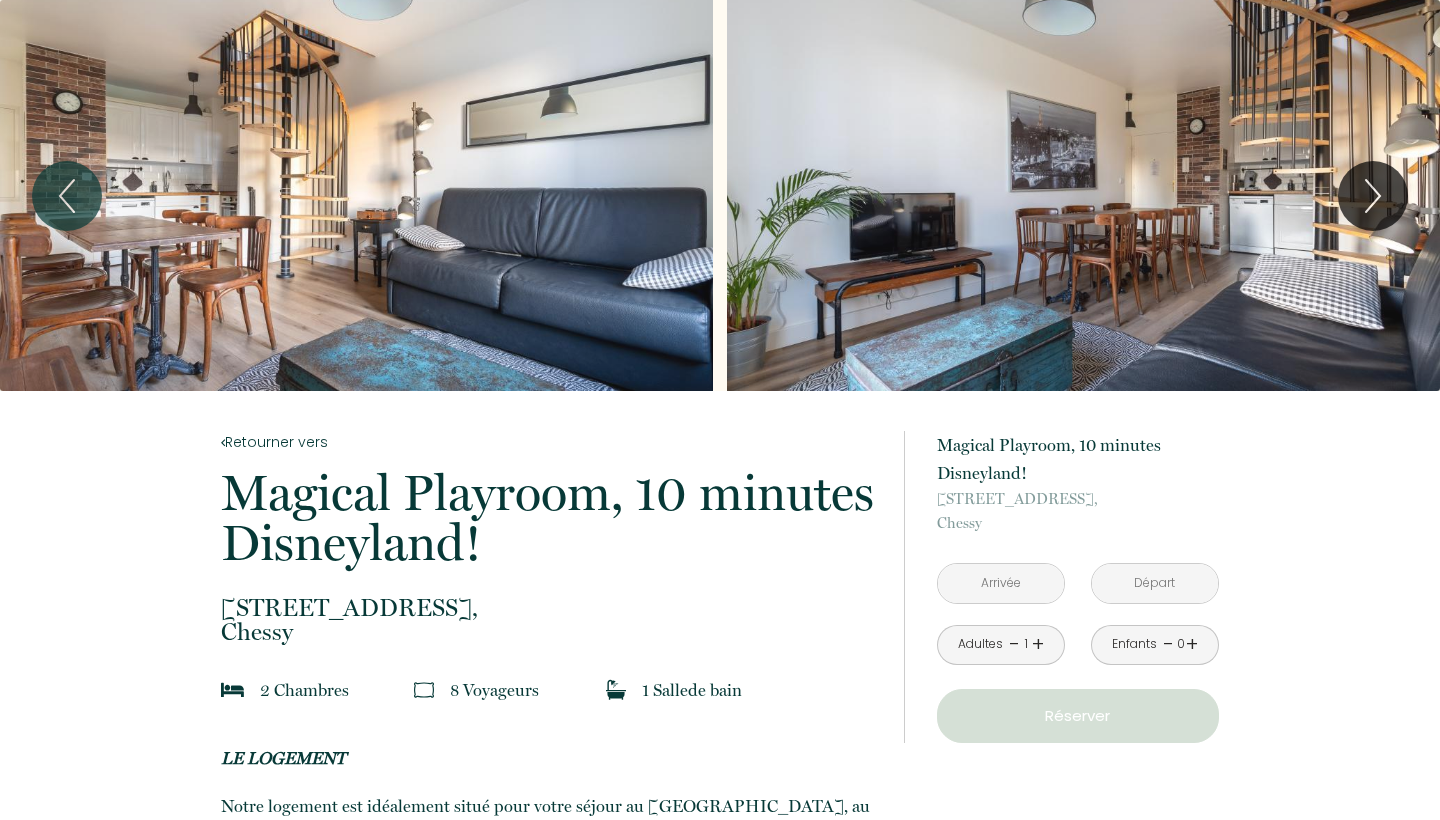 click at bounding box center (1083, 195) 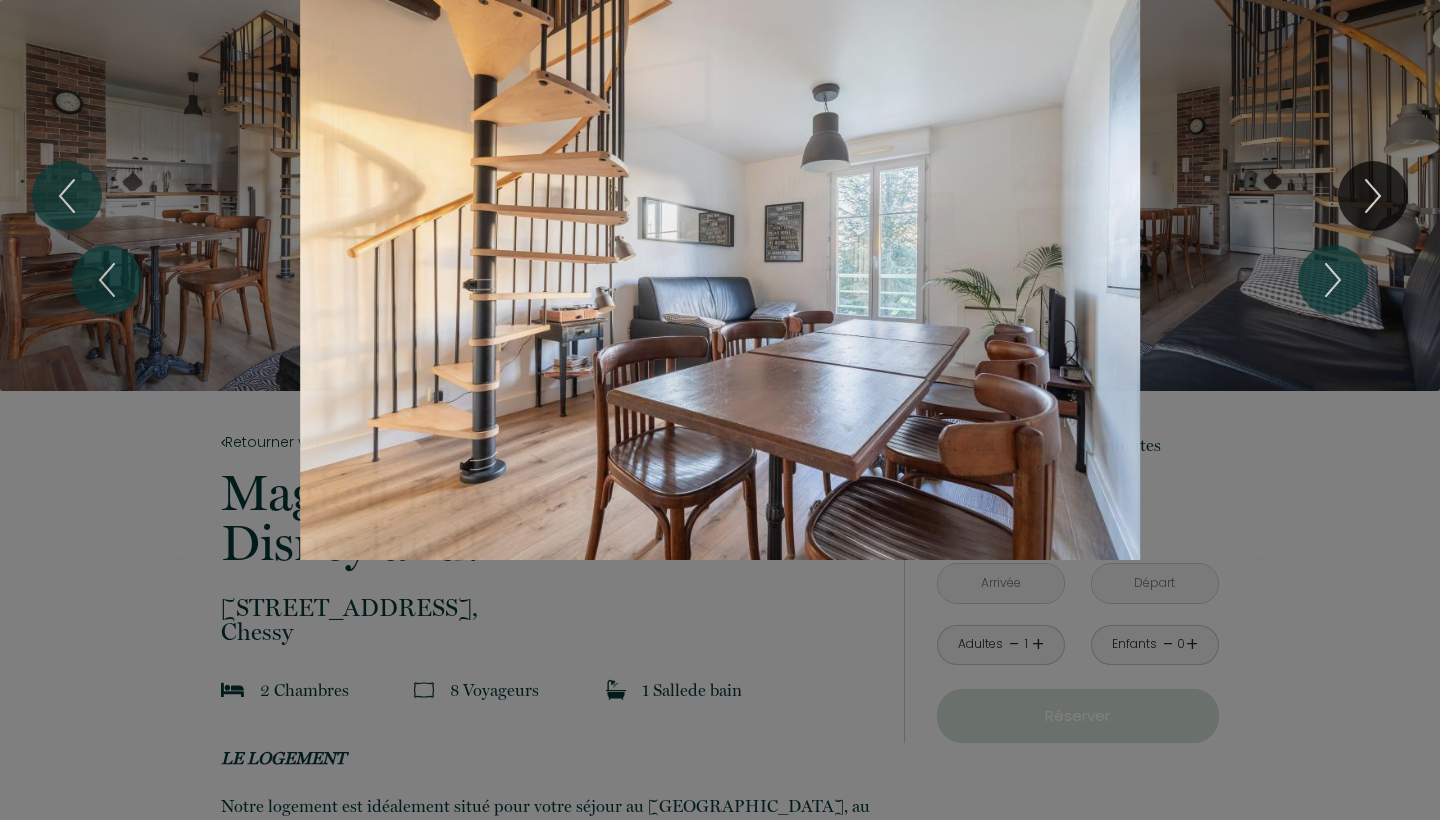 click at bounding box center [720, 280] 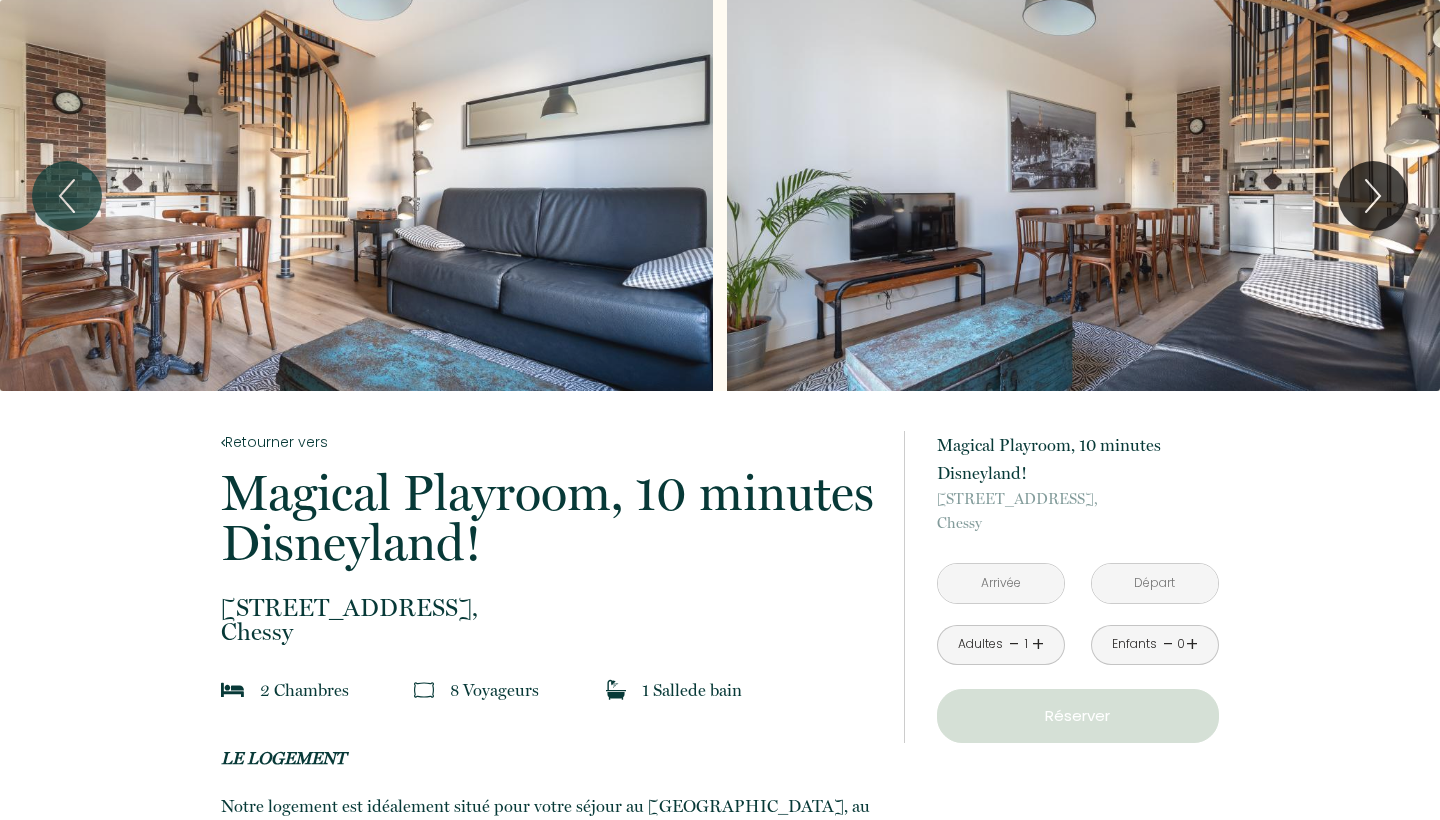 scroll, scrollTop: 0, scrollLeft: 0, axis: both 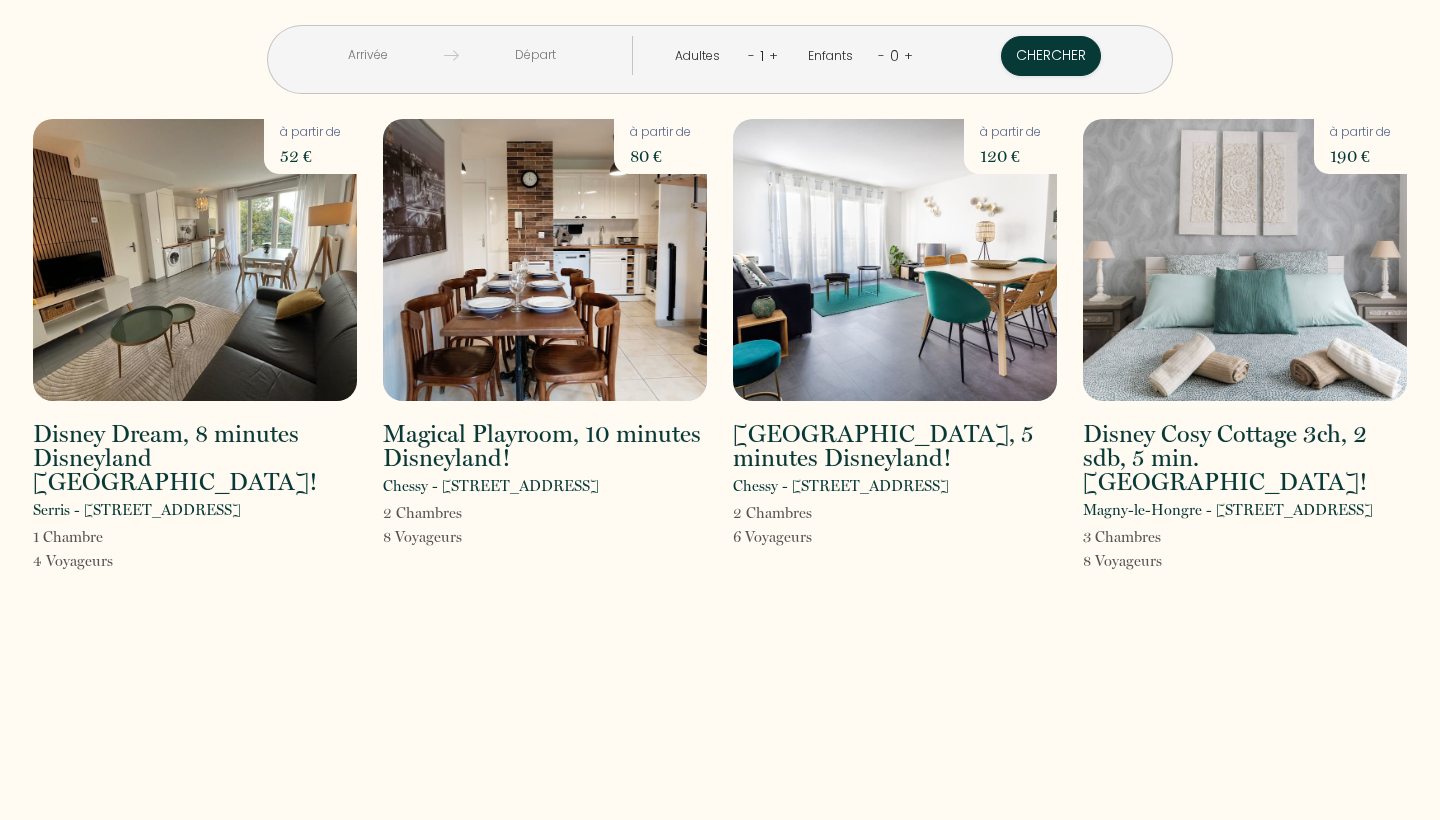 click on "<   Juil 2025   >   Dim Lun Mar Mer Jeu Ven Sam   1 2 3 4 5 6 7 8 9 10 11 12 13 14 15 16 17 18 19 20 21 22 23 24 25 26 27 28 29 30 31     <   2025   >   Janvier Février Mars Avril Mai Juin Juillet Août Septembre Octobre Novembre Décembre     <   2020 - 2029   >   2020 2021 2022 2023 2024 2025 2026 2027 2028 2029               <   Juil 2025   >   Dim Lun Mar Mer Jeu Ven Sam   1 2 3 4 5 6 7 8 9 10 11 12 13 14 15 16 17 18 19 20 21 22 23 24 25 26 27 28 29 30 31     <   2025   >   Janvier Février Mars Avril Mai Juin Juillet Août Septembre Octobre Novembre Décembre     <   2020 - 2029   >   2020 2021 2022 2023 2024 2025 2026 2027 2028 2029   Adultes   -   1   +   Enfants   -   0   +
Chercher
Disney Dream, 8 minutes Disneyland Paris!
Serris - 5 Rue du Clos du Village
1 Chambre
4 Voyageur s   à partir de
52 €
s   s   à partir de" at bounding box center (720, 410) 